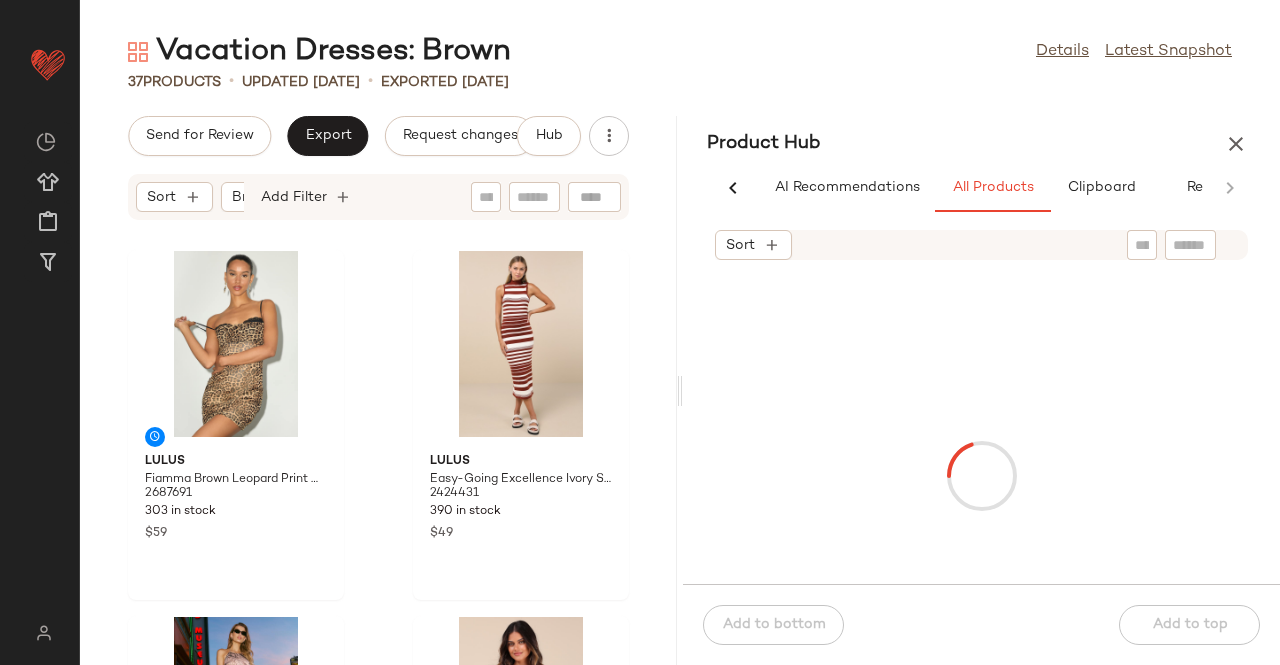 scroll, scrollTop: 0, scrollLeft: 0, axis: both 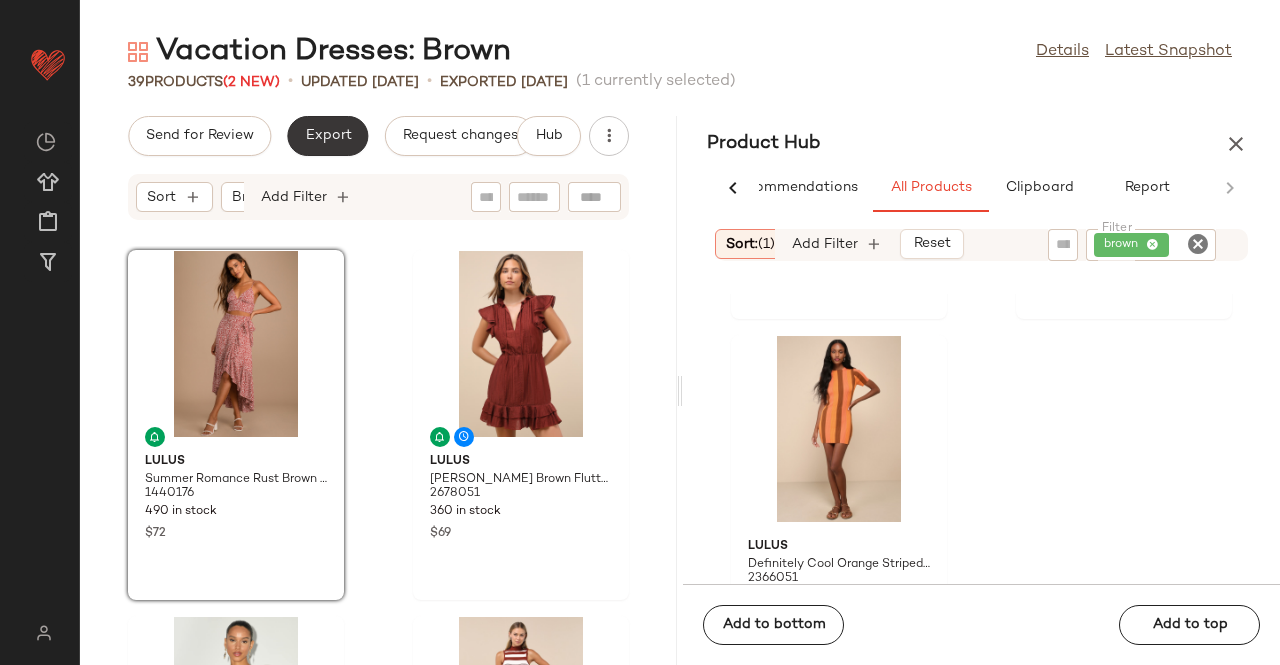click on "Export" 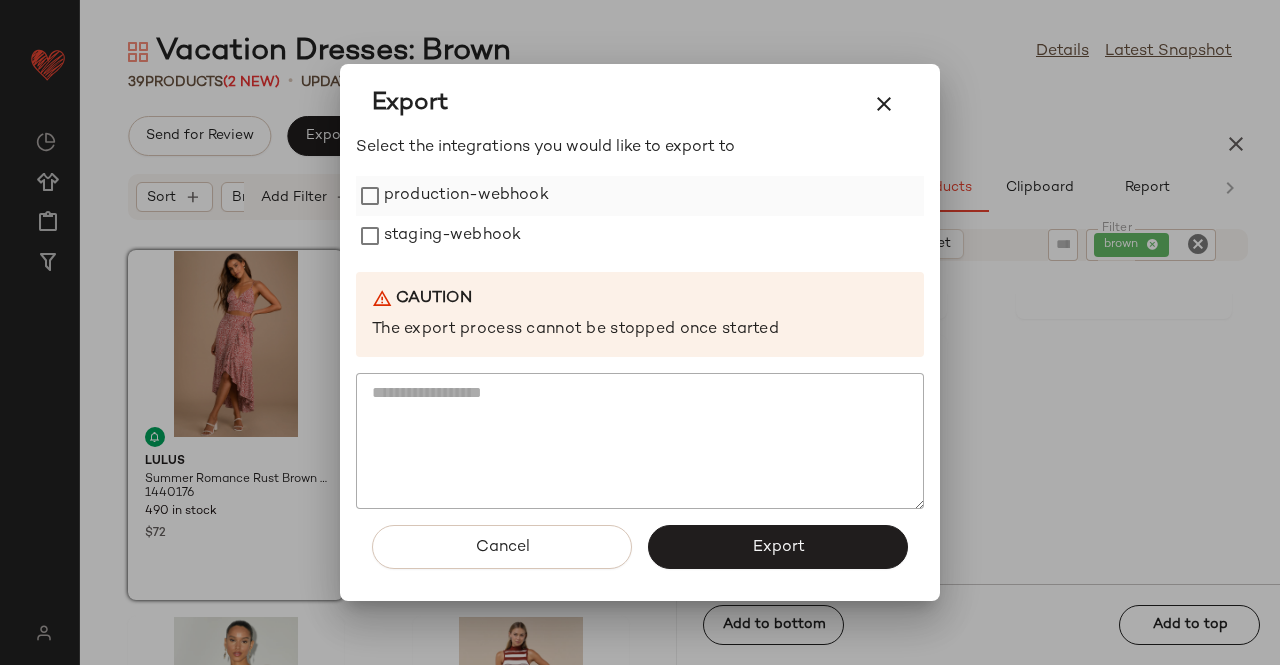 click on "staging-webhook" at bounding box center (452, 236) 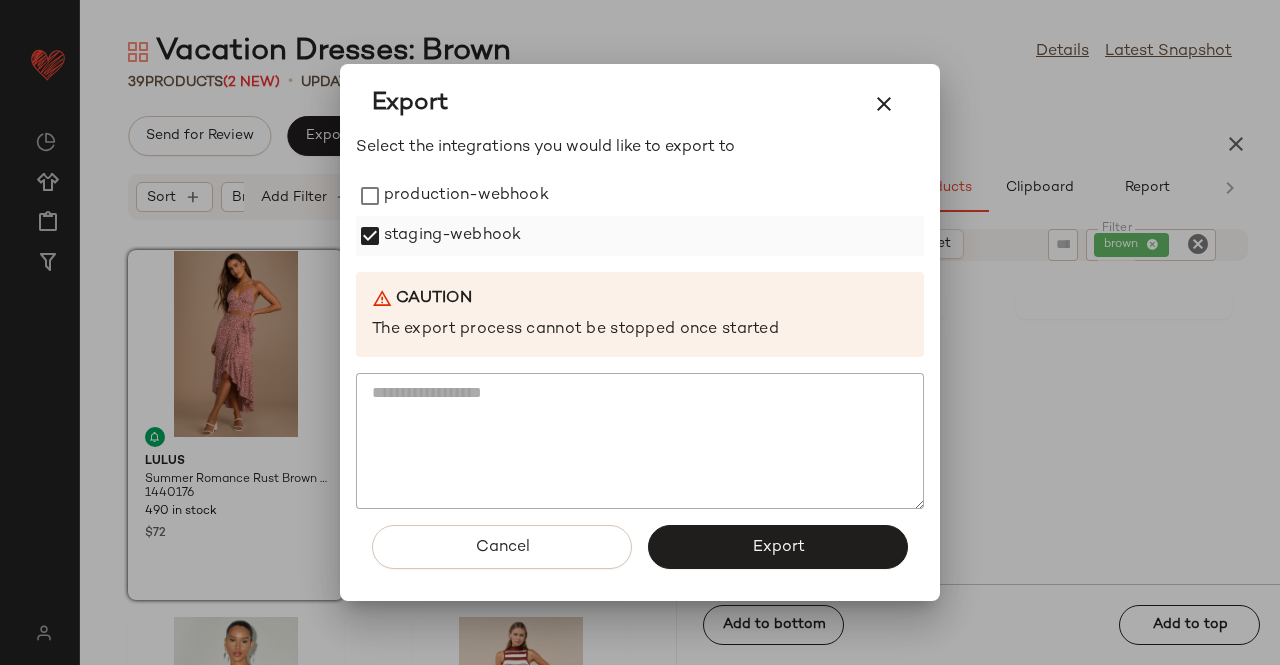 click on "staging-webhook" at bounding box center (452, 236) 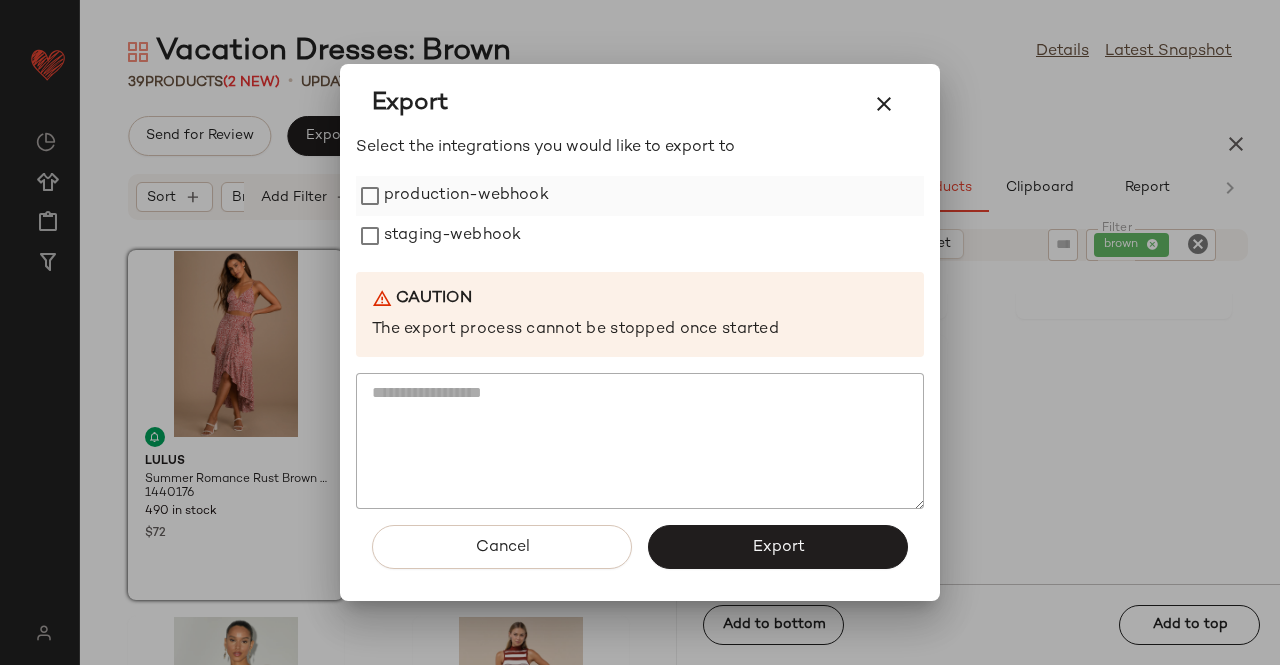 click on "production-webhook" at bounding box center [466, 196] 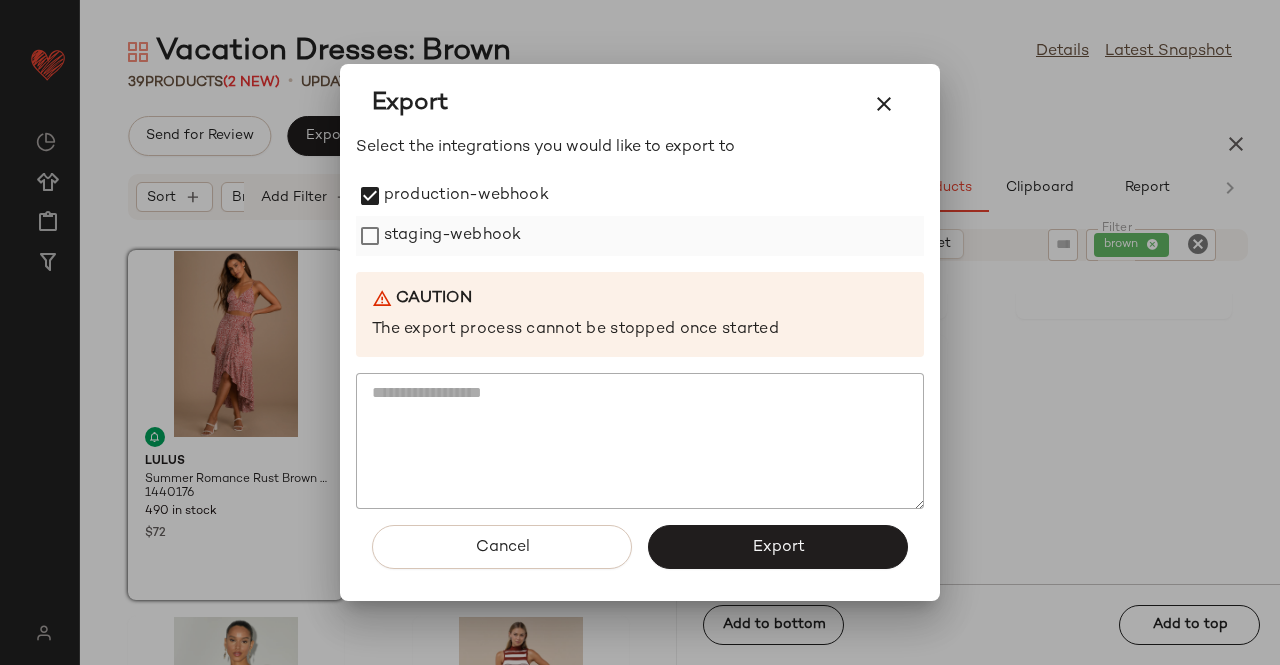 click on "staging-webhook" at bounding box center [452, 236] 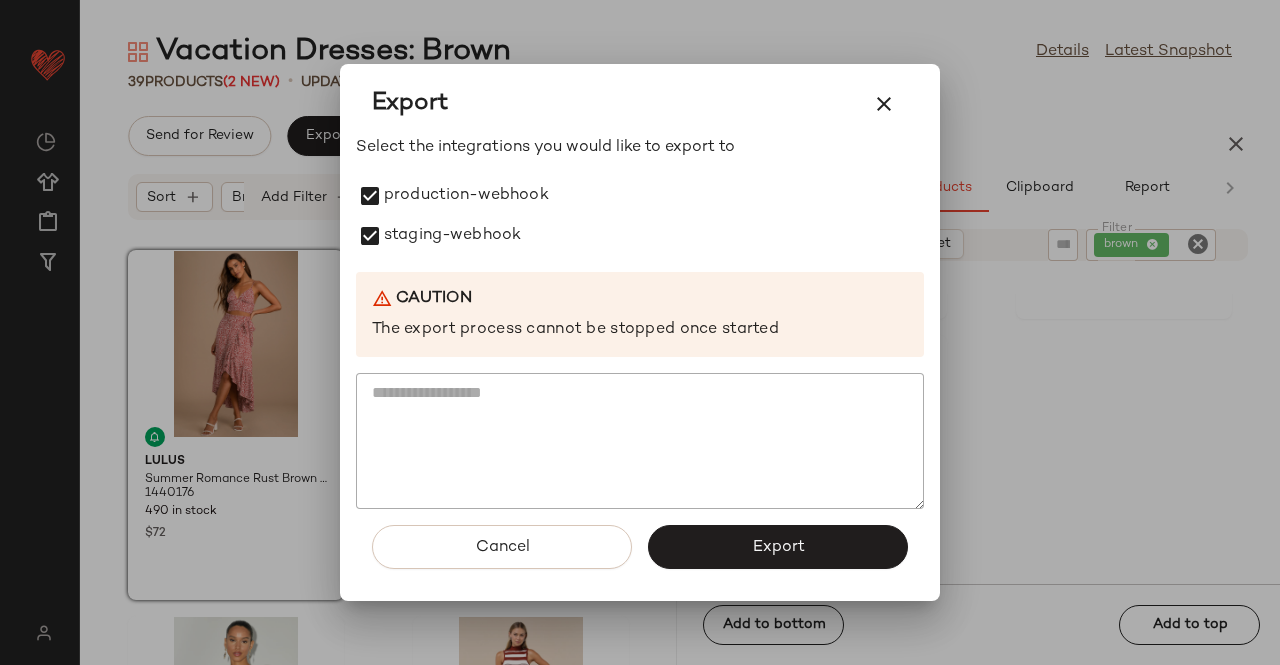 click on "Cancel   Export" at bounding box center [640, 555] 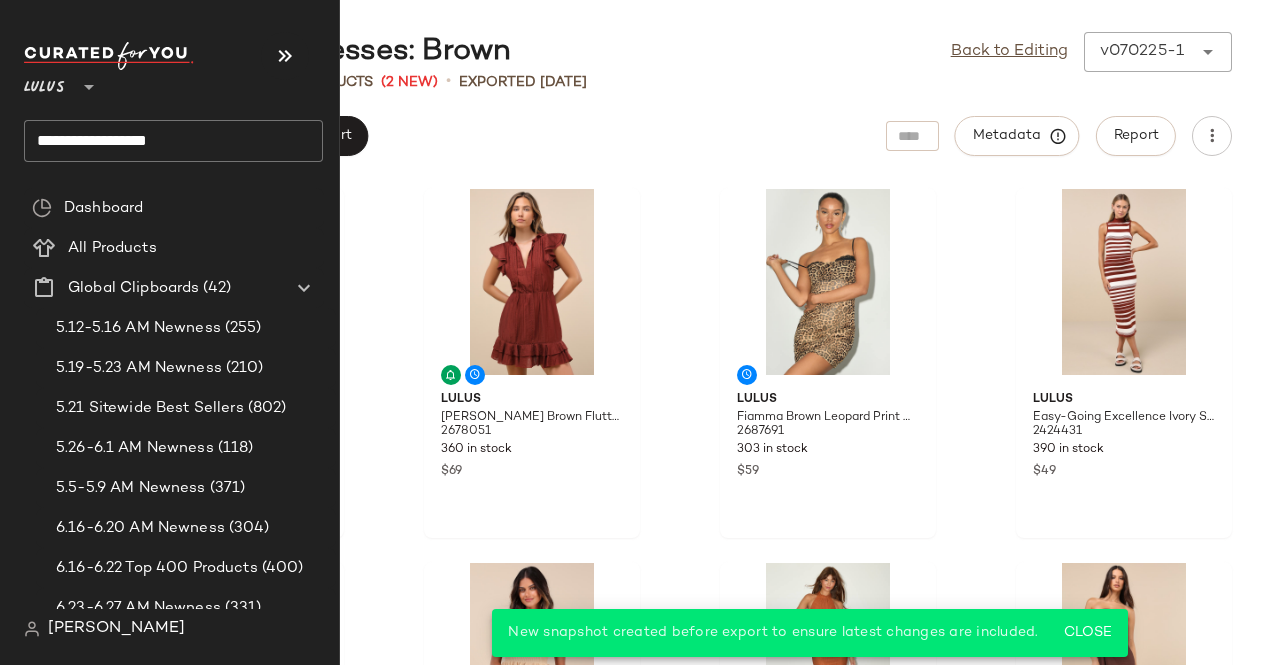 click on "**********" 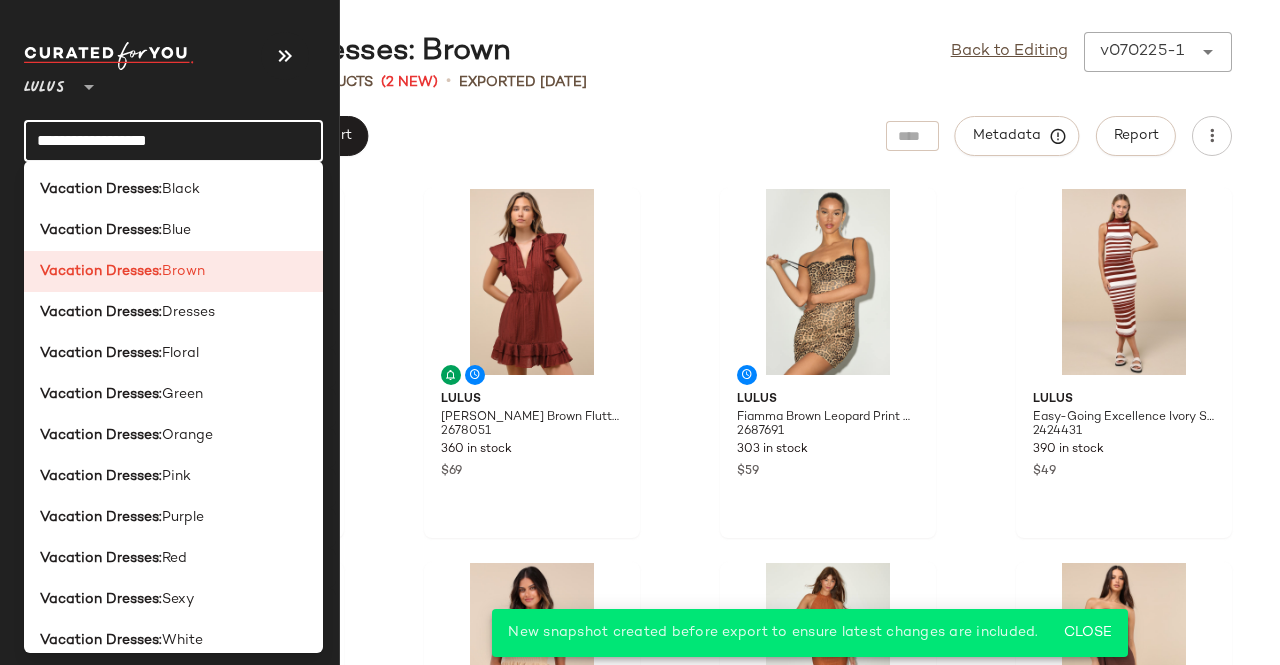 click on "**********" 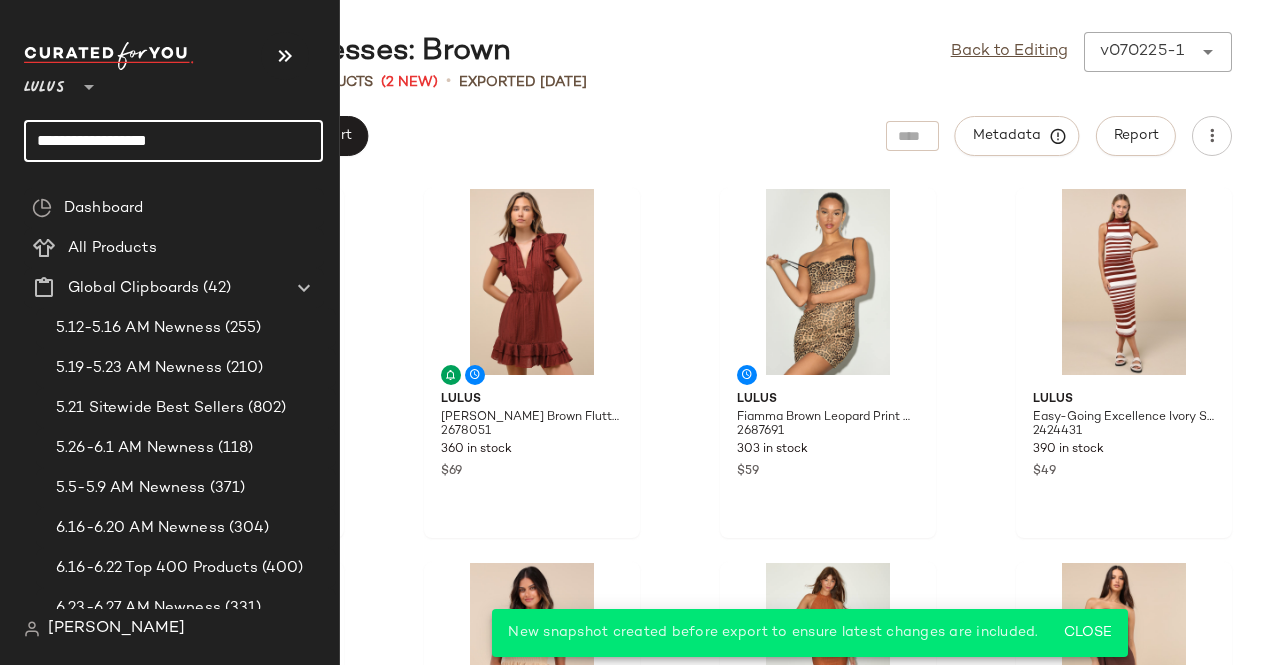 click on "**********" 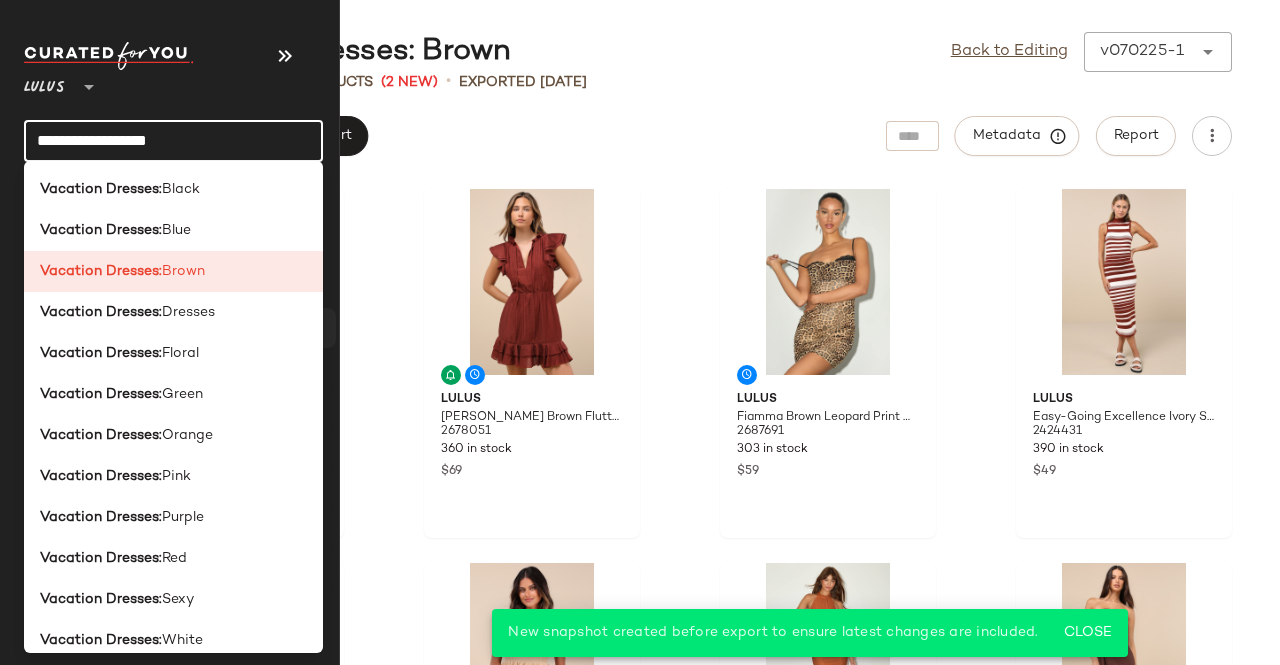 click on "Floral" at bounding box center (180, 353) 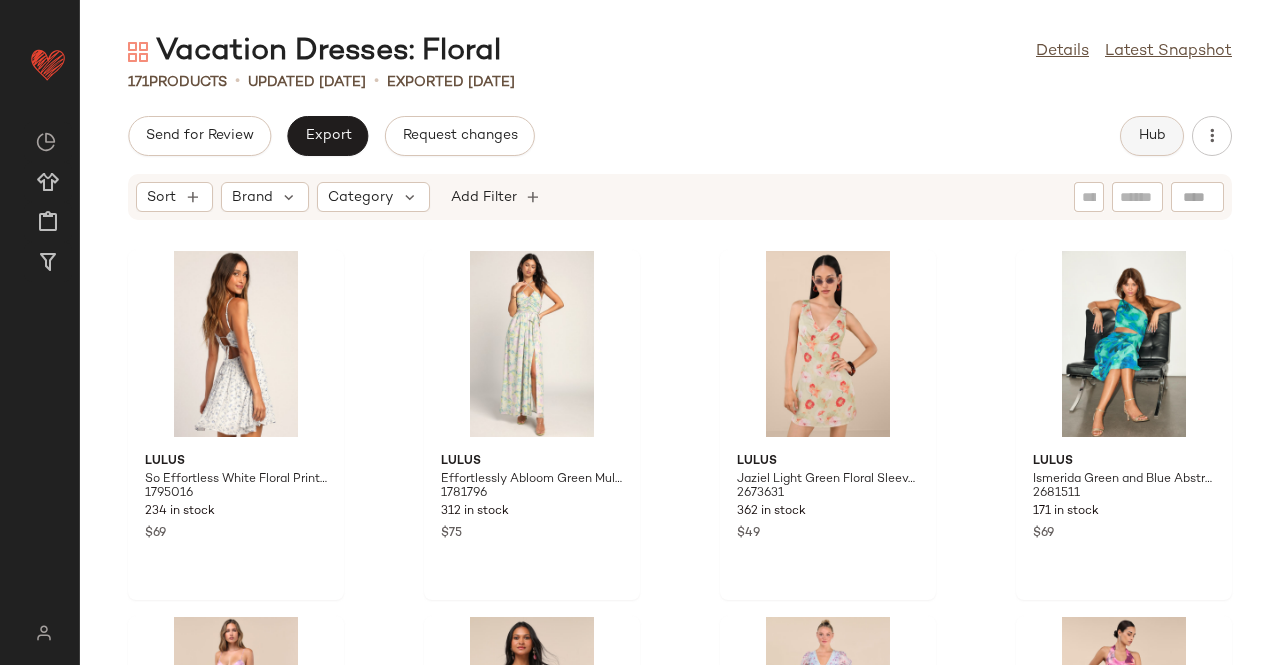 click on "Vacation Dresses: Floral  Details   Latest Snapshot  171   Products   •   updated [DATE]  •  Exported [DATE]  Send for Review   Export   Request changes   Hub  Sort  Brand  Category  Add Filter  Lulus So Effortless White Floral Print Swiss Dot Tie-Back Mini Dress 1795016 234 in stock $69 Lulus Effortlessly Abloom Green Multi Floral Ruched Halter Maxi Dress 1781796 312 in stock $75 Lulus Jaziel Light Green Floral Sleeveless Mini Dress 2673631 362 in stock $49 Lulus Ismerida Green and Blue Abstract Mesh One-Shoulder Midi Dress 2681511 171 in stock $69 Lulus [PERSON_NAME] Floral Backless Maxi Dress 2668091 261 in stock $79 Lulus [PERSON_NAME] Pink Multi Floral Lace-Up Midi Dress 2667971 615 in stock $89 Lulus [PERSON_NAME] Light Blue Floral Puff Sleeve Midi Dress 2672191 466 in stock $79 Lulus [PERSON_NAME] Purple and Pink Floral Satin Halter Mermaid Maxi Dress 2729471 437 in stock $99 Lulus Lylee Pink Multi Floral Satin Pleated Maxi Dress 2648071 214 in stock $99 [PERSON_NAME] 2366191 437 in stock $69 Lulus 2642391 57 in stock" at bounding box center [680, 348] 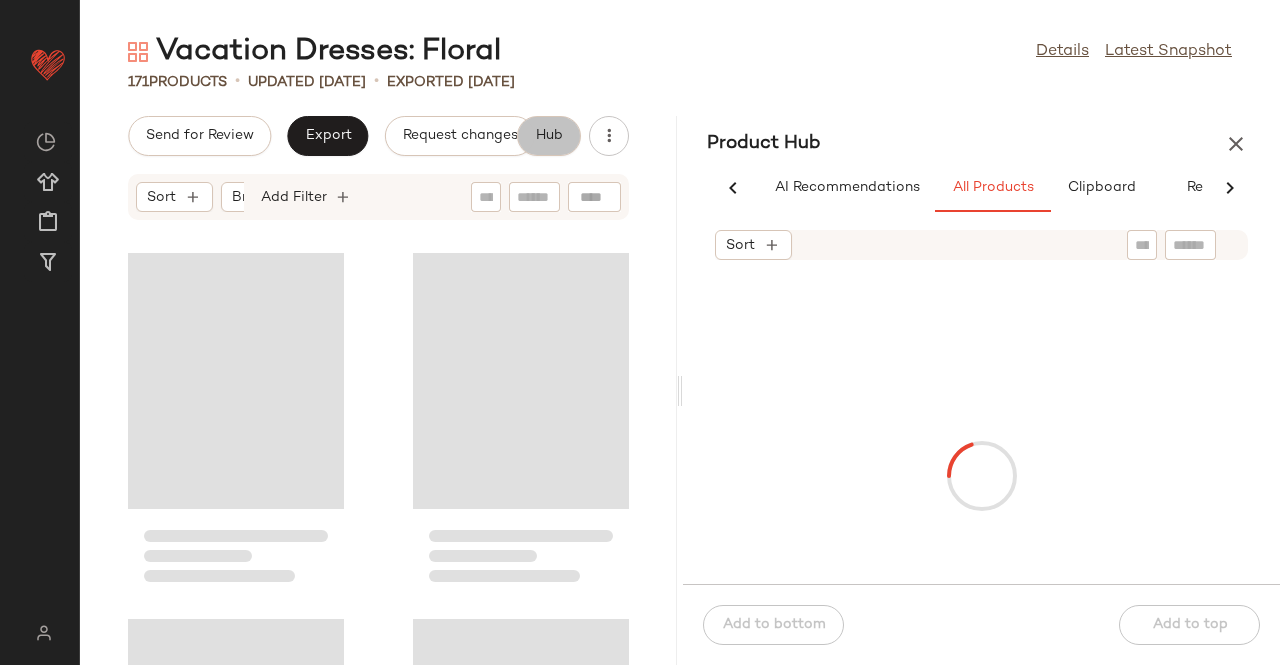 scroll, scrollTop: 0, scrollLeft: 62, axis: horizontal 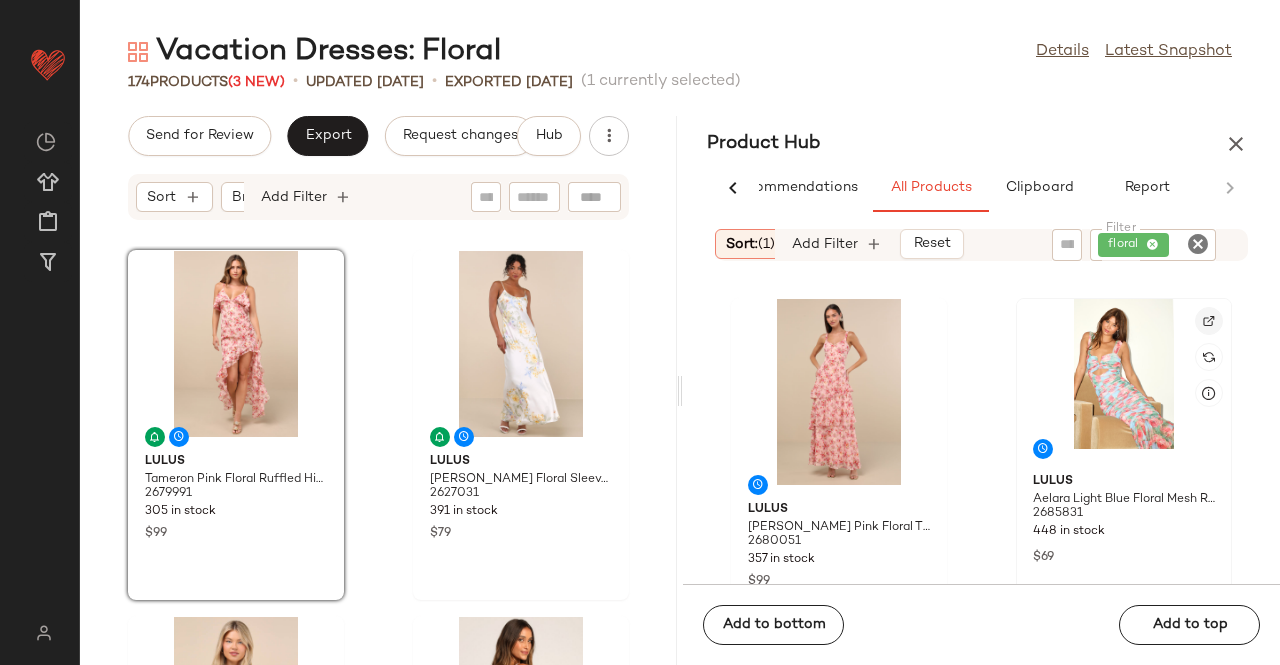 click 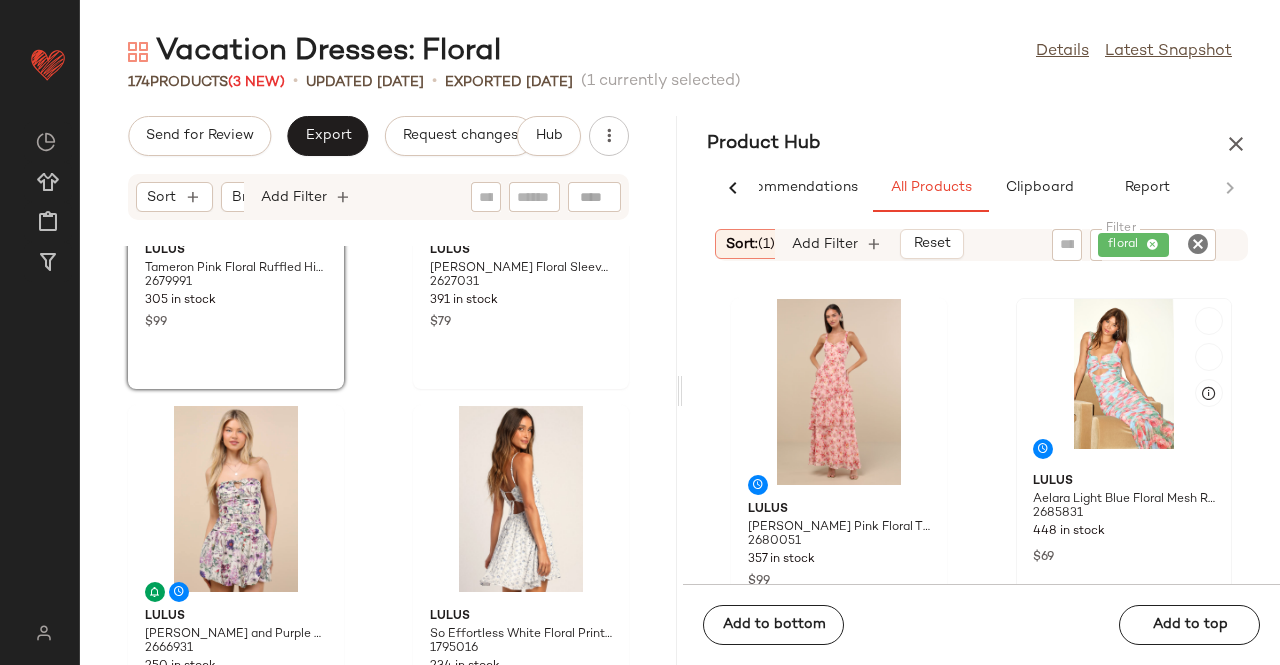 scroll, scrollTop: 416, scrollLeft: 0, axis: vertical 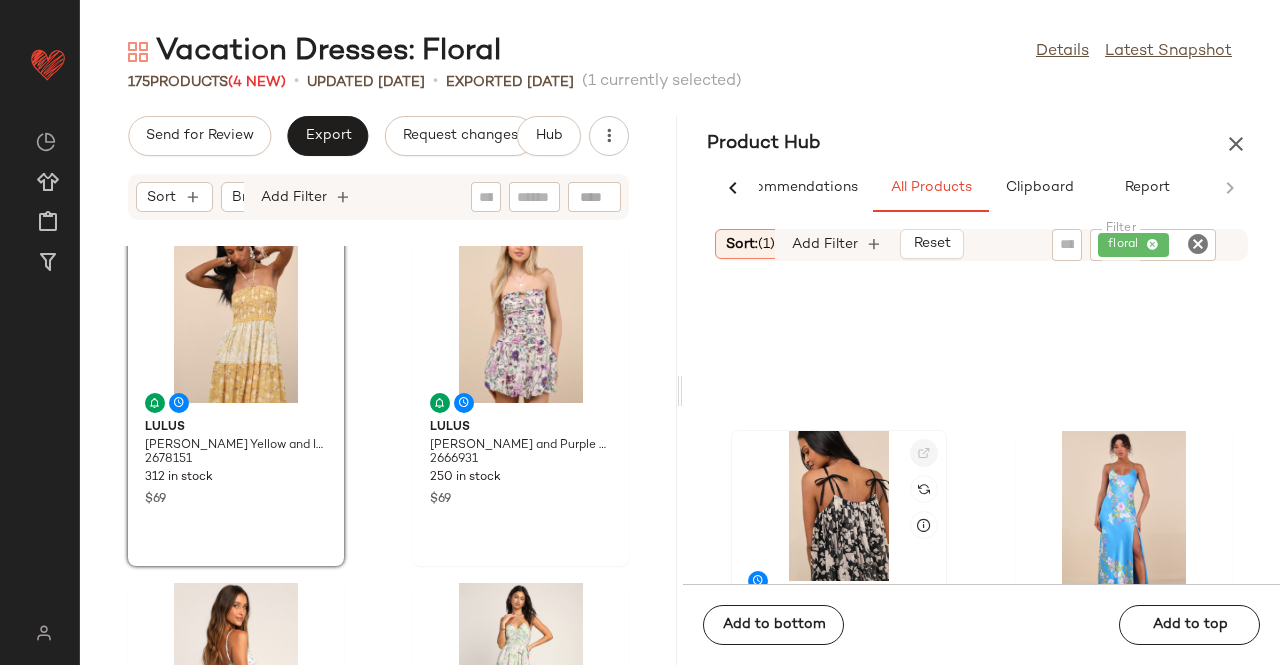 click at bounding box center (924, 453) 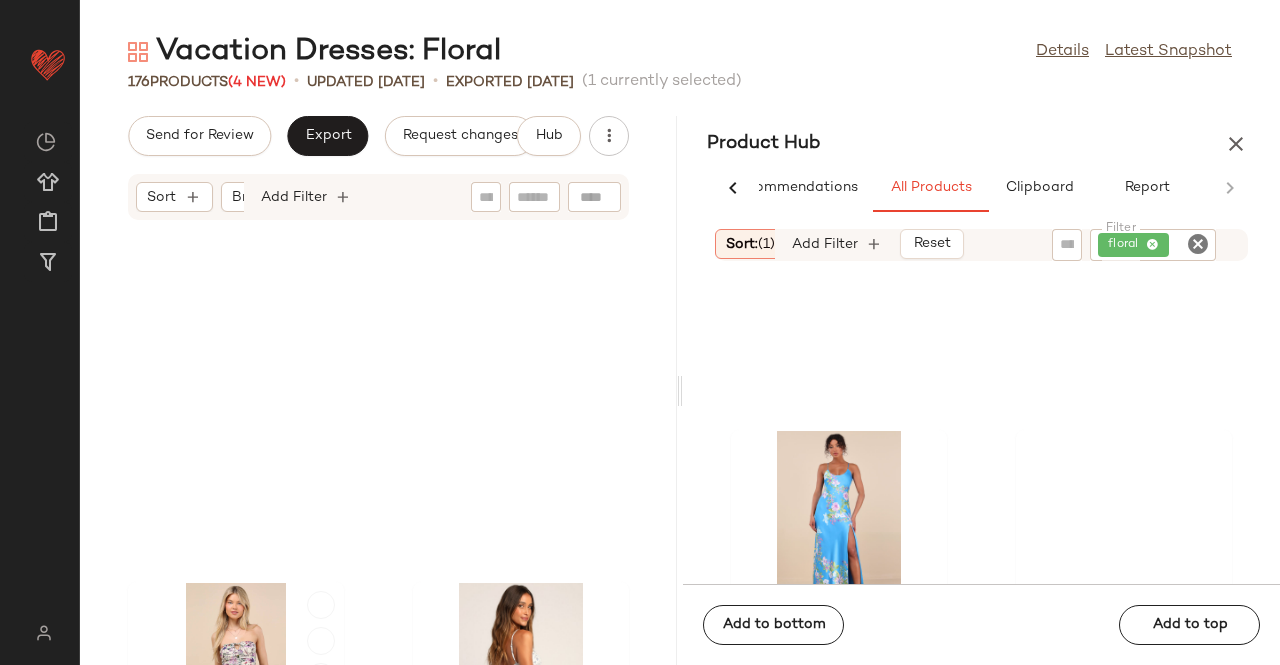 scroll, scrollTop: 782, scrollLeft: 0, axis: vertical 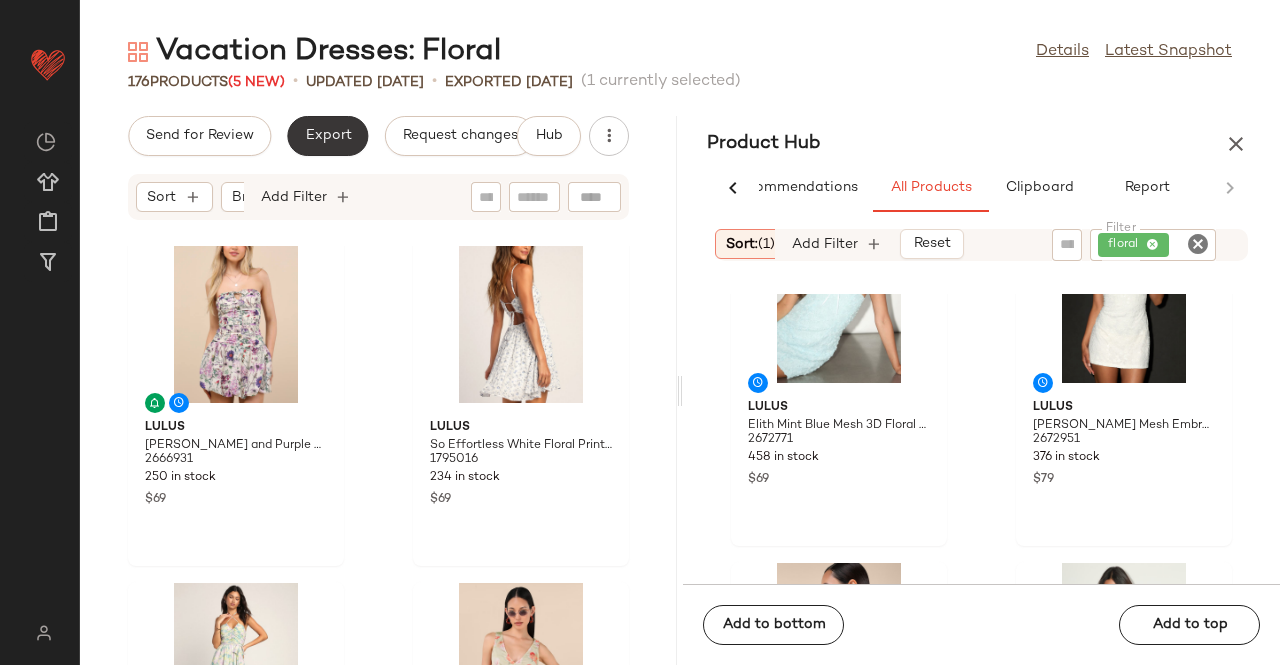 click on "Export" 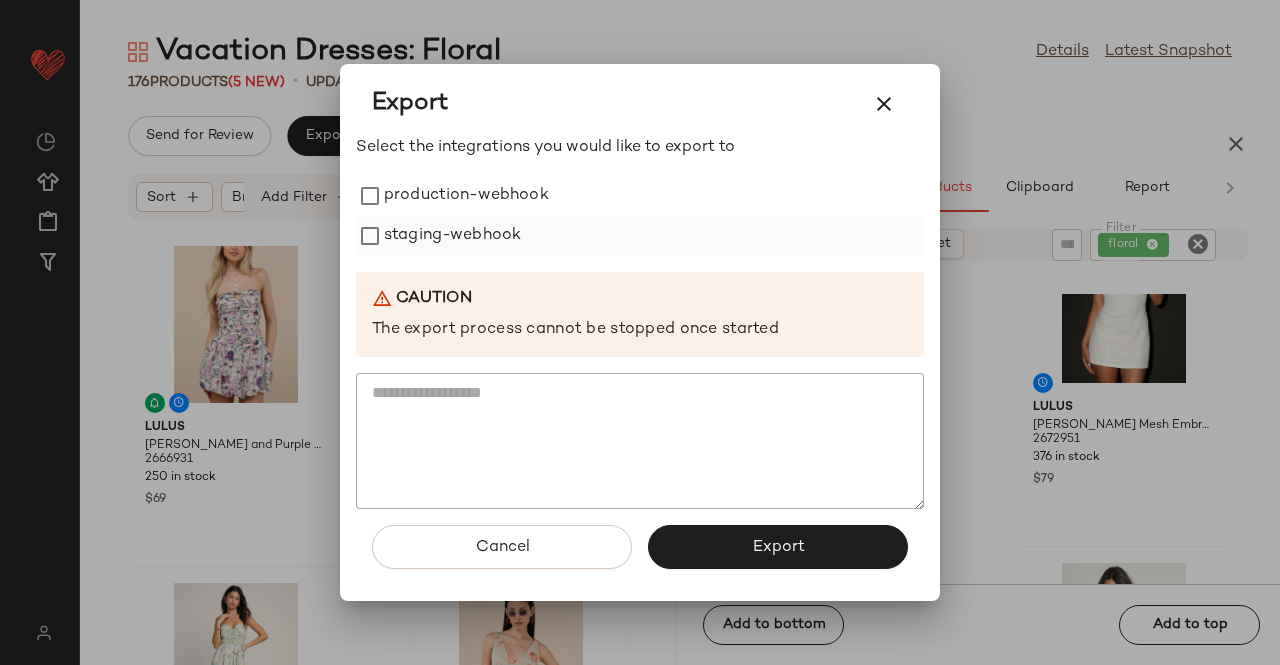 click on "staging-webhook" at bounding box center (452, 236) 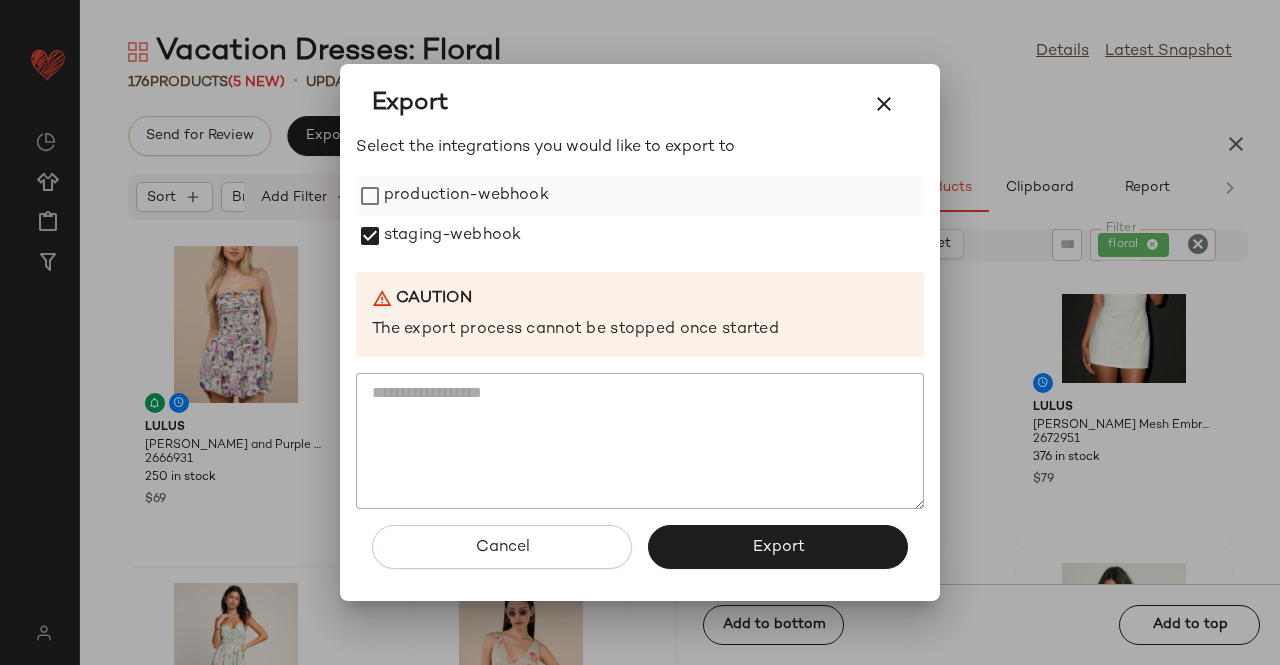 click on "production-webhook" at bounding box center [466, 196] 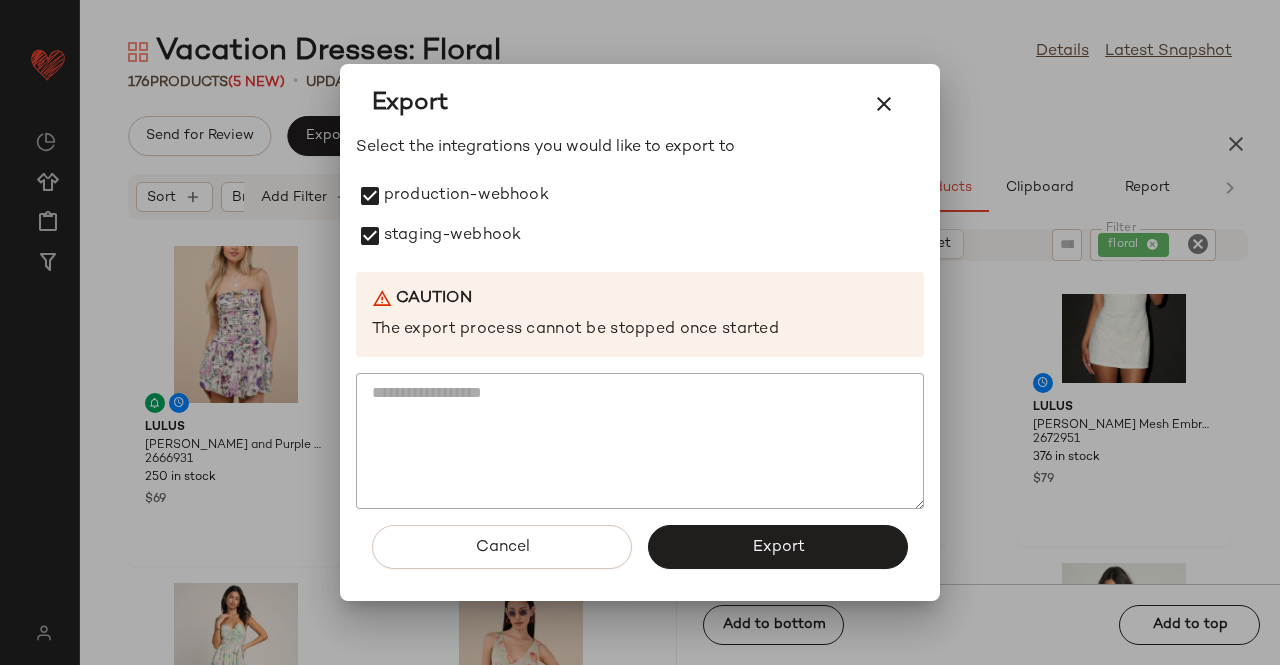 click on "Export" at bounding box center [778, 547] 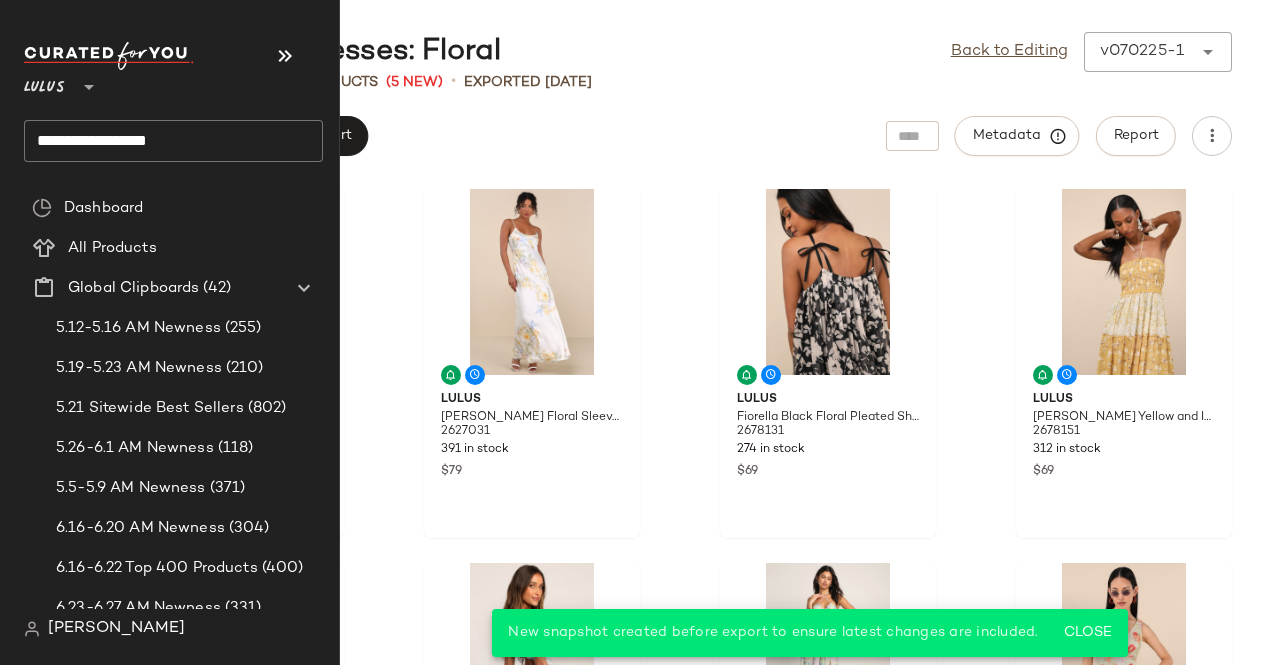 click on "**********" 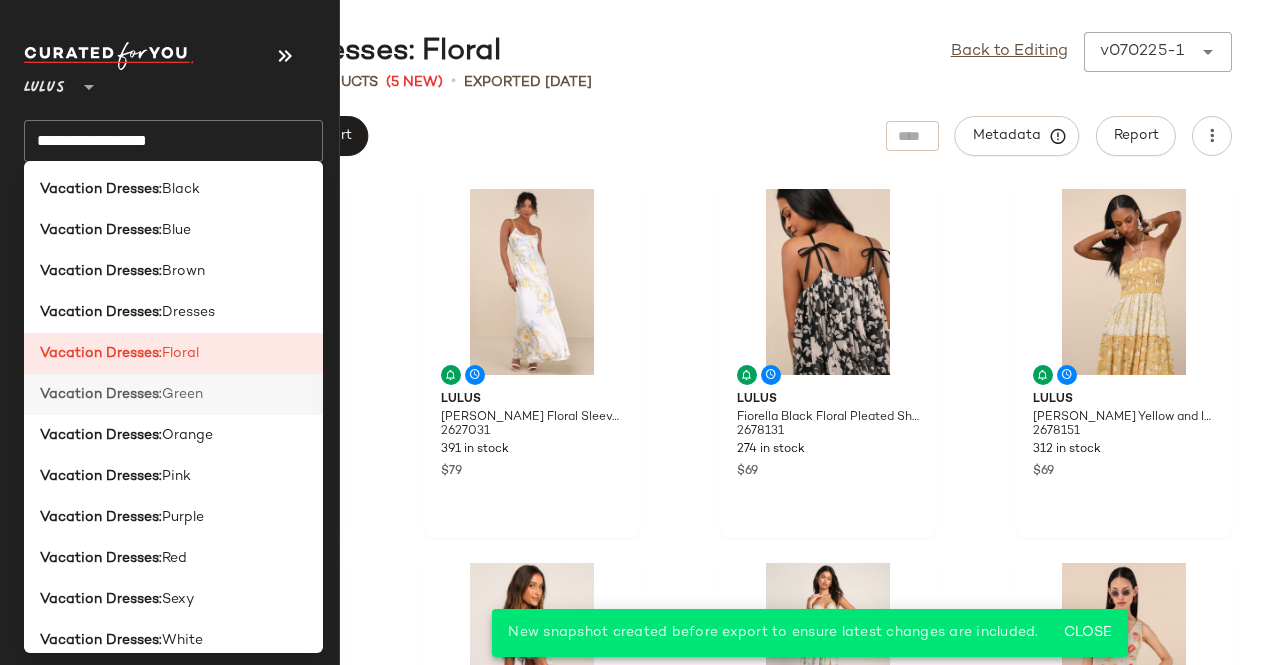 click on "Green" at bounding box center (182, 394) 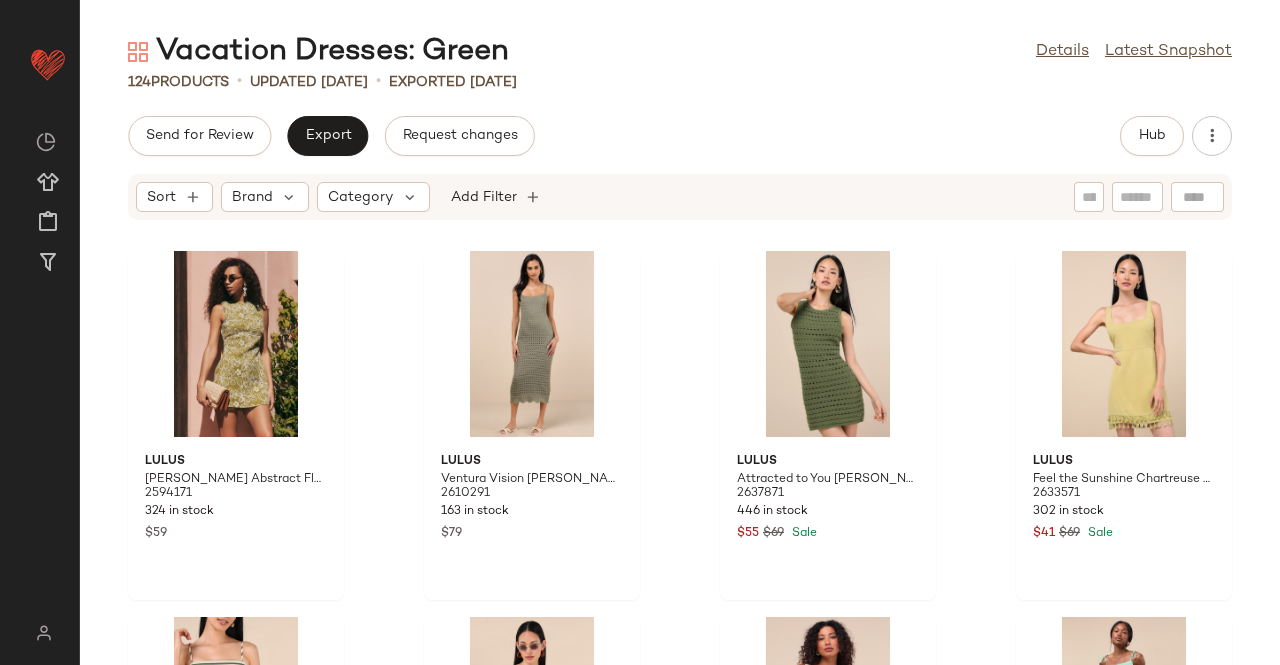 click on "Send for Review   Export   Request changes   Hub  Sort  Brand  Category  Add Filter  Lulus [PERSON_NAME] Abstract Floral Embroidered Mini Dress 2594171 324 in stock $59 Lulus Ventura Vision [PERSON_NAME] Crochet Lace-Up Midi Dress 2610291 163 in stock $79 Lulus Attracted to You Olive Sleeveless Crochet Mini Bodycon Dress 2637871 446 in stock $55 $69 Sale Lulus Feel the Sunshine Chartreuse Linen Tassel Mini Dress 2633571 302 in stock $41 $69 Sale Lulus Yamila Olive Striped Textured Cutout Mini Dress 2685551 451 in stock $49 Lulus Jaziel Light Green Floral Sleeveless Mini Dress 2673631 362 in stock $49 Lulus Naina Light Green Embroidered Sleeveless Mini Dress 2628431 243 in stock $59 Lulus Harmonia Green Floral Print Tie-Strap Mini Dress 2628551 368 in stock $41 $59 Sale Lulus Bembe Sage Striped Tie-Strap Tiered Maxi Dress 2615431 44 in stock $69 Lulus [PERSON_NAME] Light Green Satin Halter Mermaid Maxi Dress 2679771 440 in stock $99 Lulus [PERSON_NAME] Green Multi Abstract Halter Ruffled Midi Dress 2669371 240 in stock" at bounding box center (680, 390) 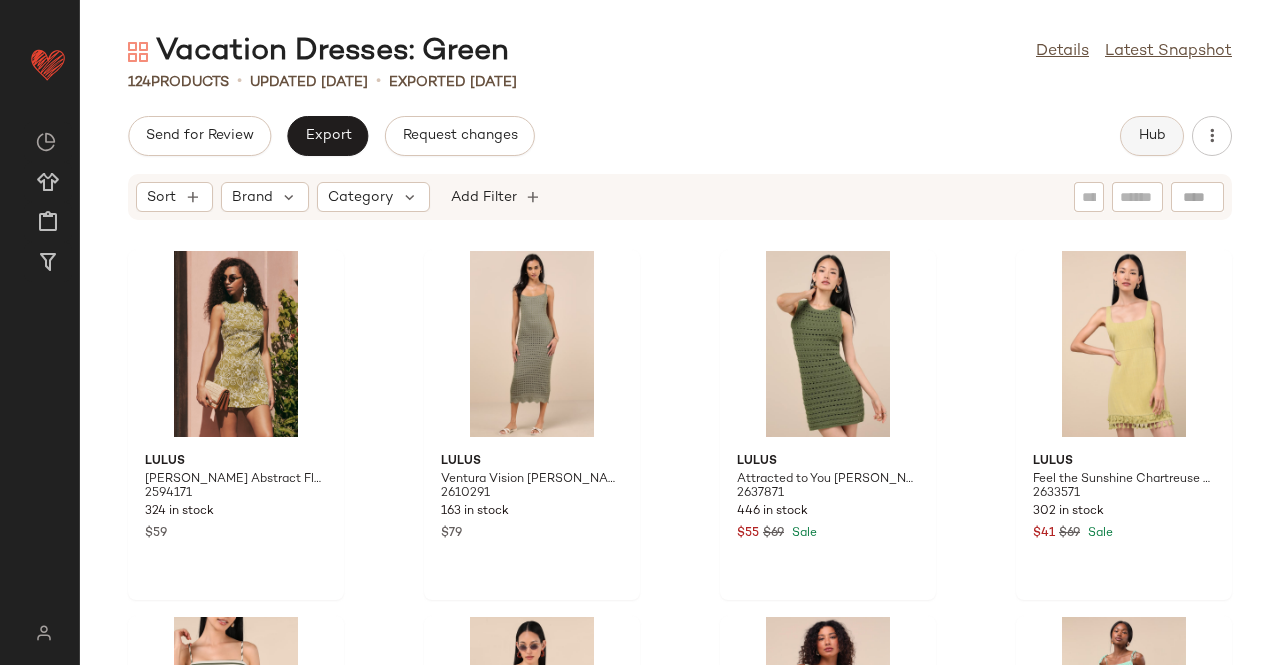 click on "Hub" at bounding box center (1152, 136) 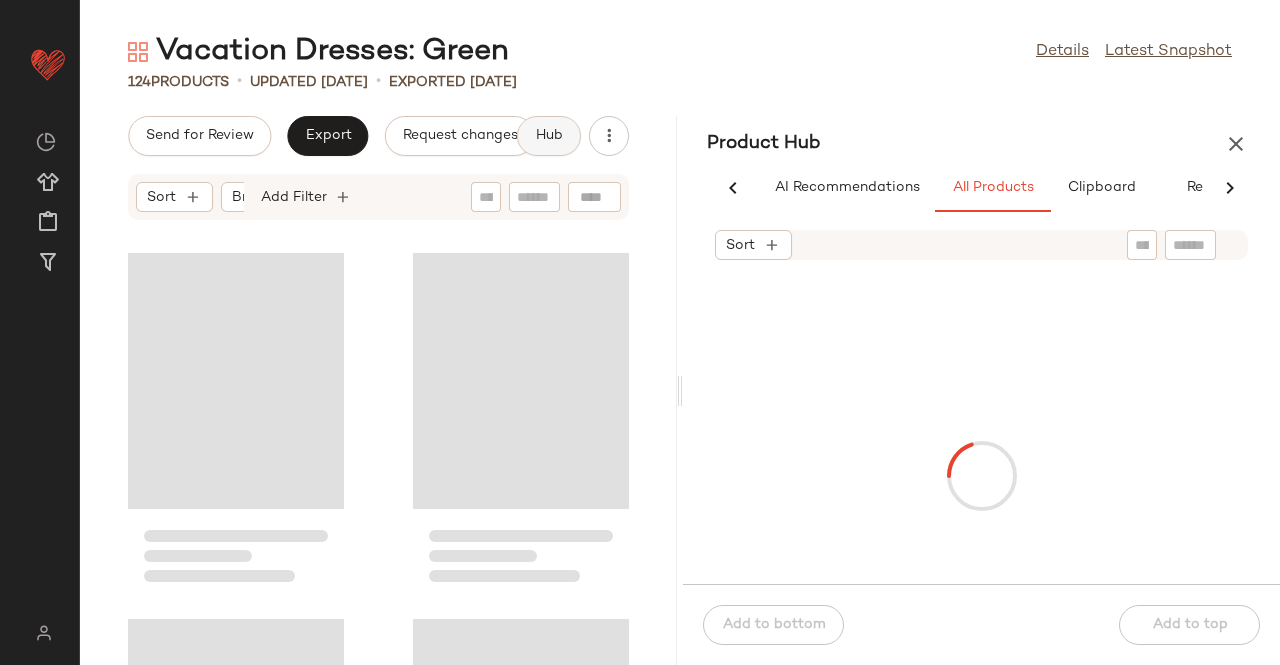 scroll, scrollTop: 0, scrollLeft: 62, axis: horizontal 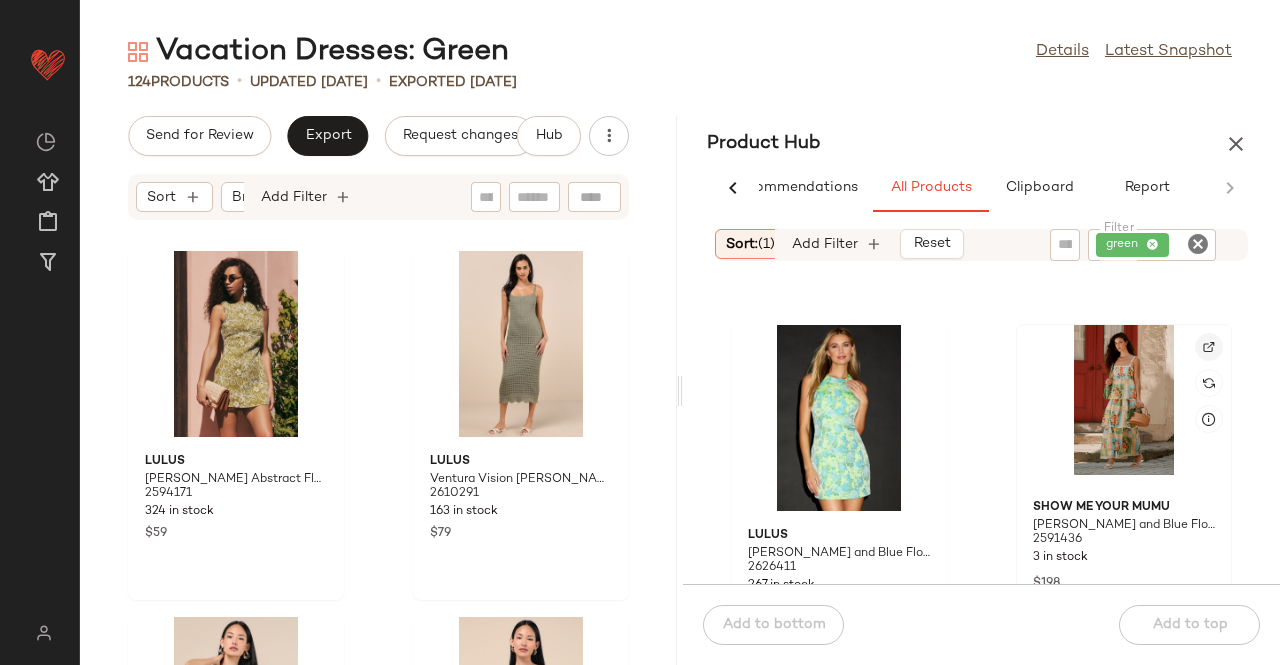 click at bounding box center (1209, 347) 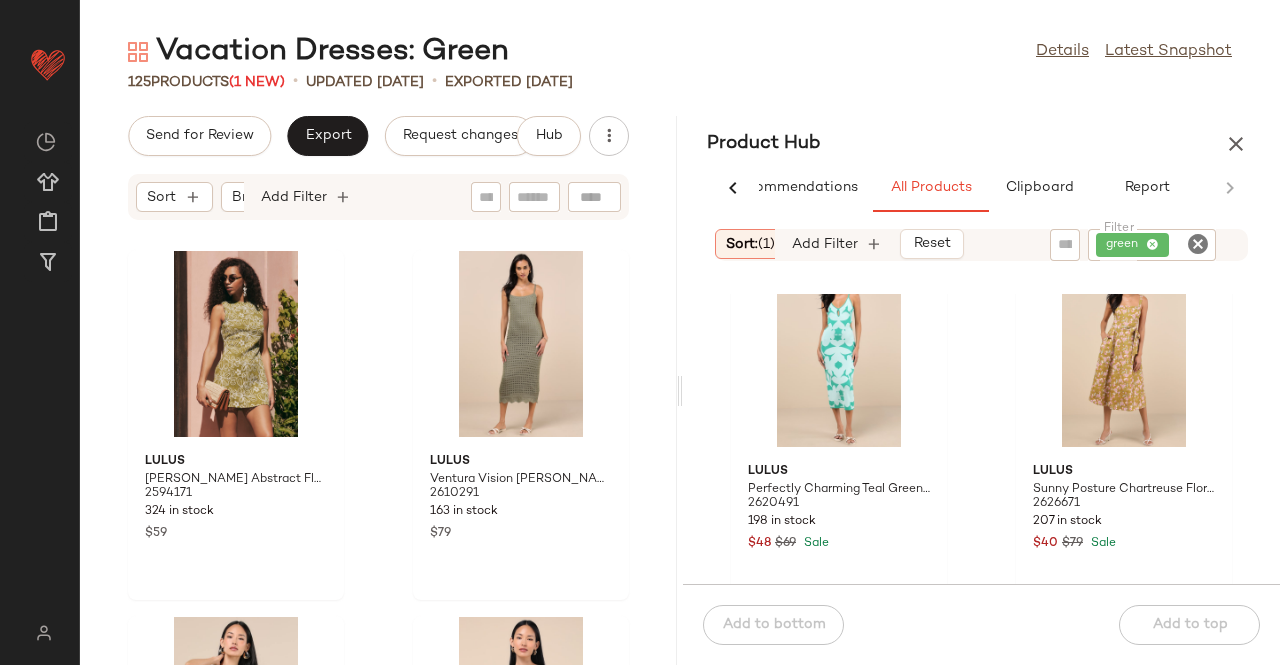 scroll, scrollTop: 9716, scrollLeft: 0, axis: vertical 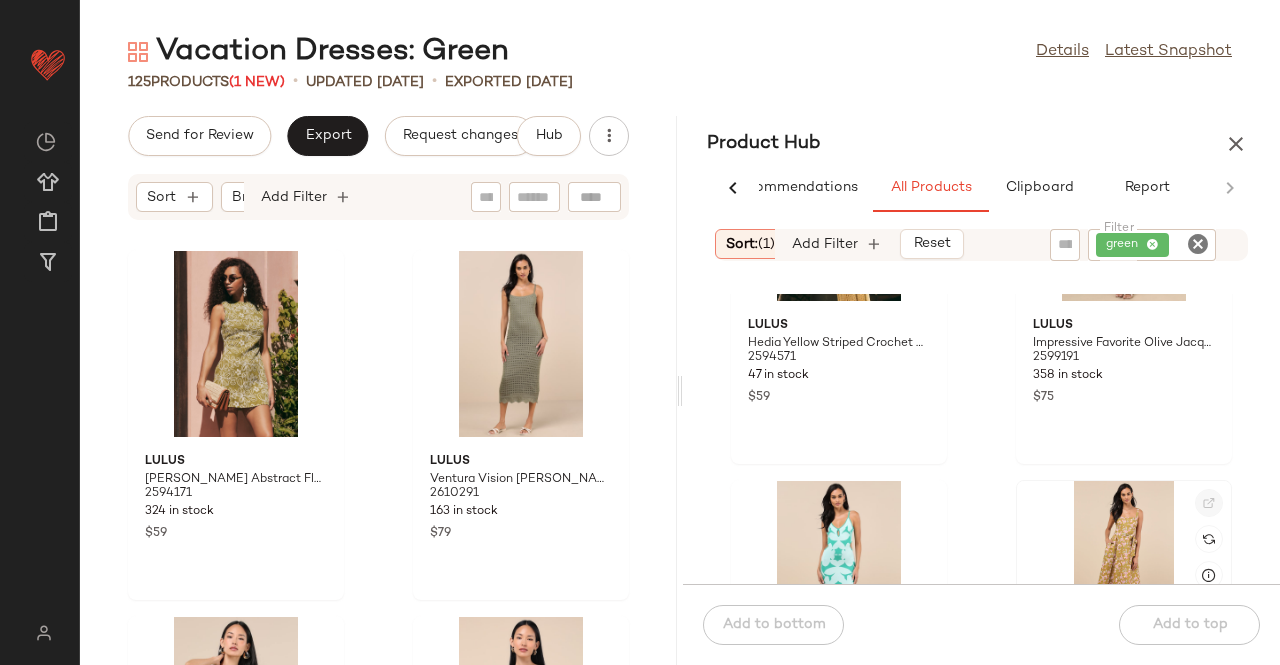 click at bounding box center [1209, 503] 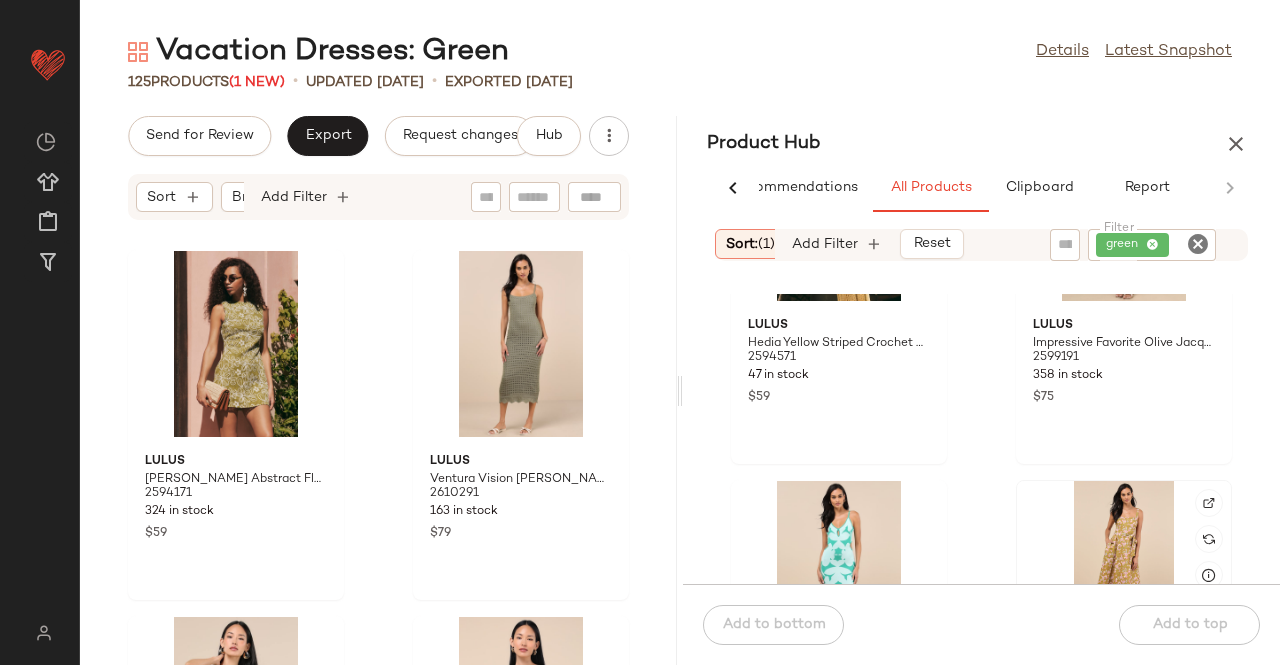 scroll, scrollTop: 9717, scrollLeft: 0, axis: vertical 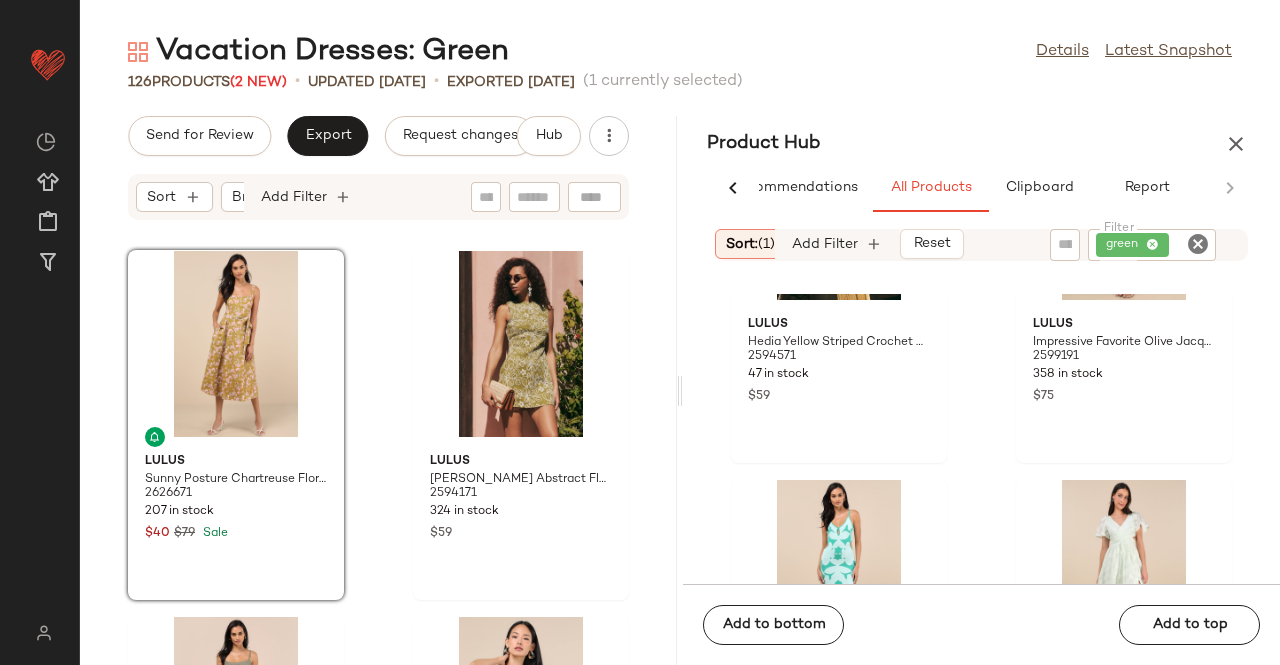 drag, startPoint x: 364, startPoint y: 127, endPoint x: 378, endPoint y: 127, distance: 14 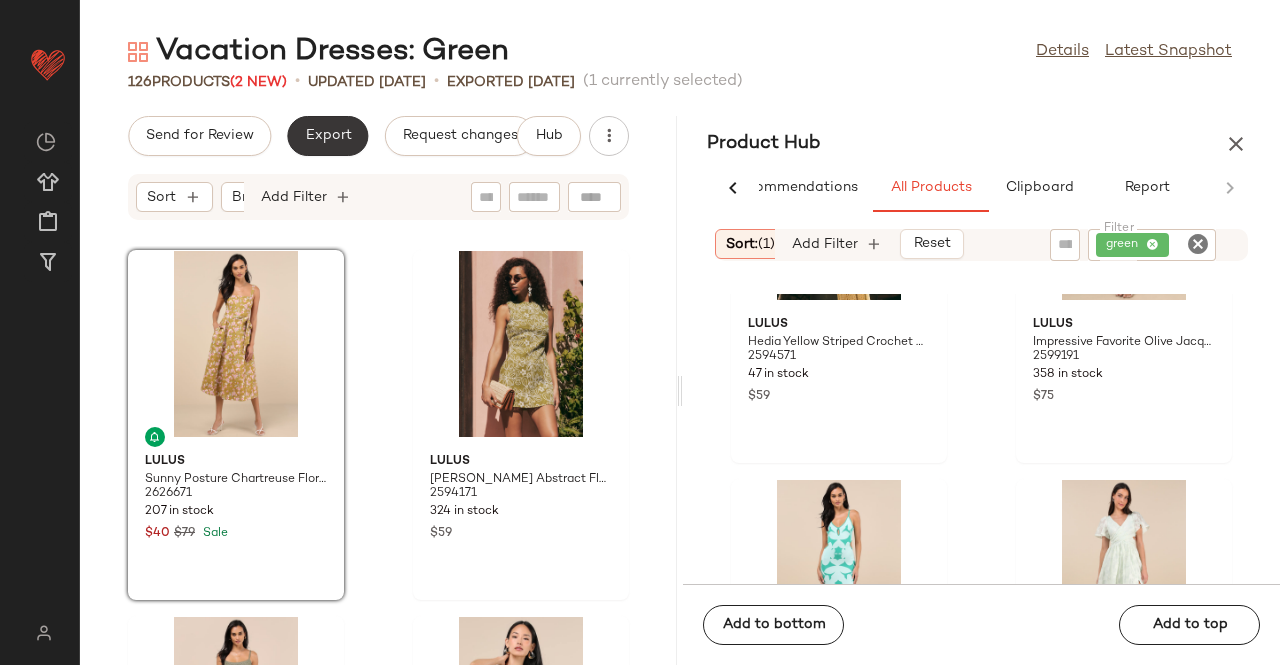 click on "Export" 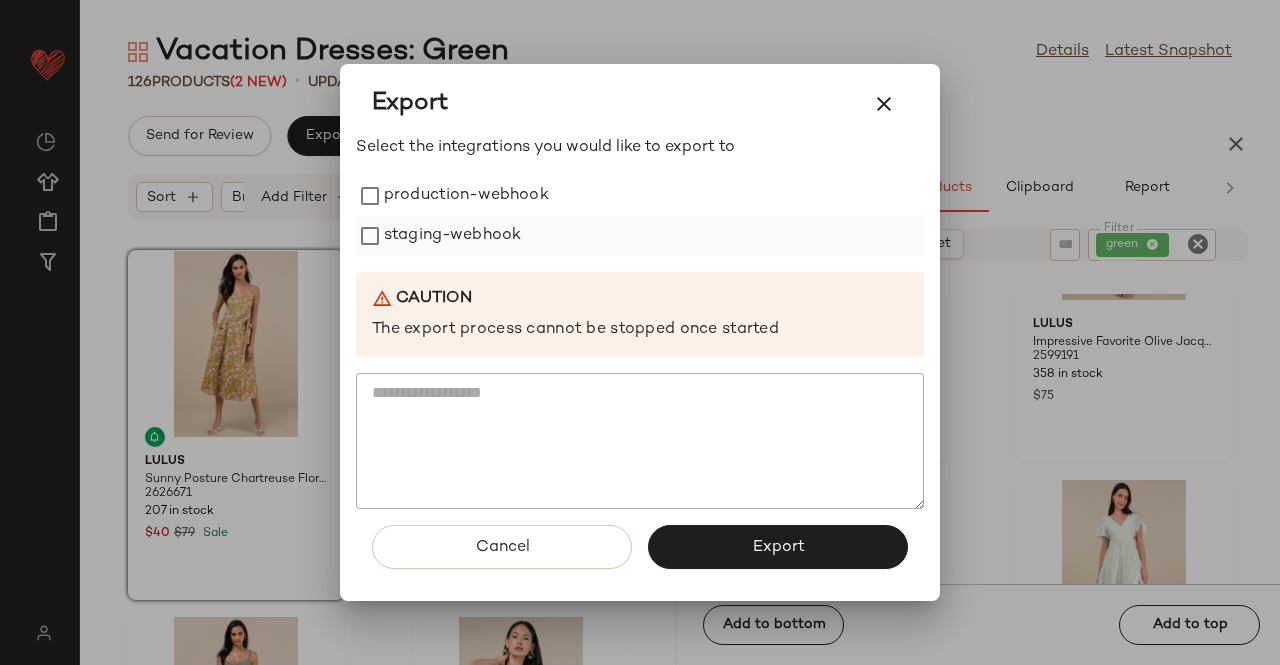 click on "staging-webhook" at bounding box center [452, 236] 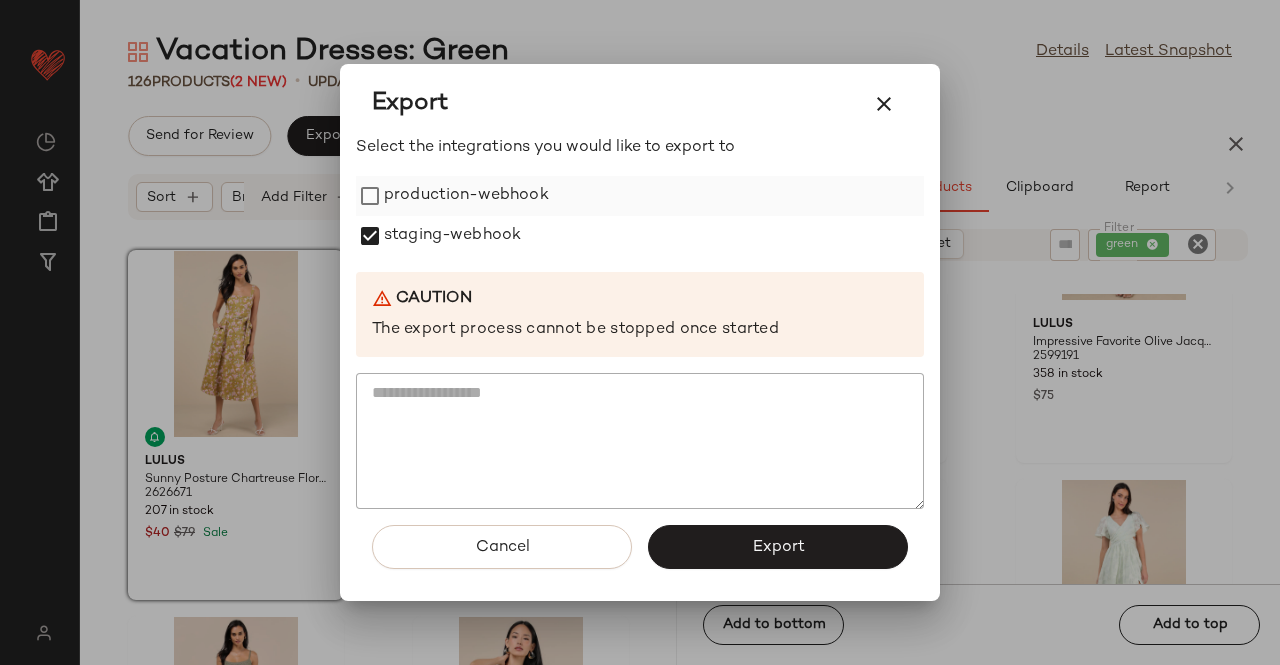 click on "production-webhook" at bounding box center (466, 196) 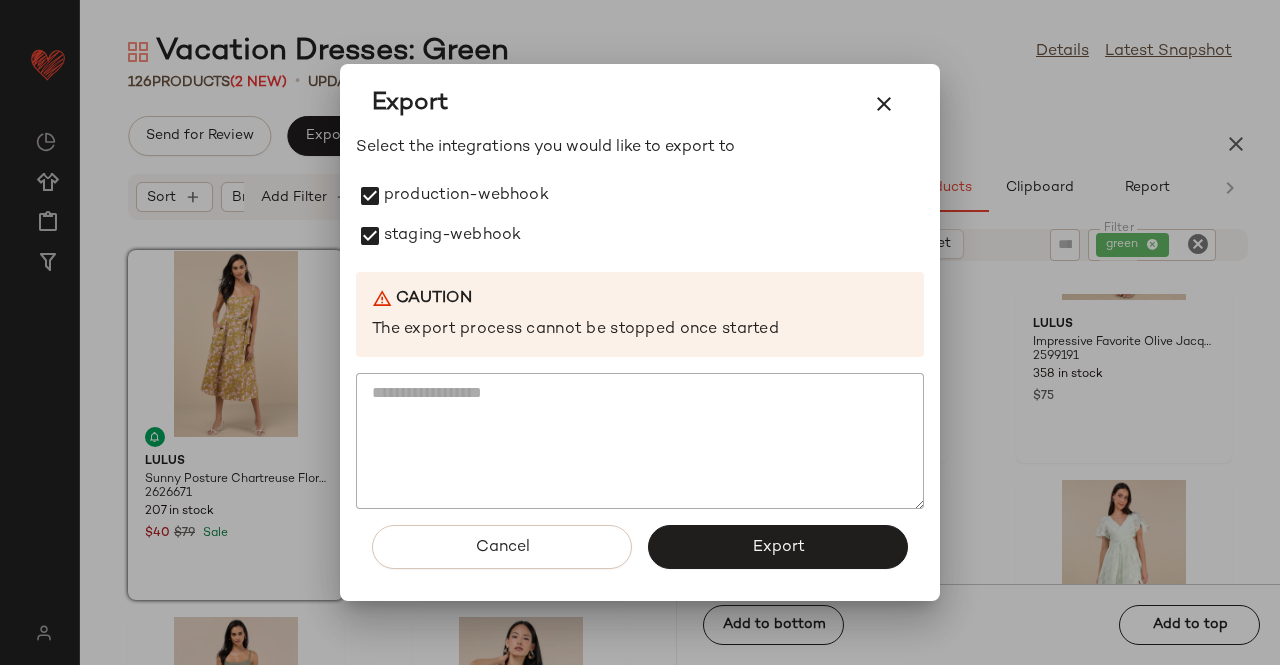 drag, startPoint x: 780, startPoint y: 567, endPoint x: 758, endPoint y: 538, distance: 36.40055 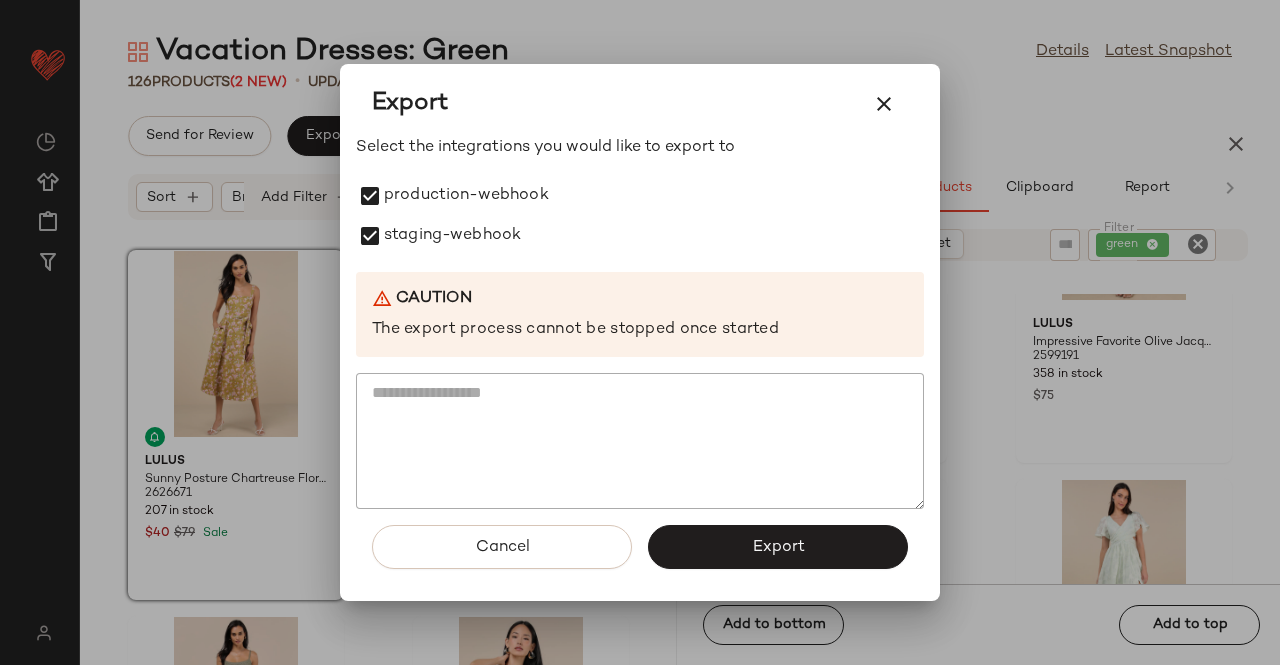 click on "Export" at bounding box center [778, 547] 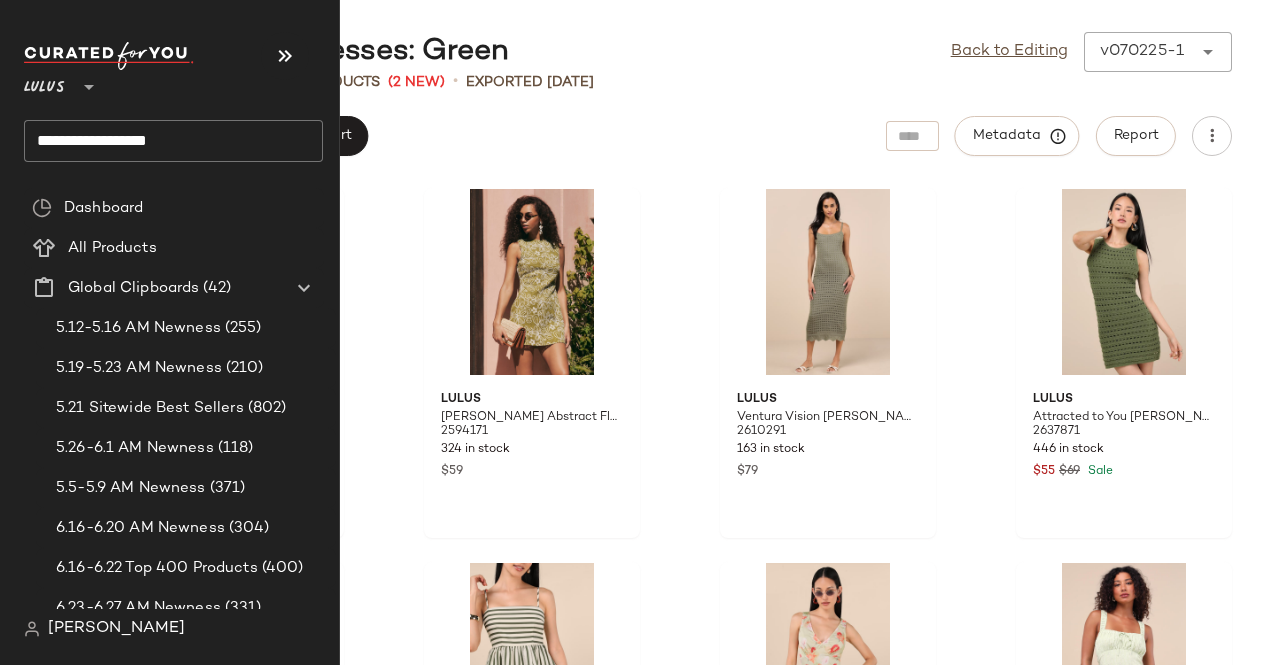 click on "**********" 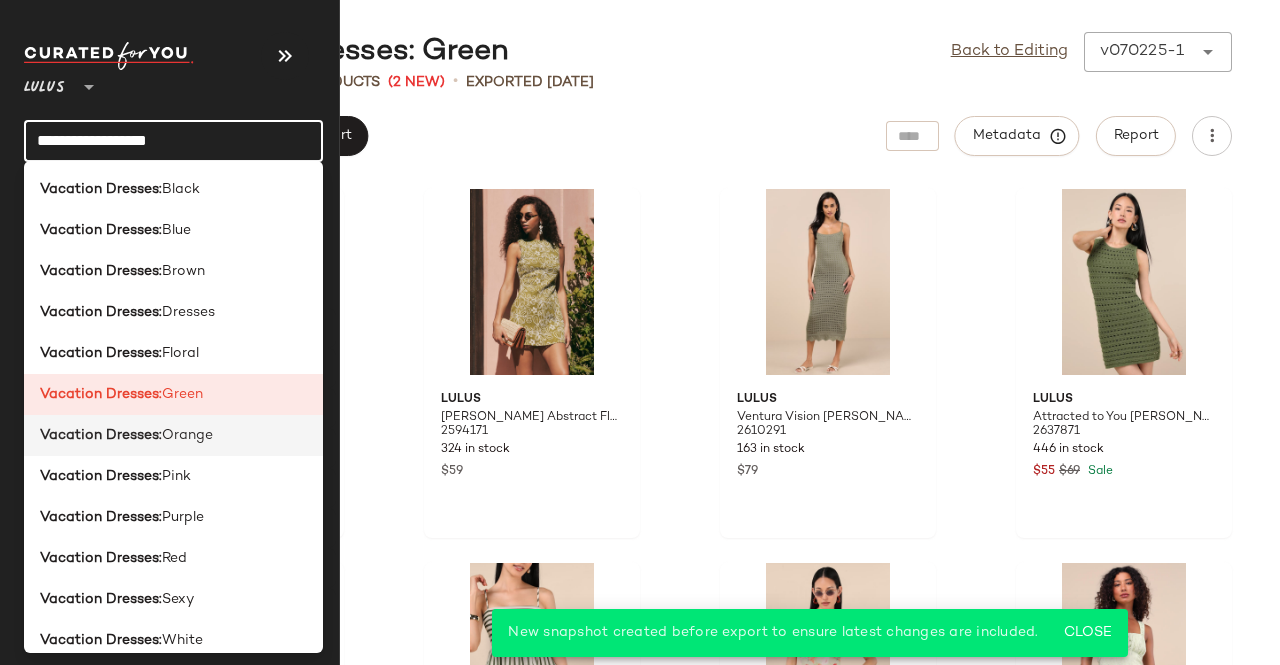 click on "Orange" at bounding box center [187, 435] 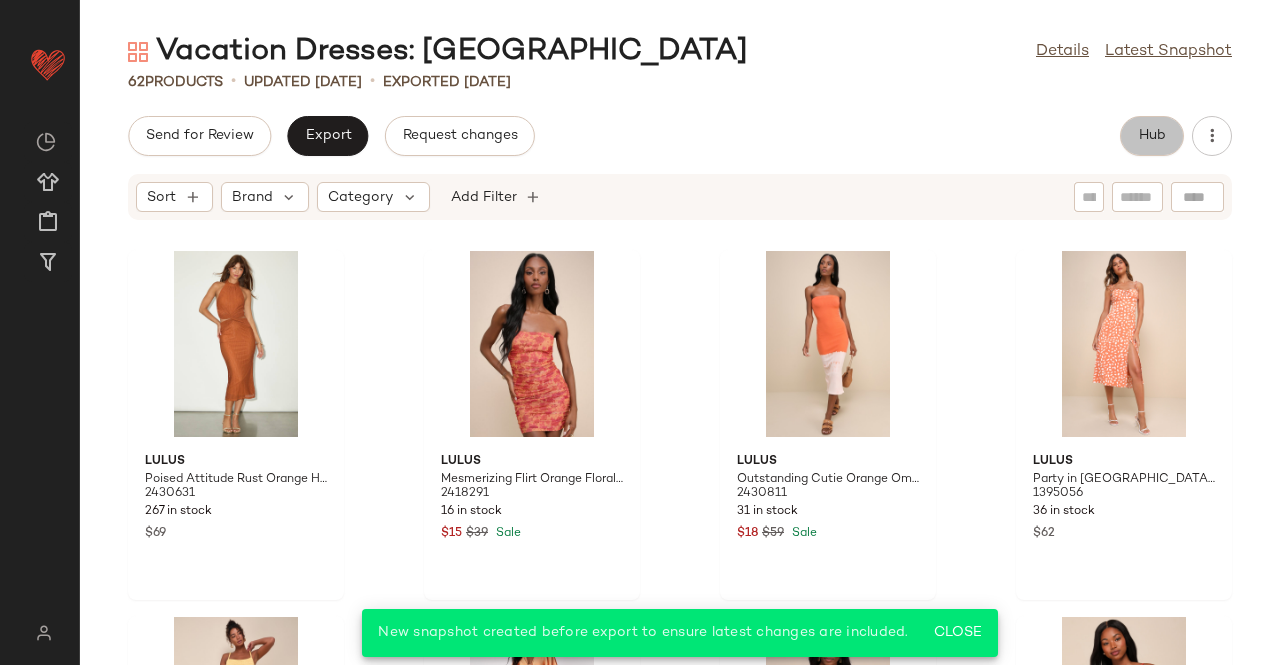 click on "Hub" at bounding box center (1152, 136) 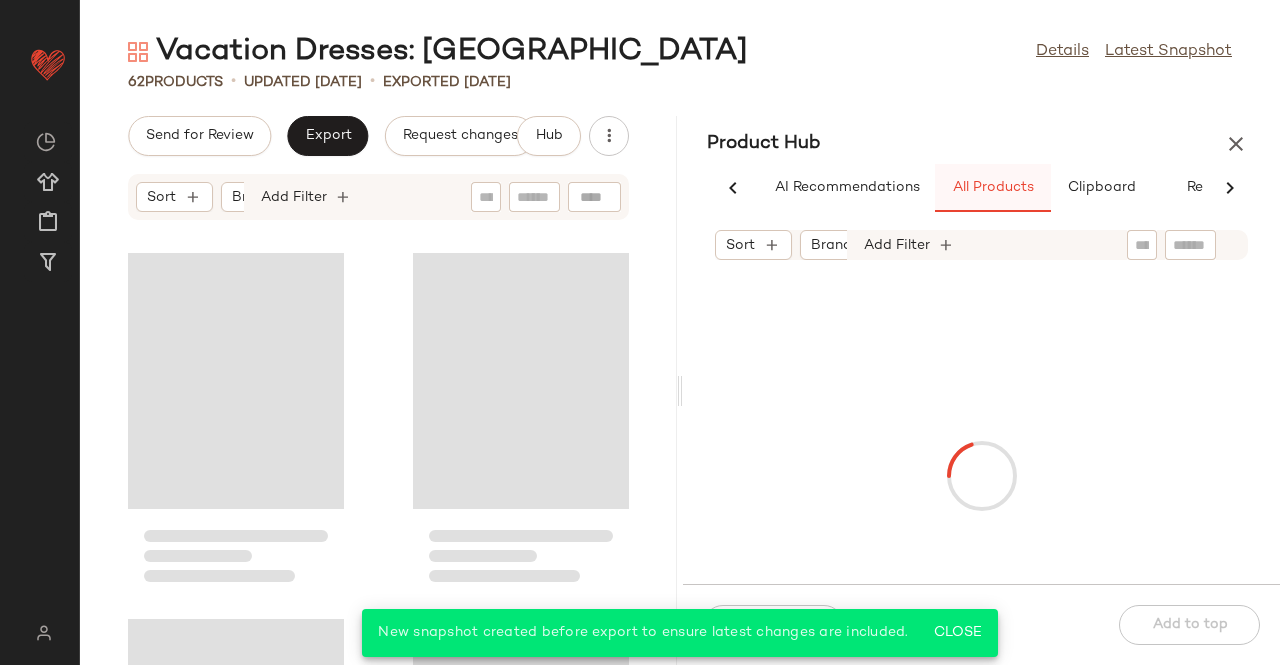 scroll, scrollTop: 0, scrollLeft: 62, axis: horizontal 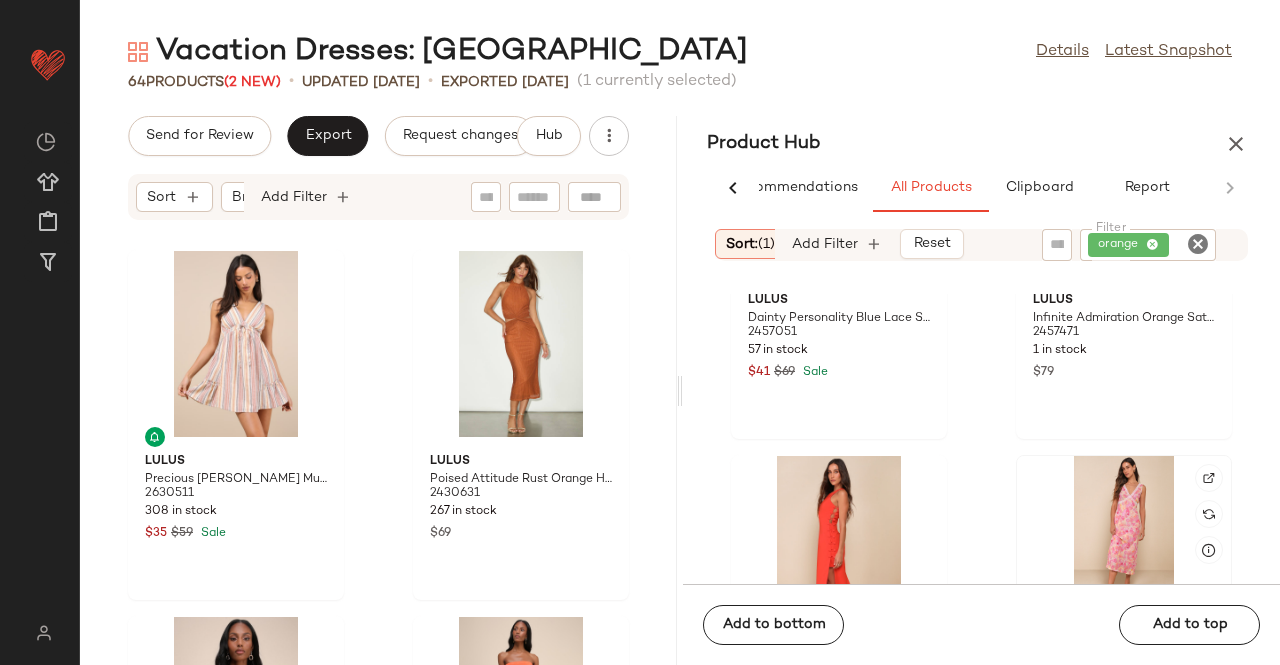 click 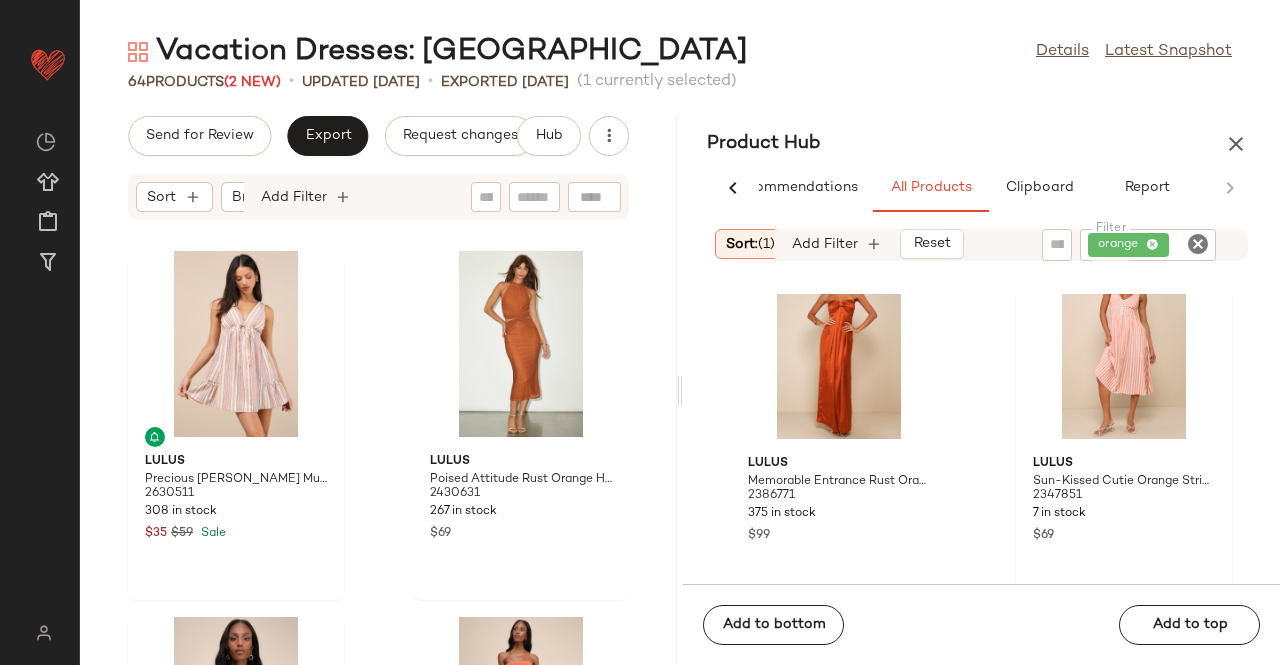 scroll, scrollTop: 5217, scrollLeft: 0, axis: vertical 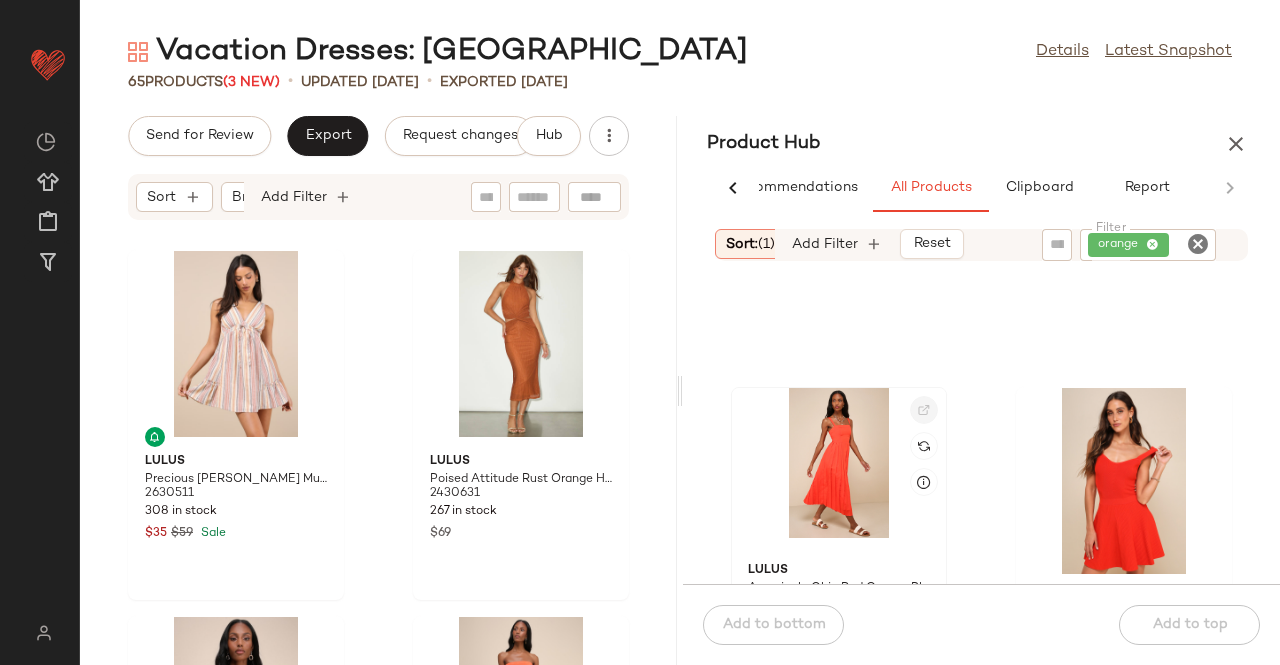 click at bounding box center [924, 410] 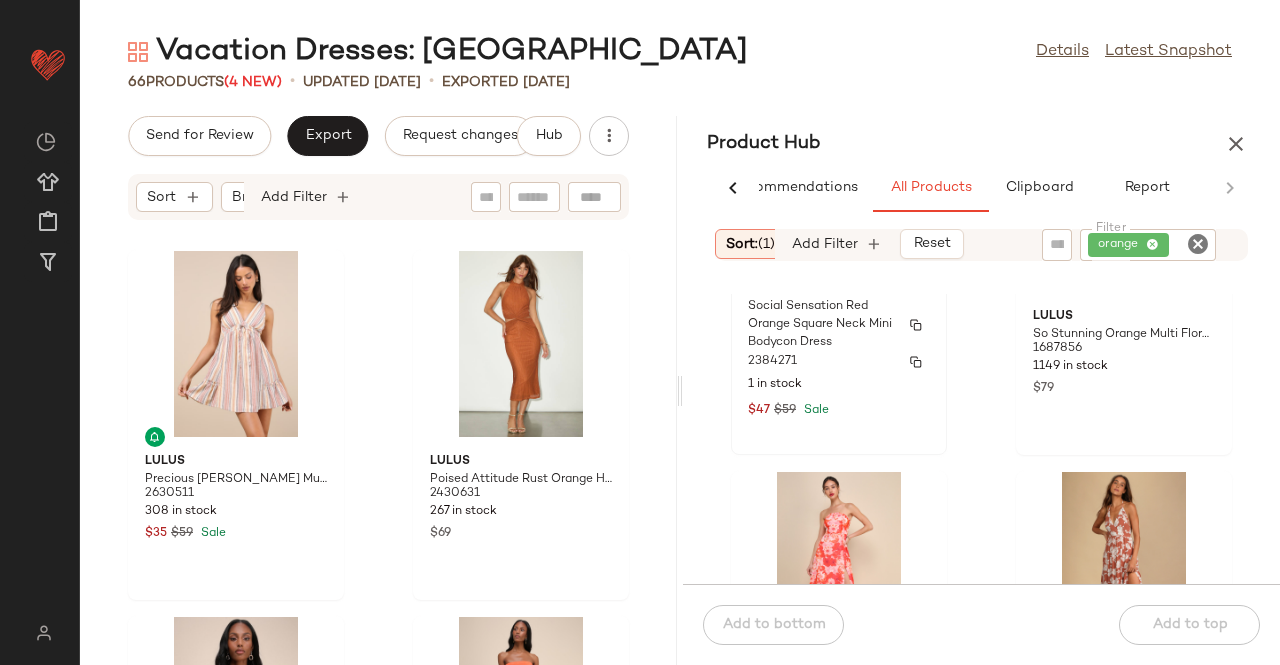 scroll, scrollTop: 7017, scrollLeft: 0, axis: vertical 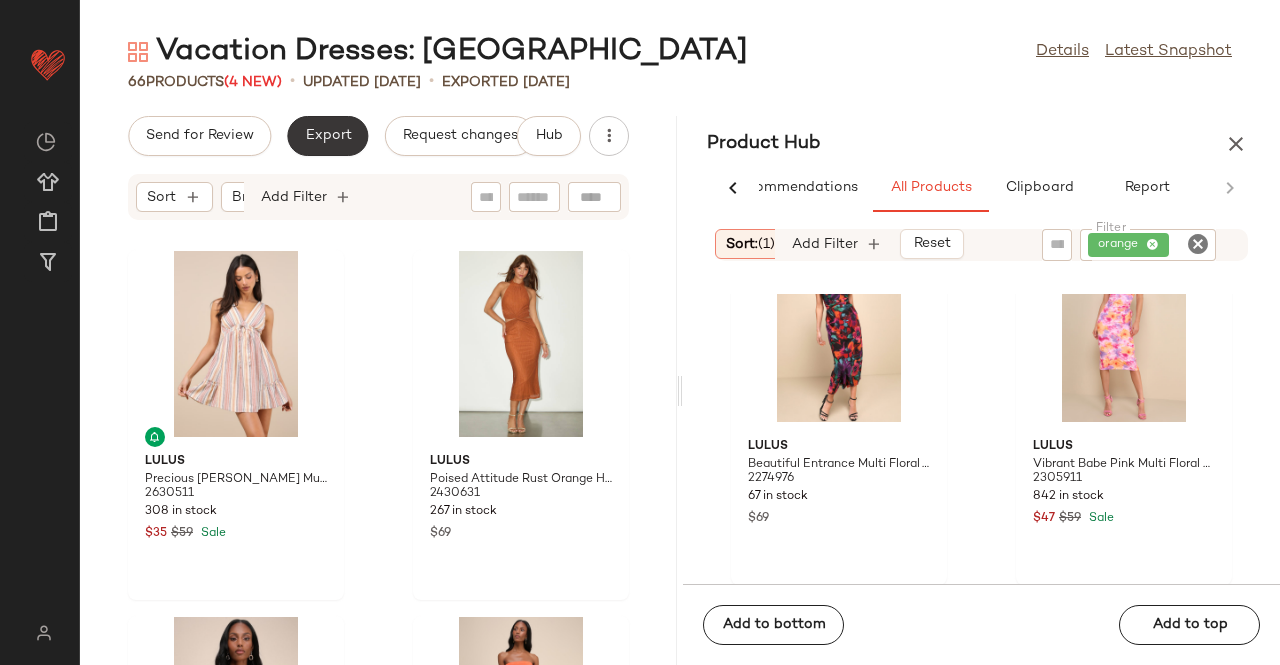click on "Export" 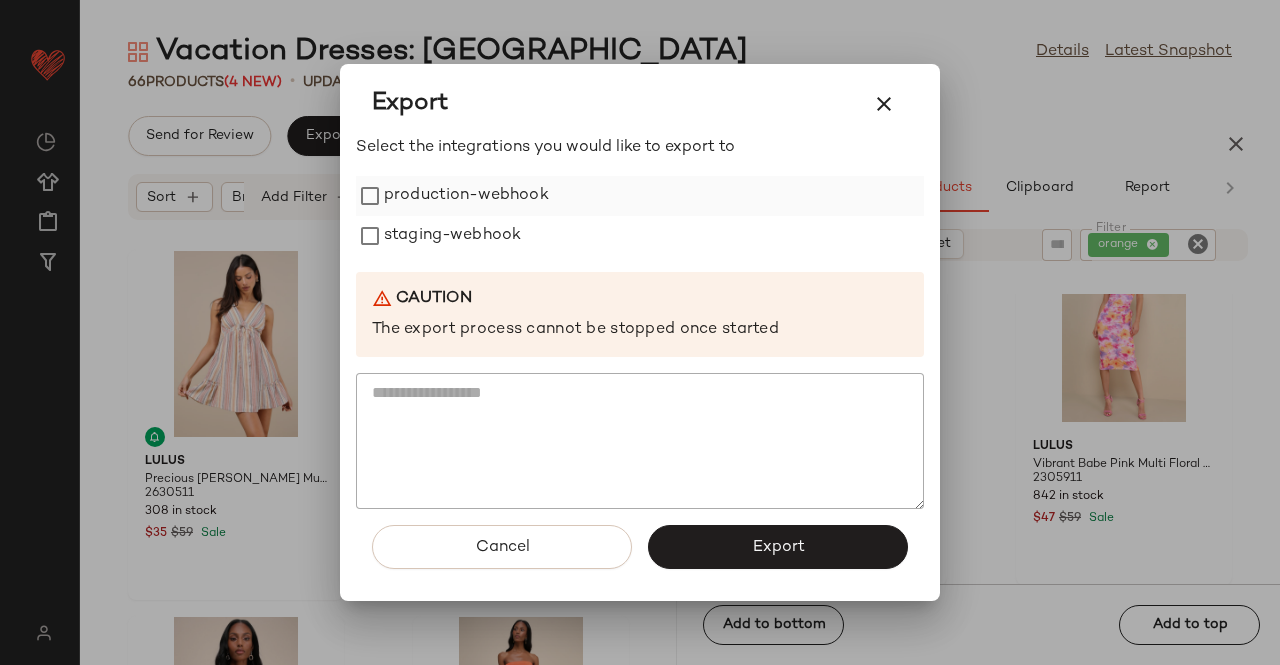 click on "production-webhook" at bounding box center [466, 196] 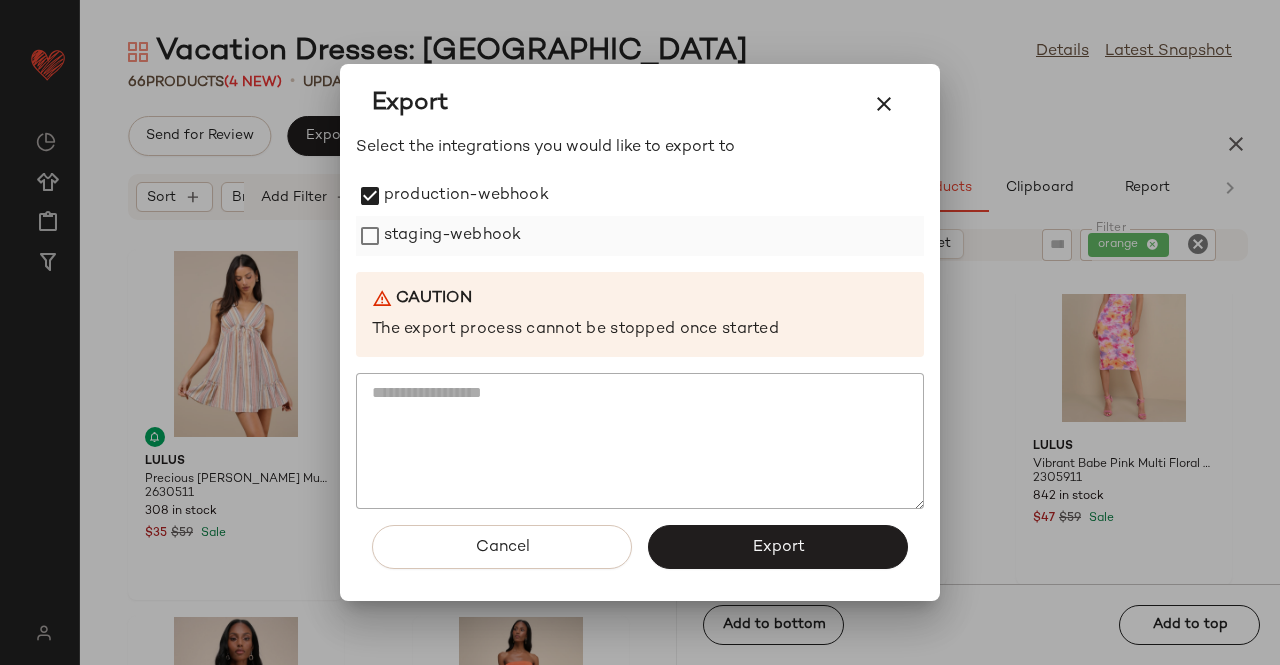 click on "staging-webhook" at bounding box center (452, 236) 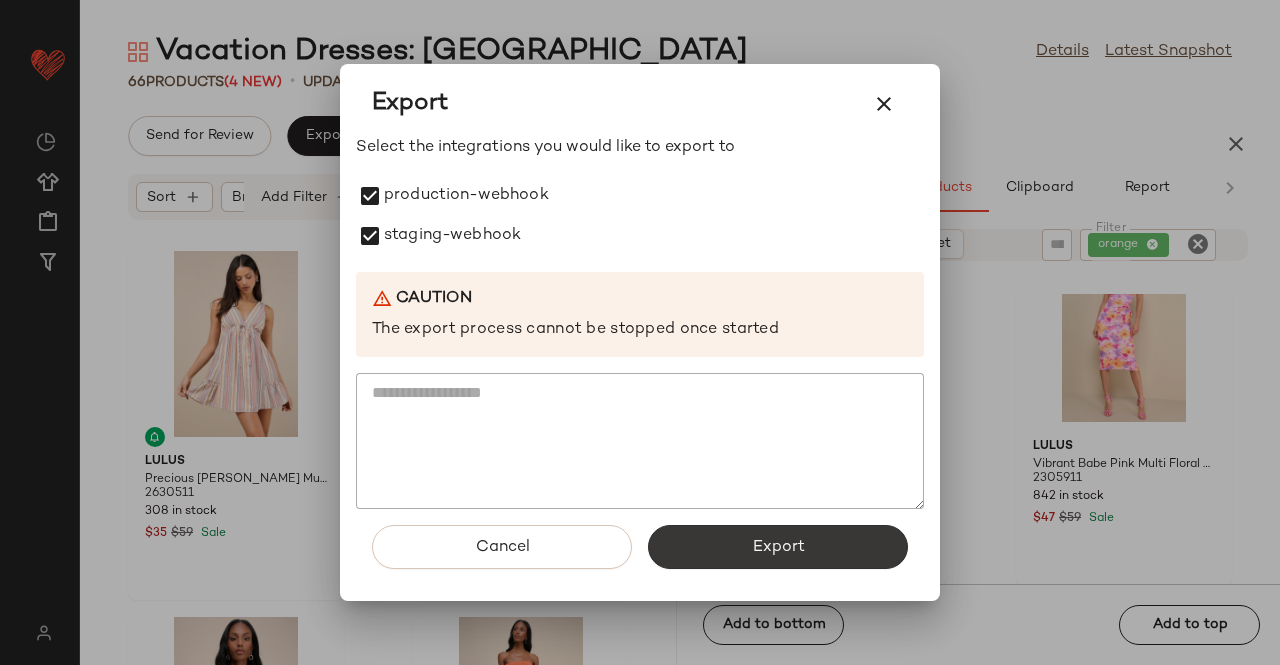 click on "Export" at bounding box center [778, 547] 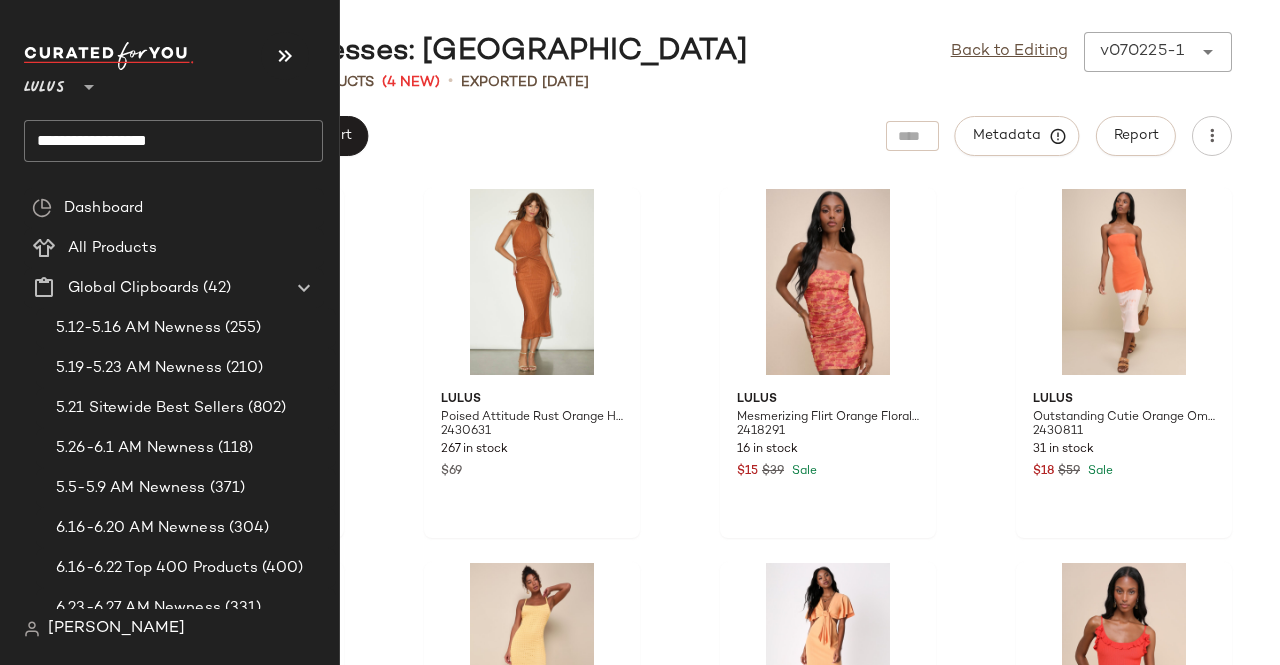 click on "**********" 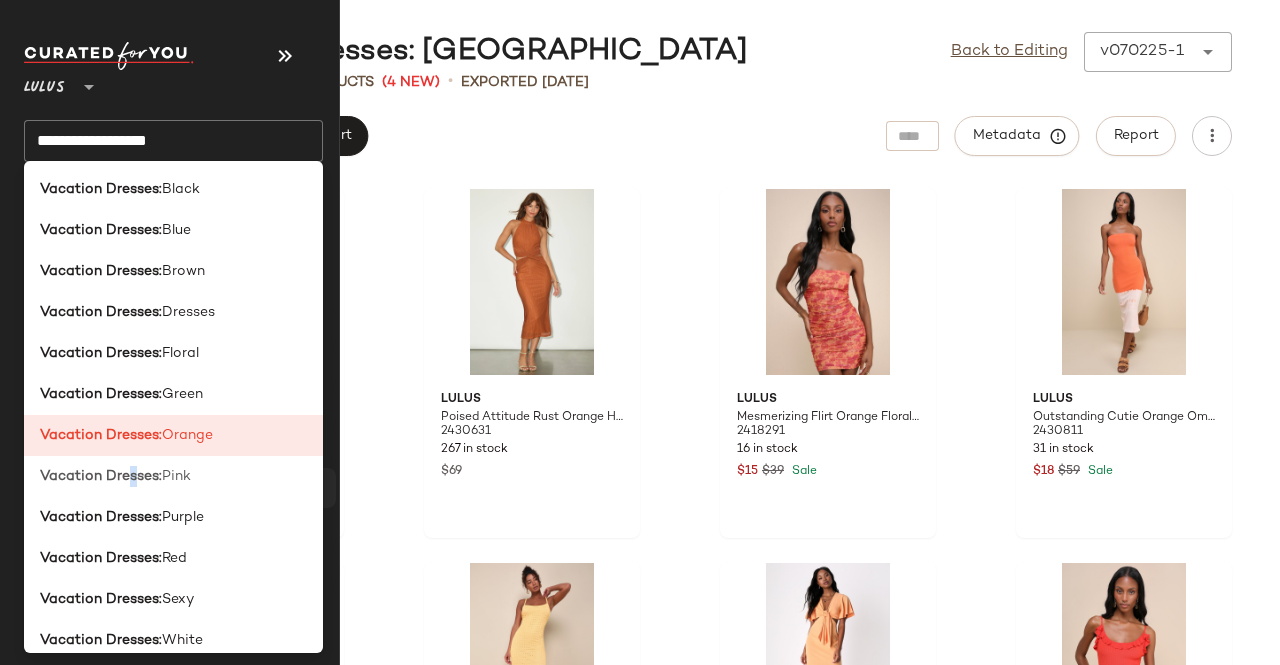 click on "Vacation Dresses:" at bounding box center [101, 476] 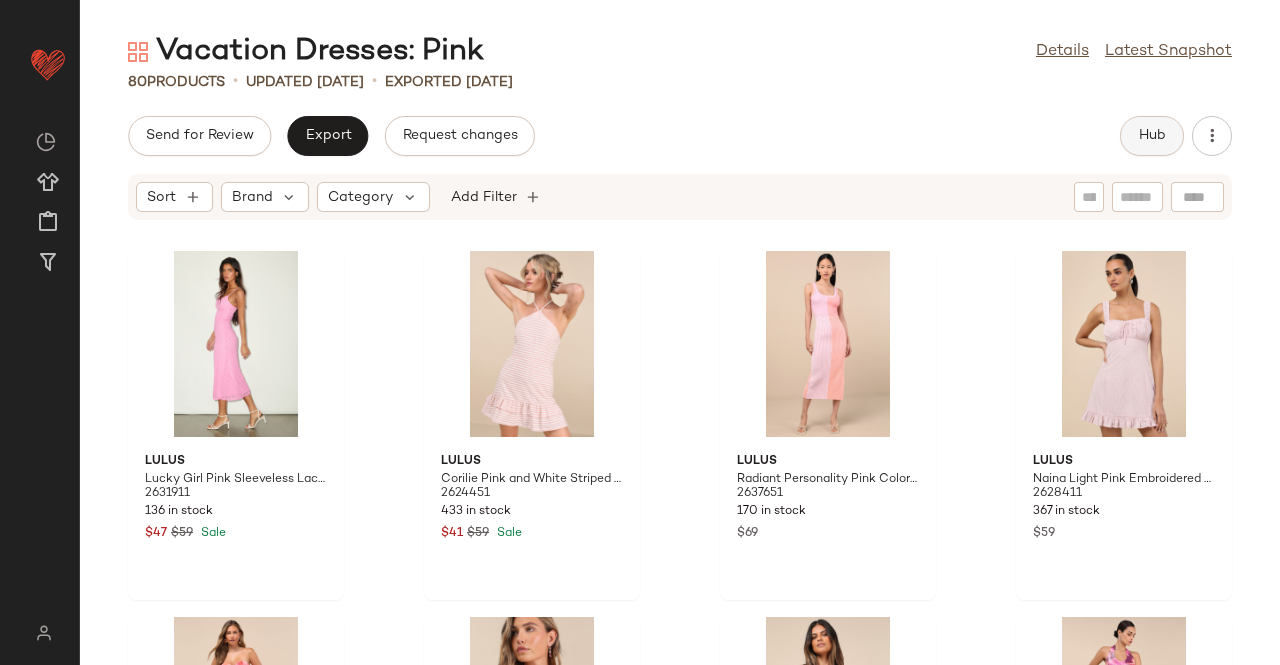 click on "Hub" 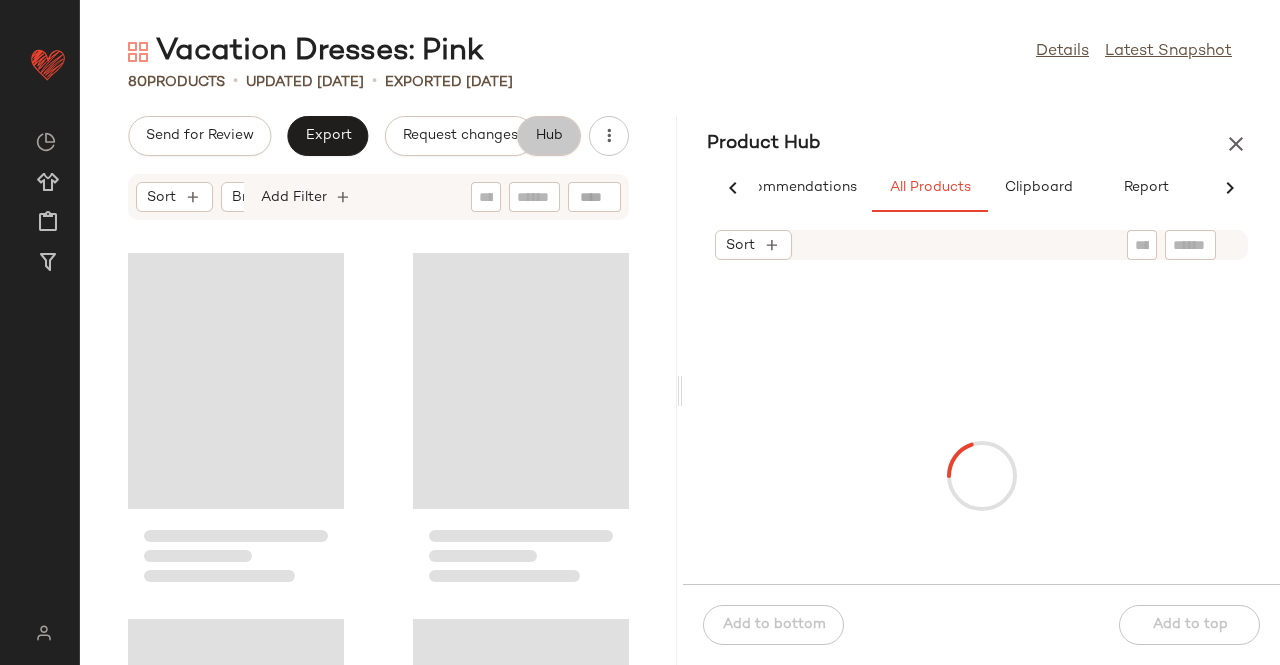 scroll, scrollTop: 0, scrollLeft: 62, axis: horizontal 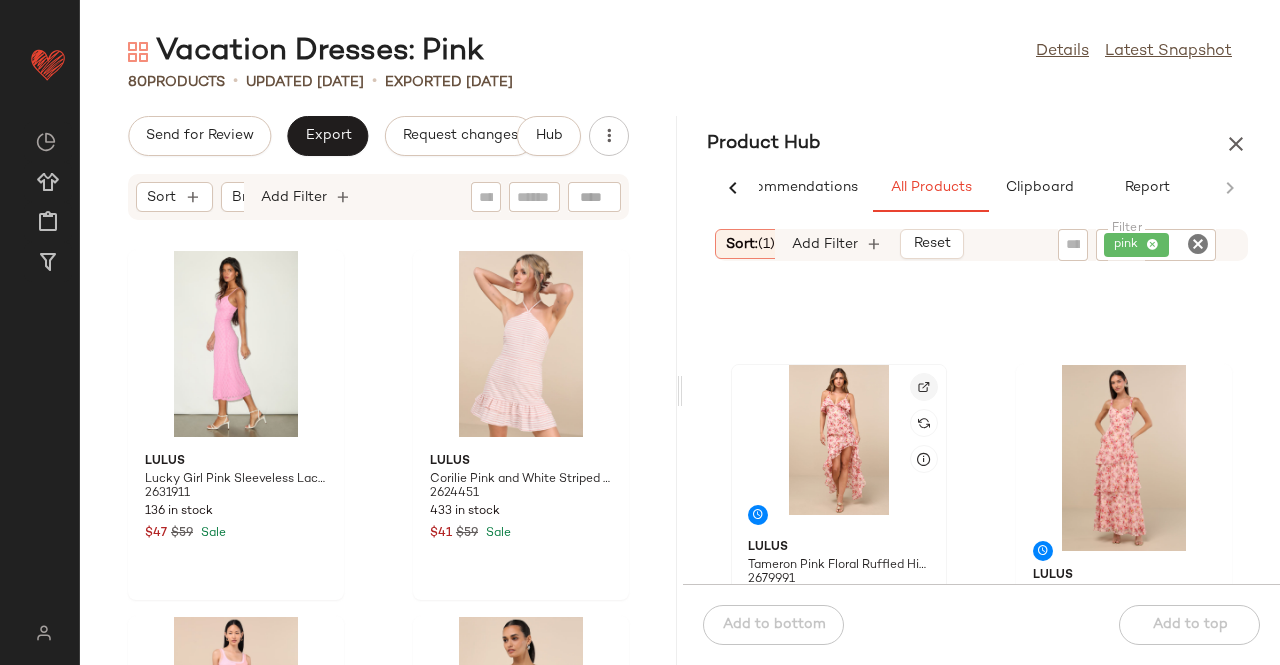click 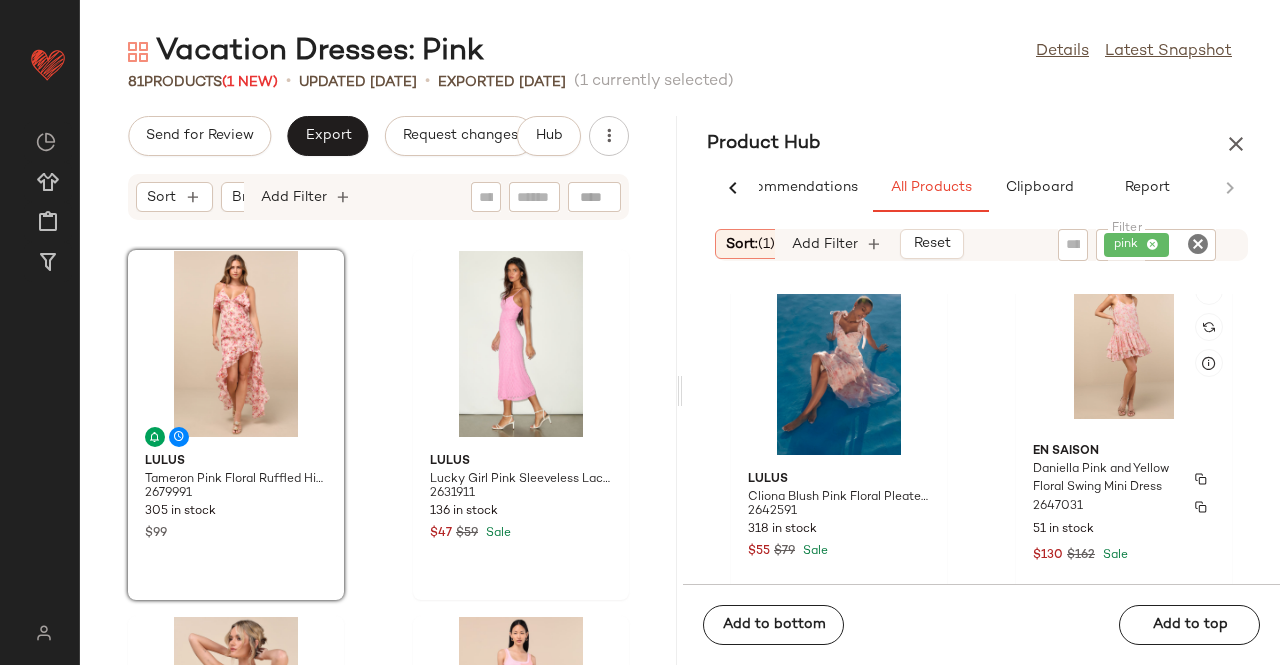 scroll, scrollTop: 4016, scrollLeft: 0, axis: vertical 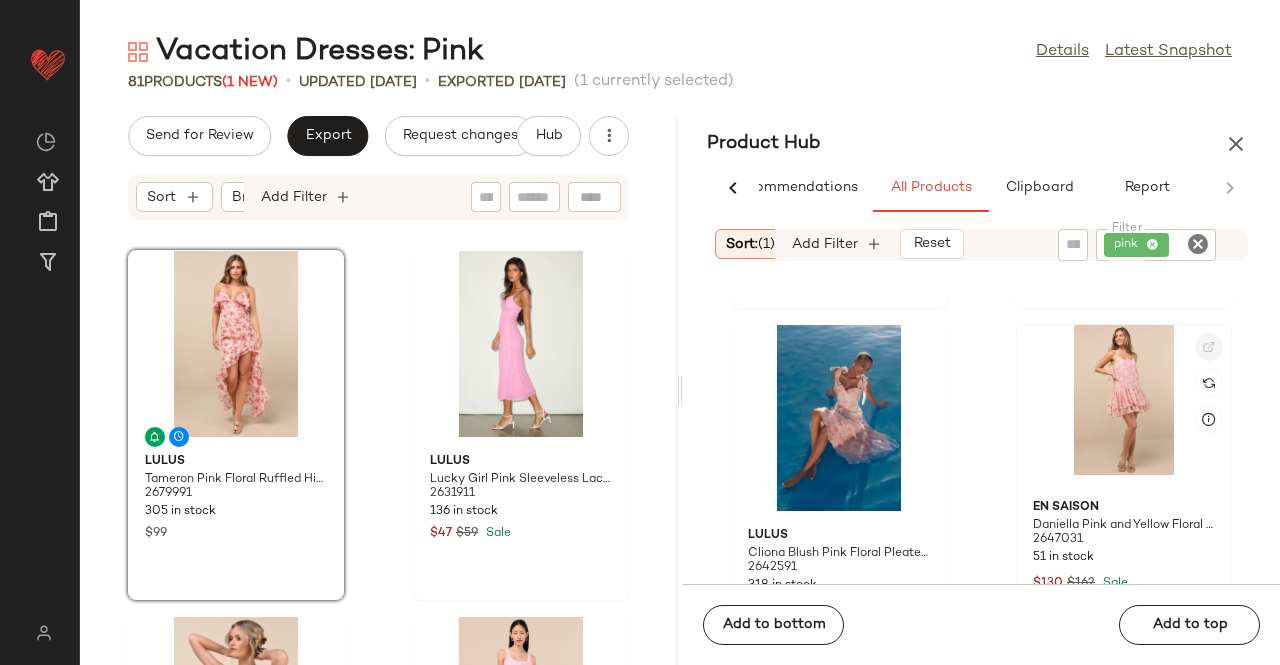 click at bounding box center (1209, 347) 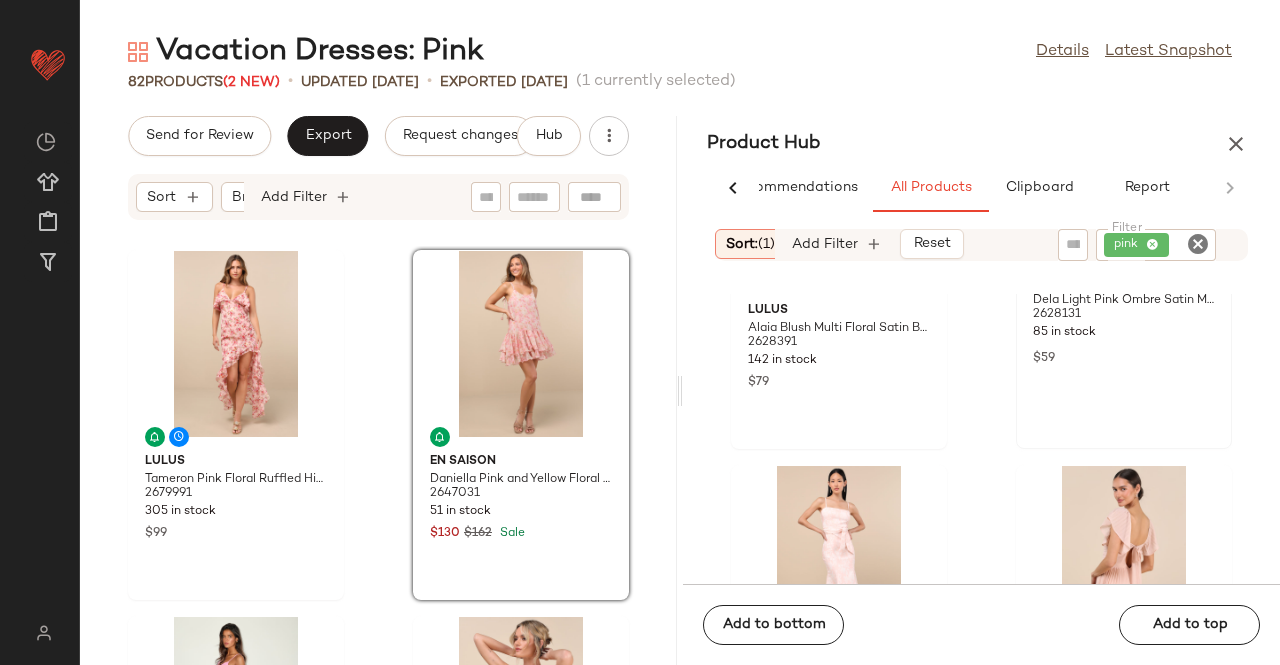scroll, scrollTop: 6603, scrollLeft: 0, axis: vertical 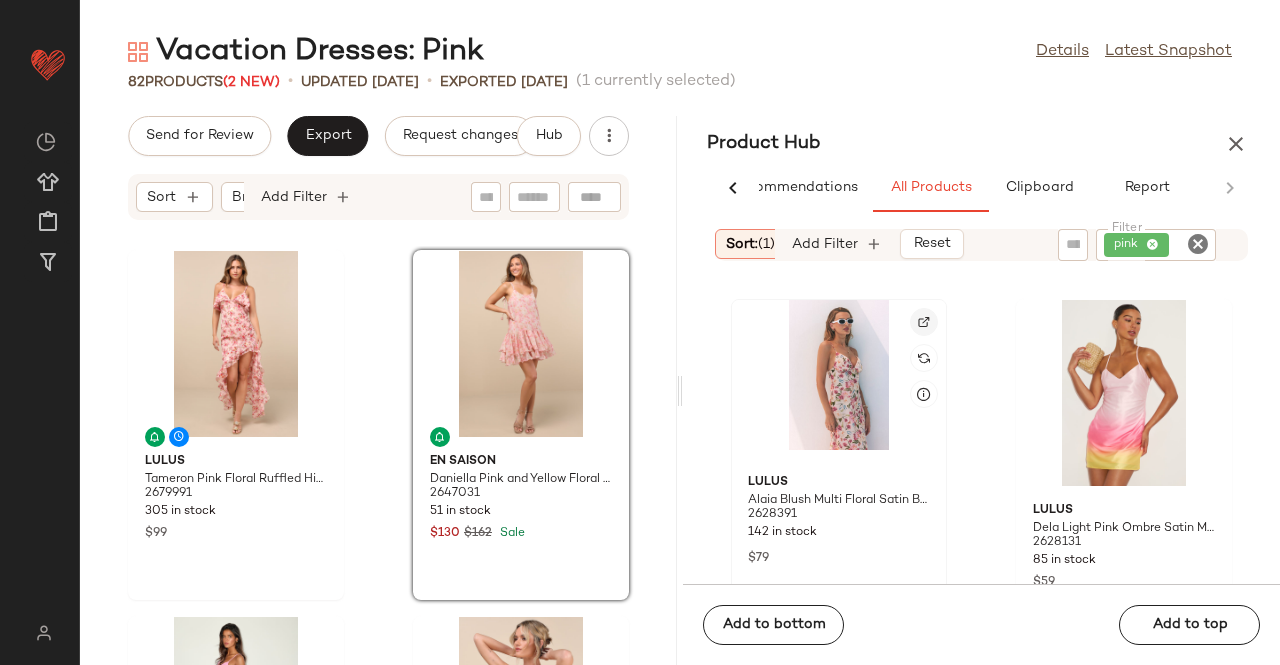 click 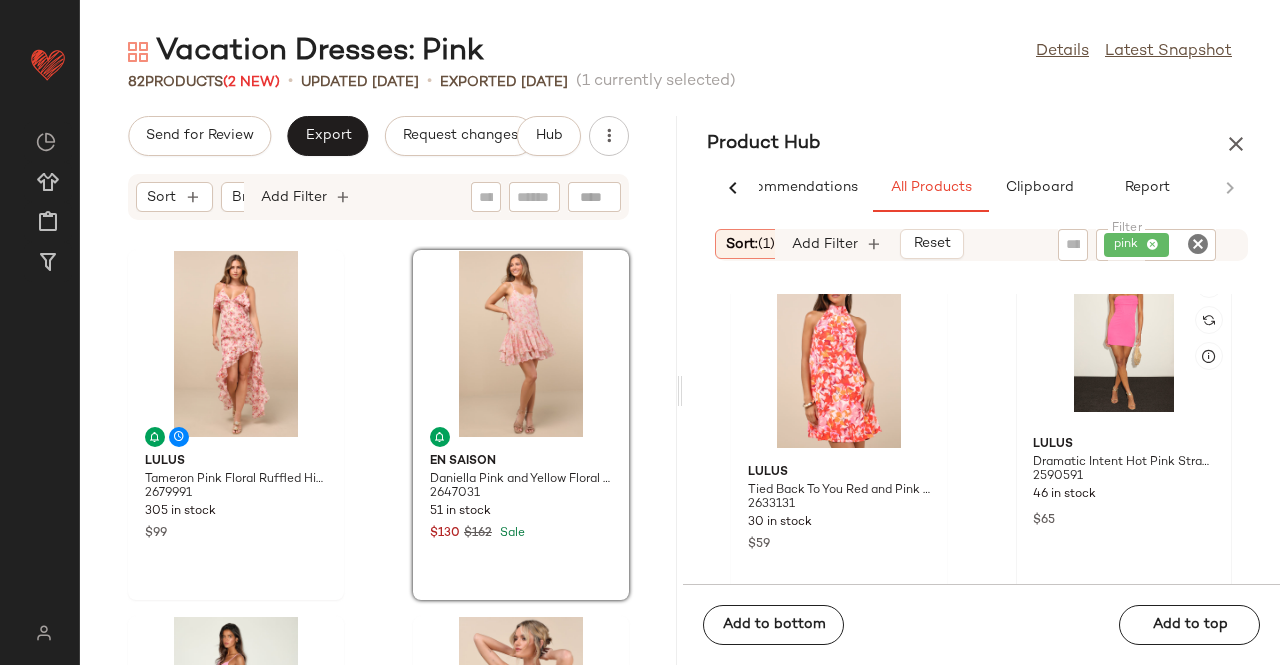 scroll, scrollTop: 8503, scrollLeft: 0, axis: vertical 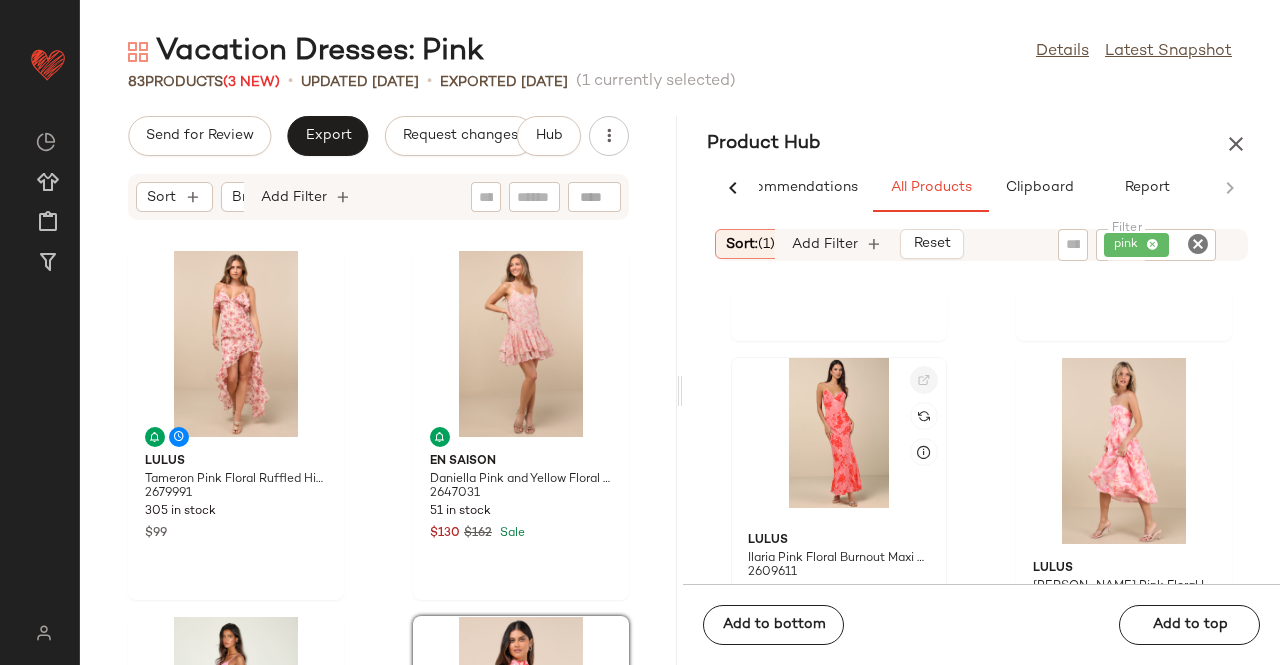 click 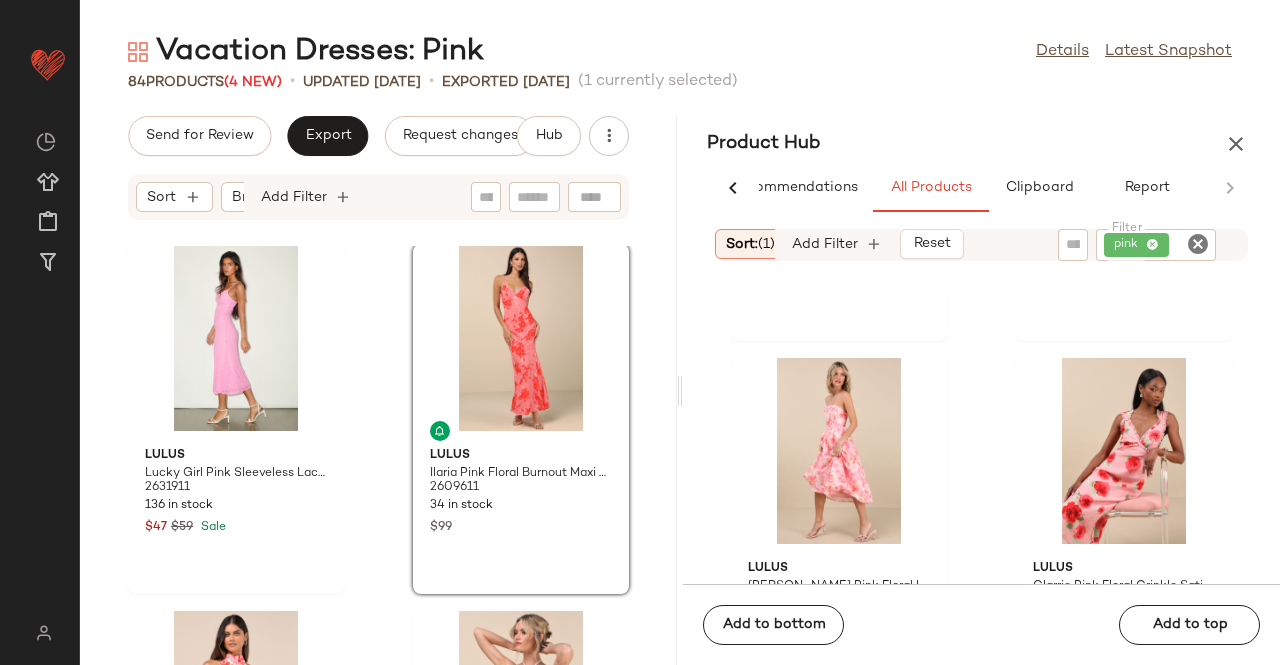scroll, scrollTop: 0, scrollLeft: 0, axis: both 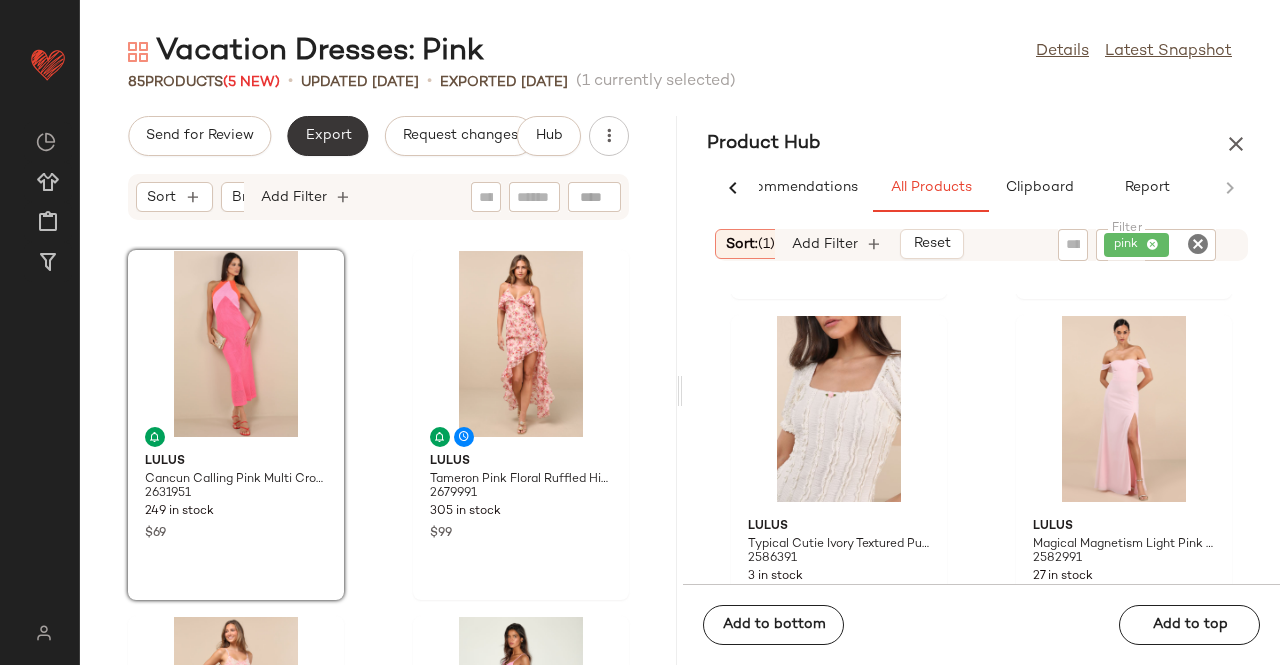 click on "Export" at bounding box center [327, 136] 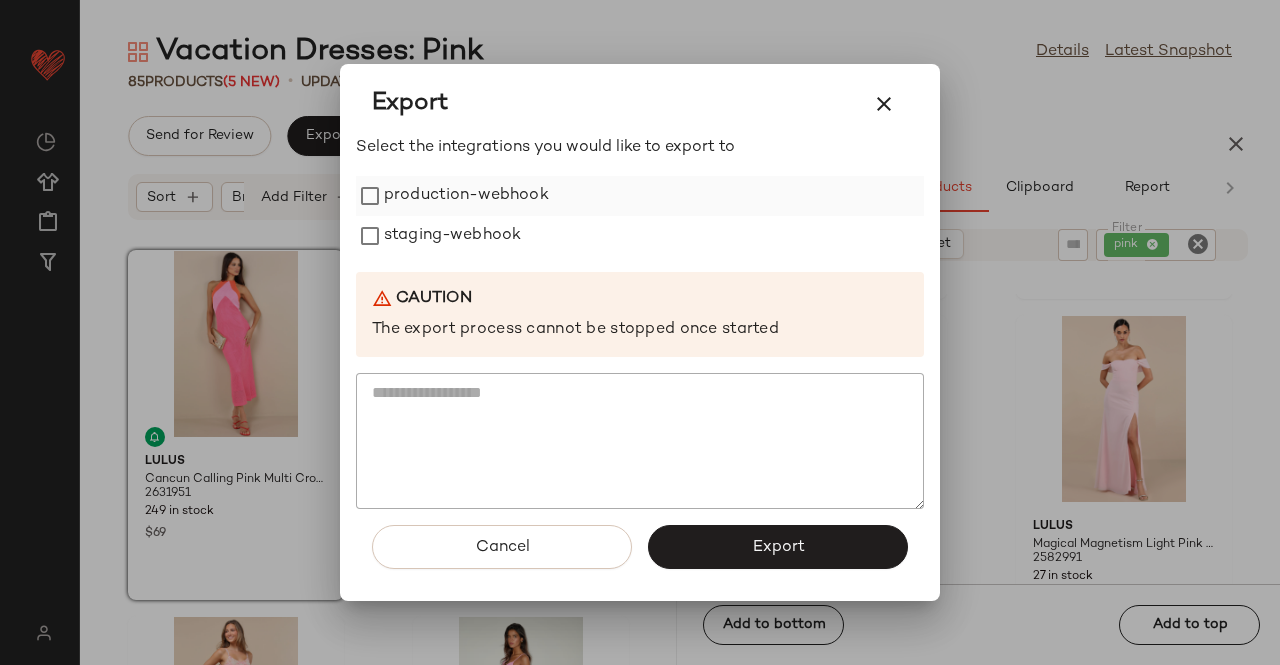 click on "production-webhook" at bounding box center [466, 196] 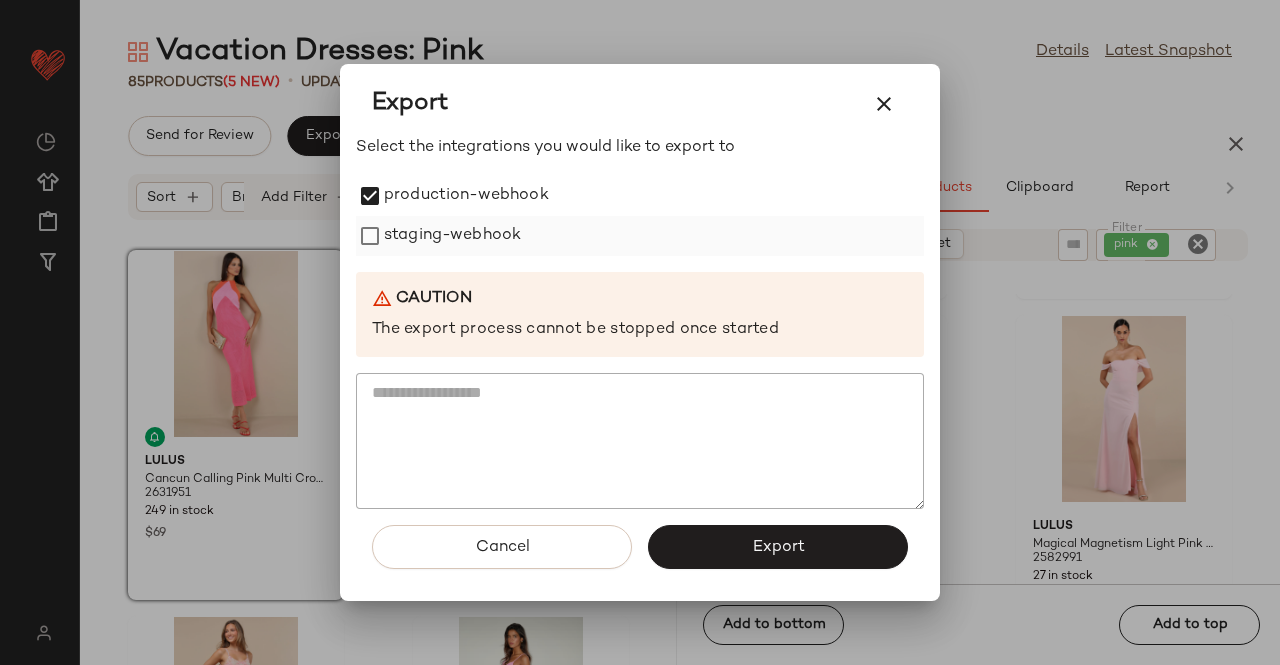 click on "staging-webhook" at bounding box center [452, 236] 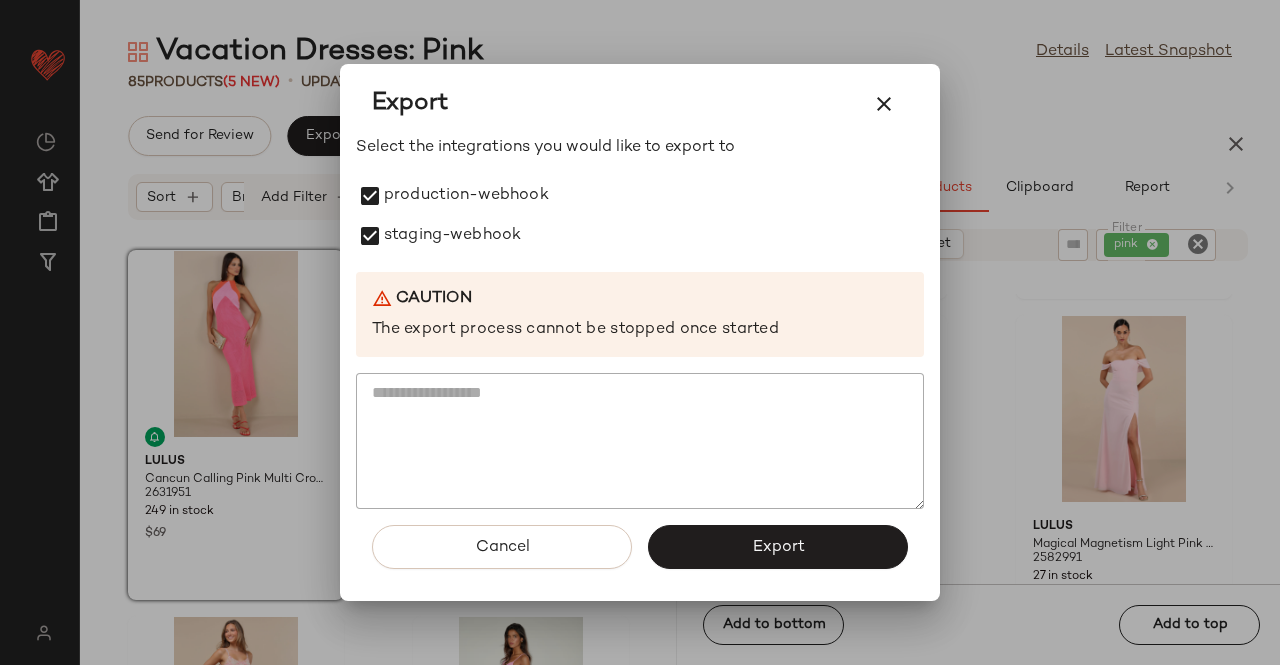 click on "Export" 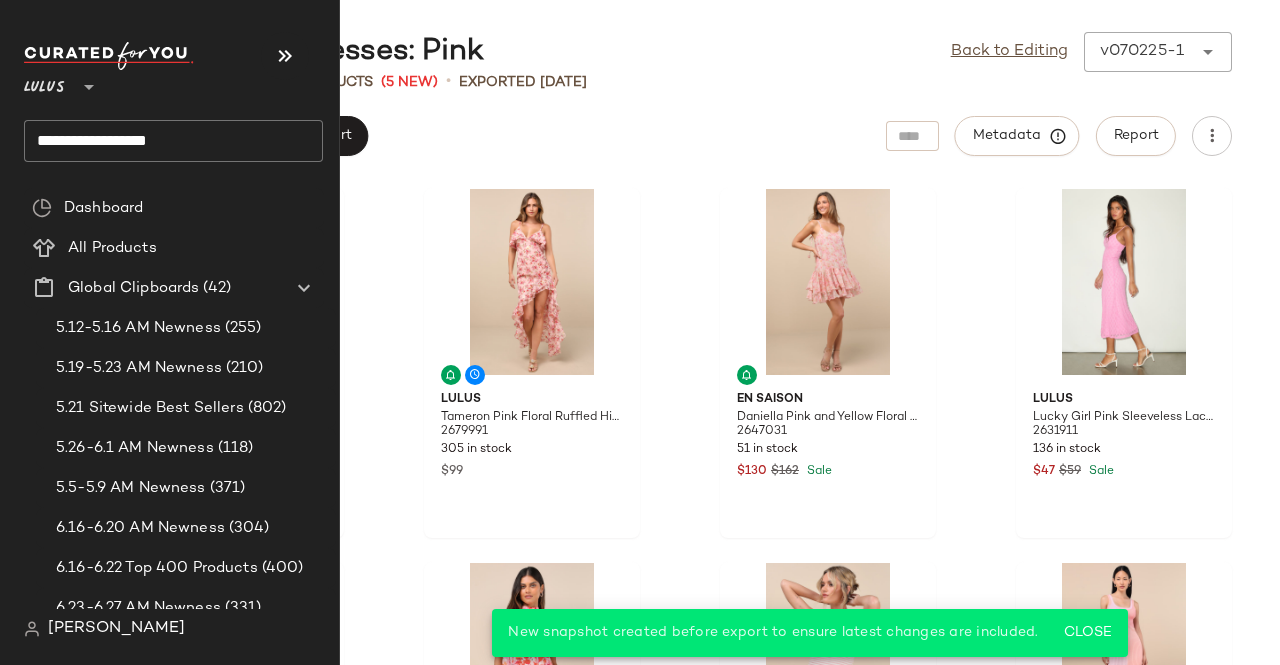 click on "**********" 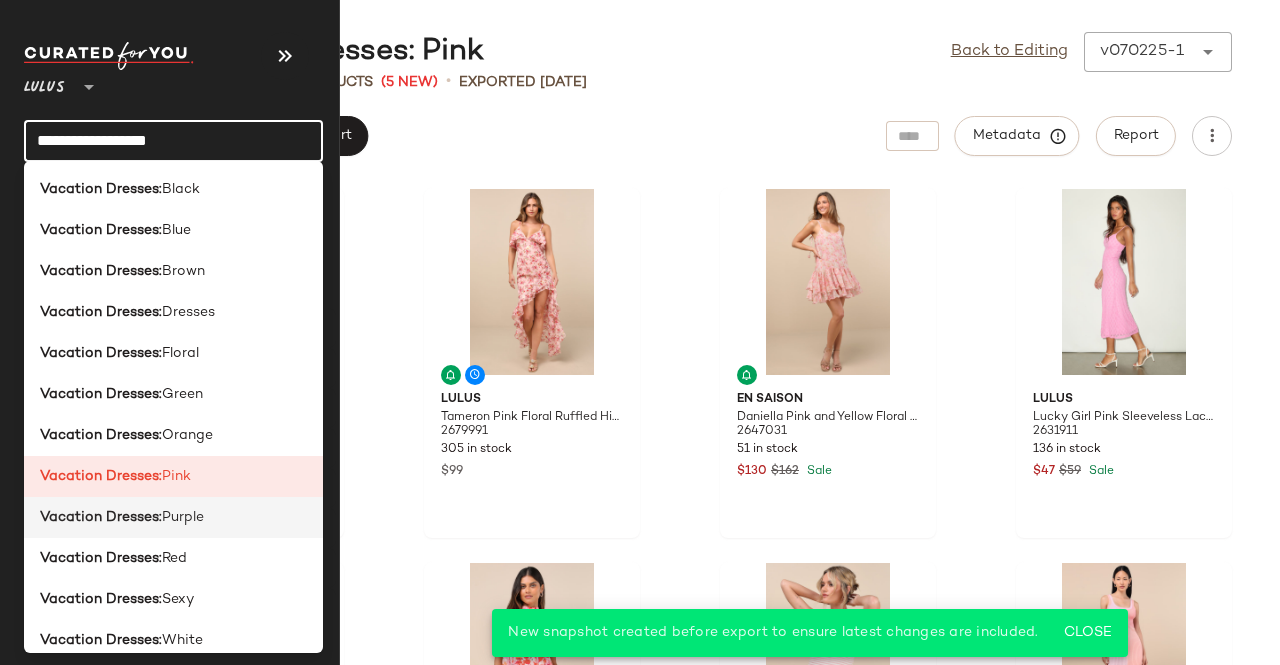 click on "Purple" at bounding box center [183, 517] 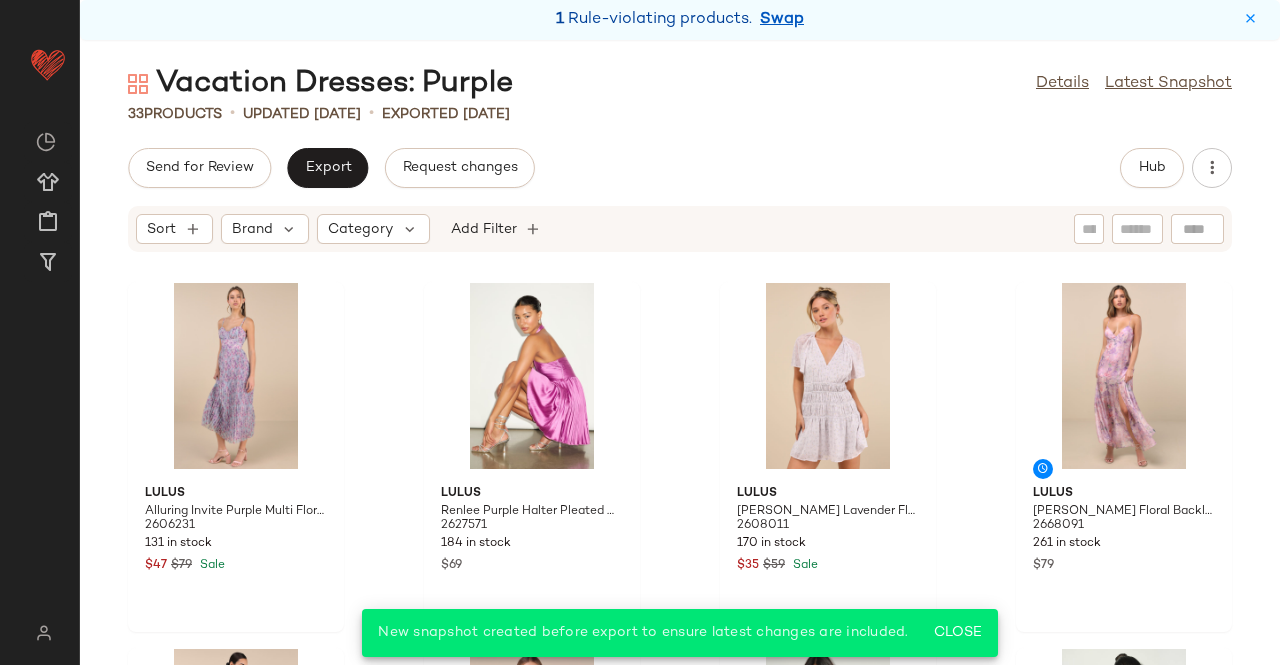 click on "1 Rule-violating products. Swap" at bounding box center [680, 20] 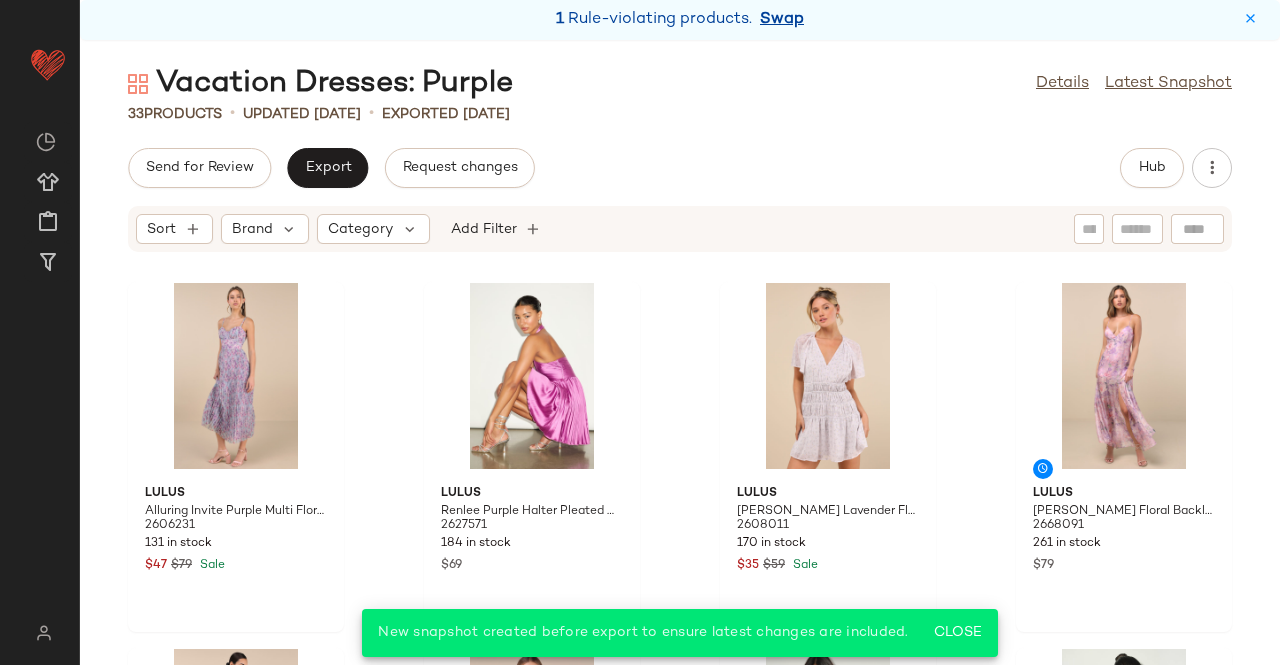 click on "Swap" at bounding box center (782, 20) 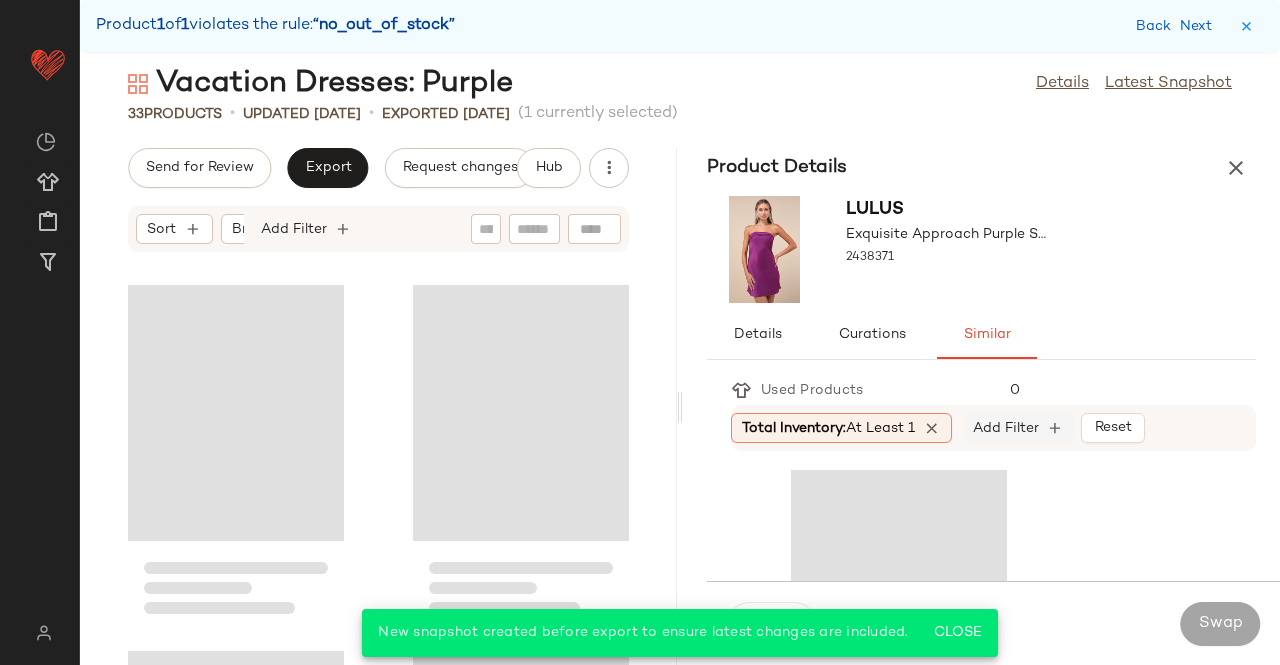 scroll, scrollTop: 732, scrollLeft: 0, axis: vertical 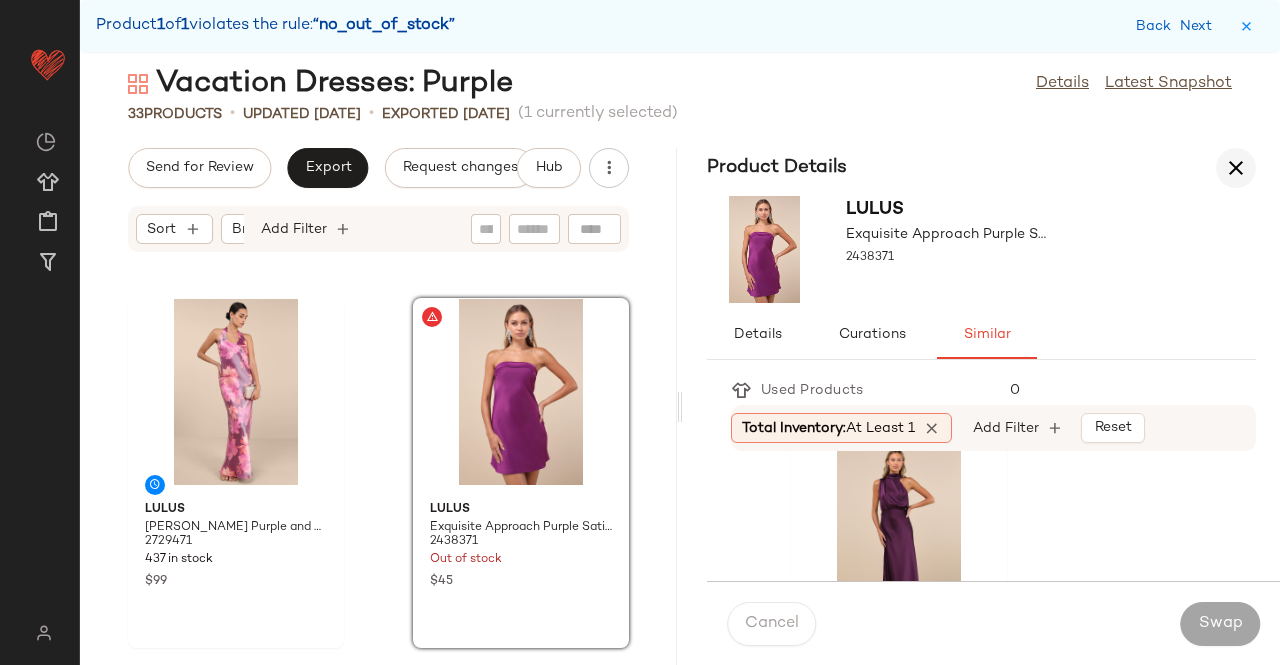 click at bounding box center [1236, 168] 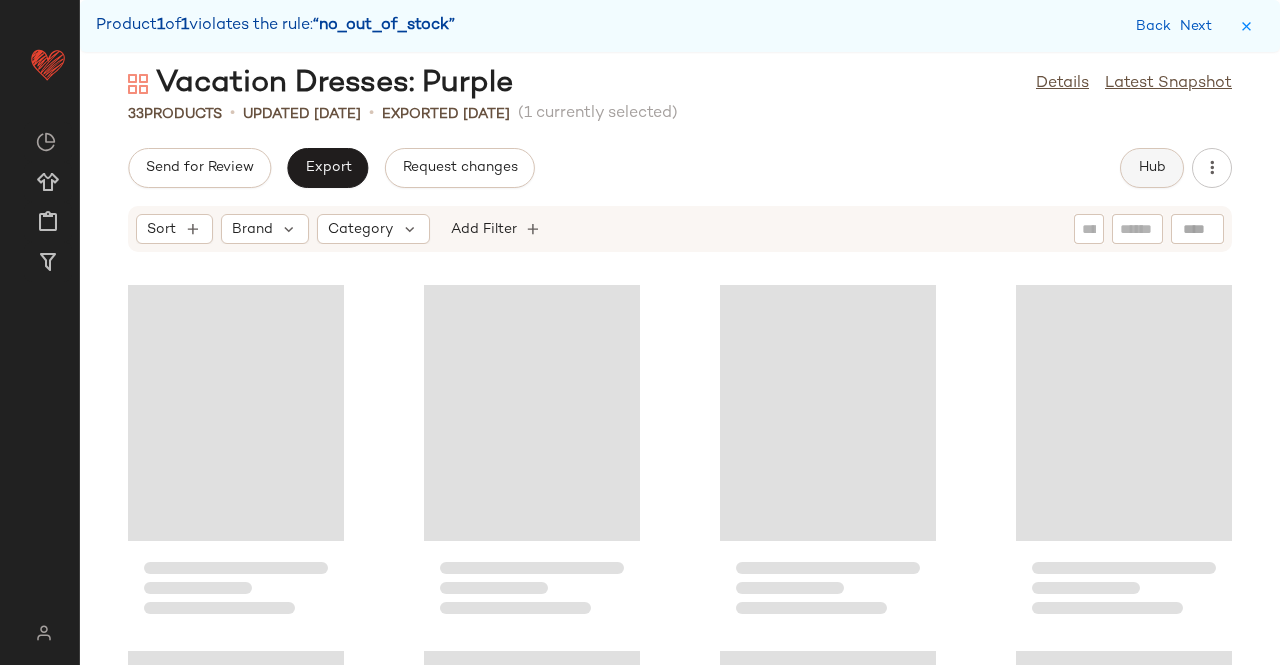 click on "Hub" at bounding box center [1152, 168] 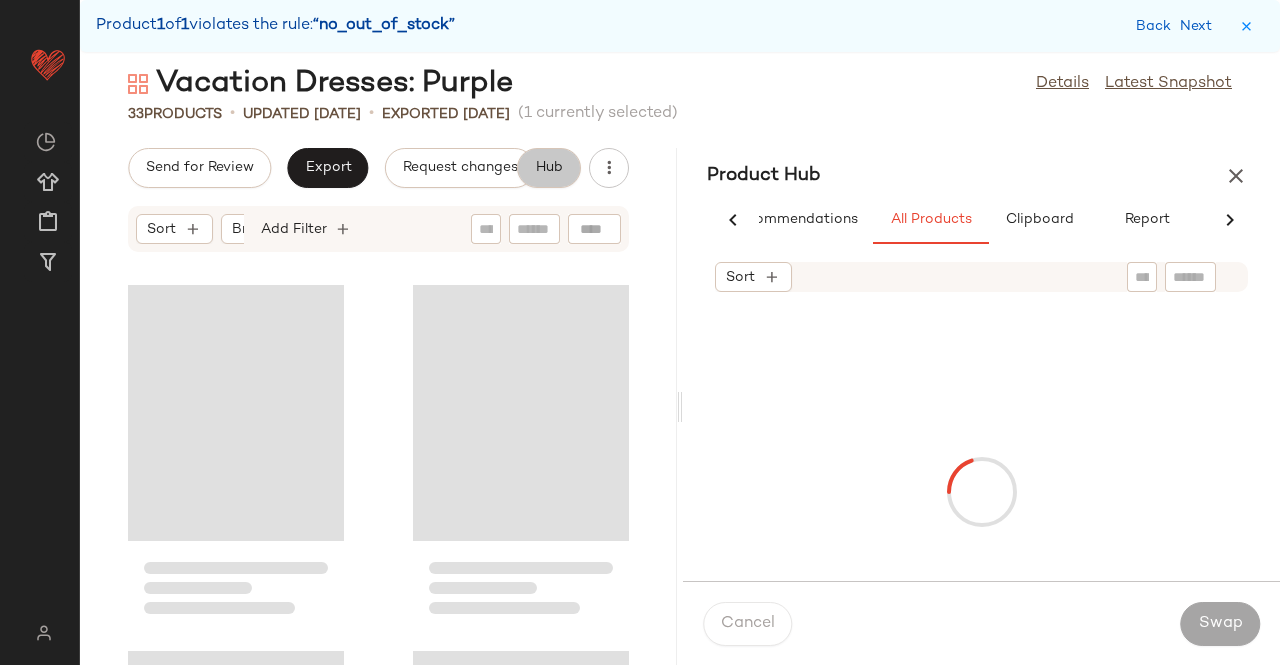scroll, scrollTop: 0, scrollLeft: 62, axis: horizontal 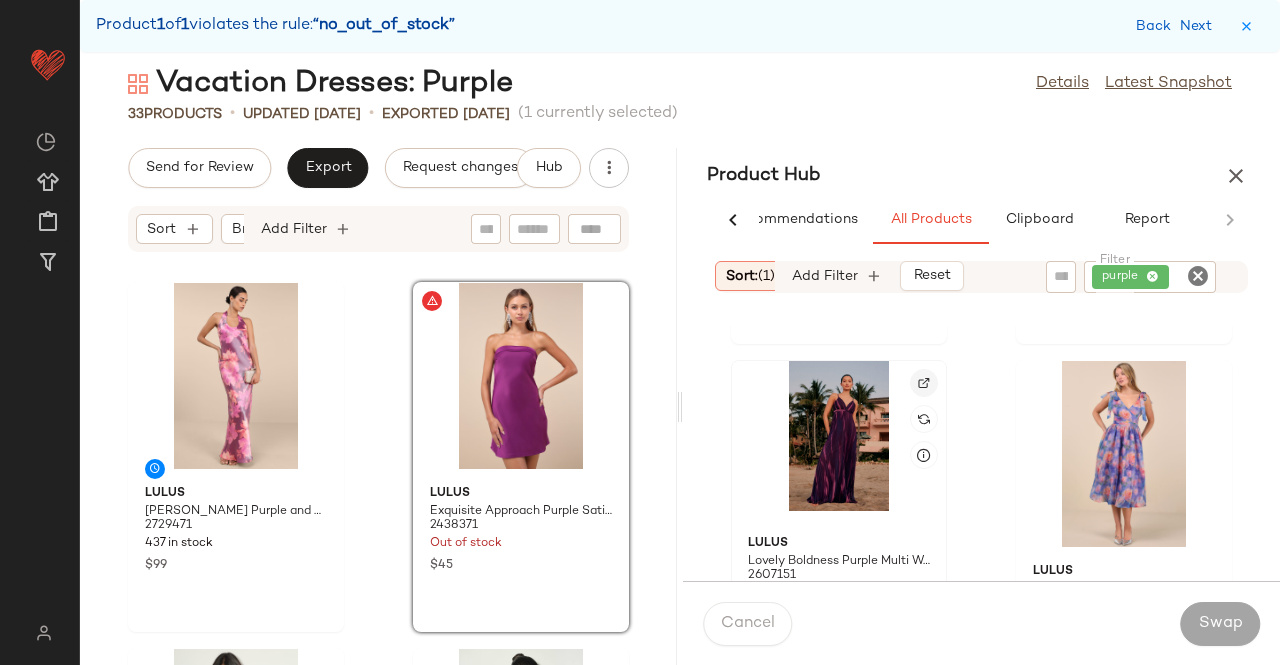 click at bounding box center (924, 383) 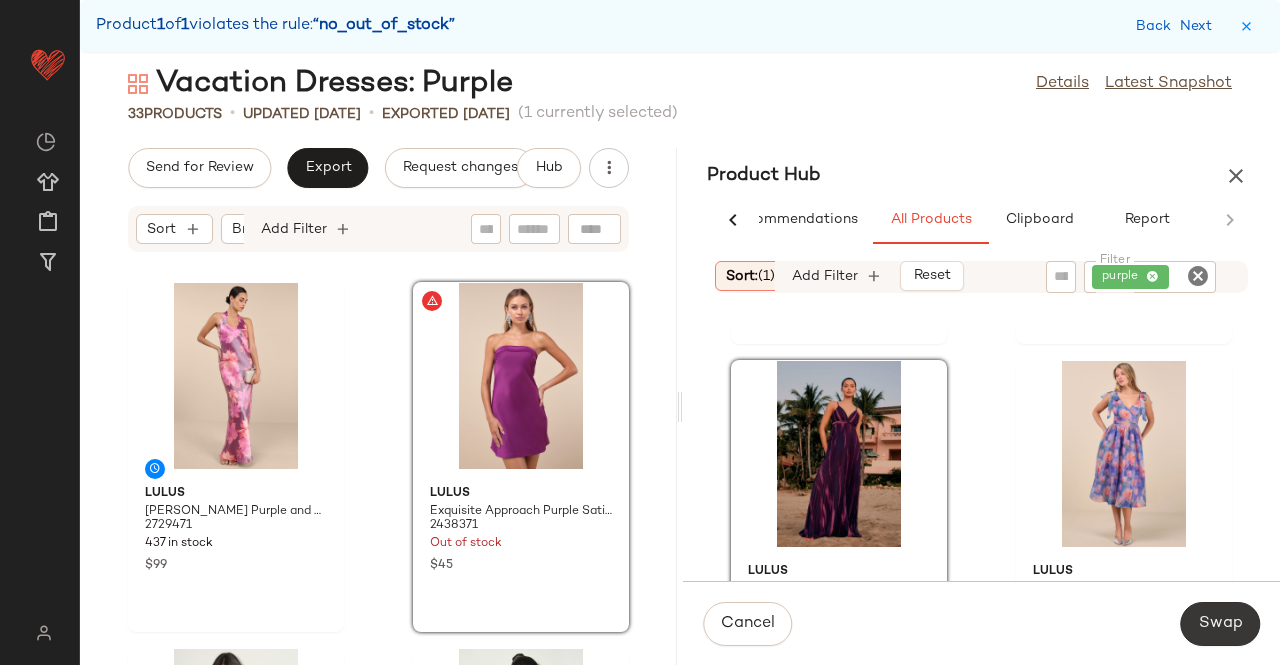 click on "Swap" 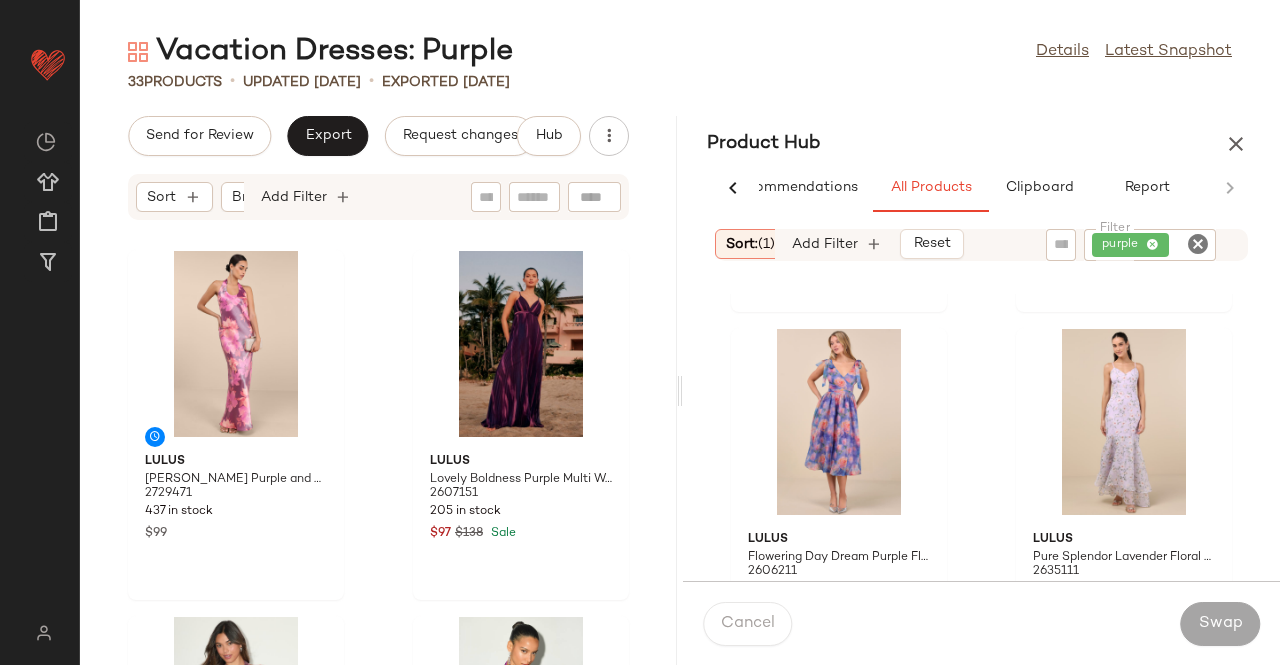 scroll, scrollTop: 0, scrollLeft: 0, axis: both 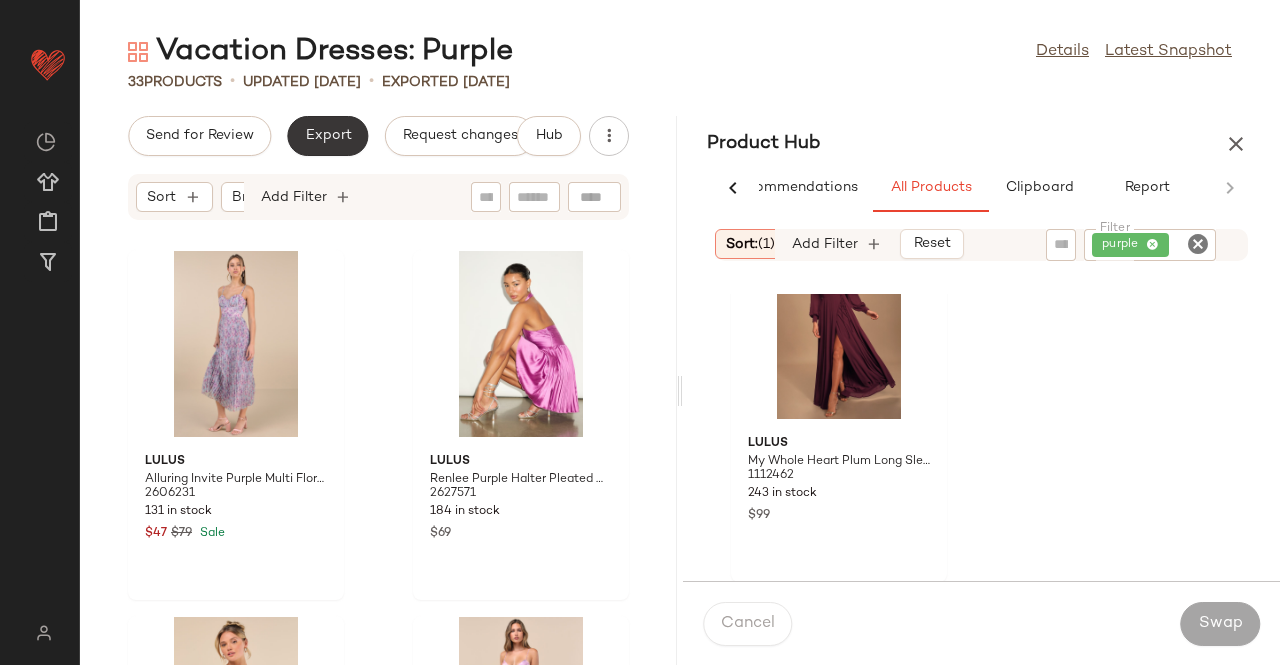 click on "Export" 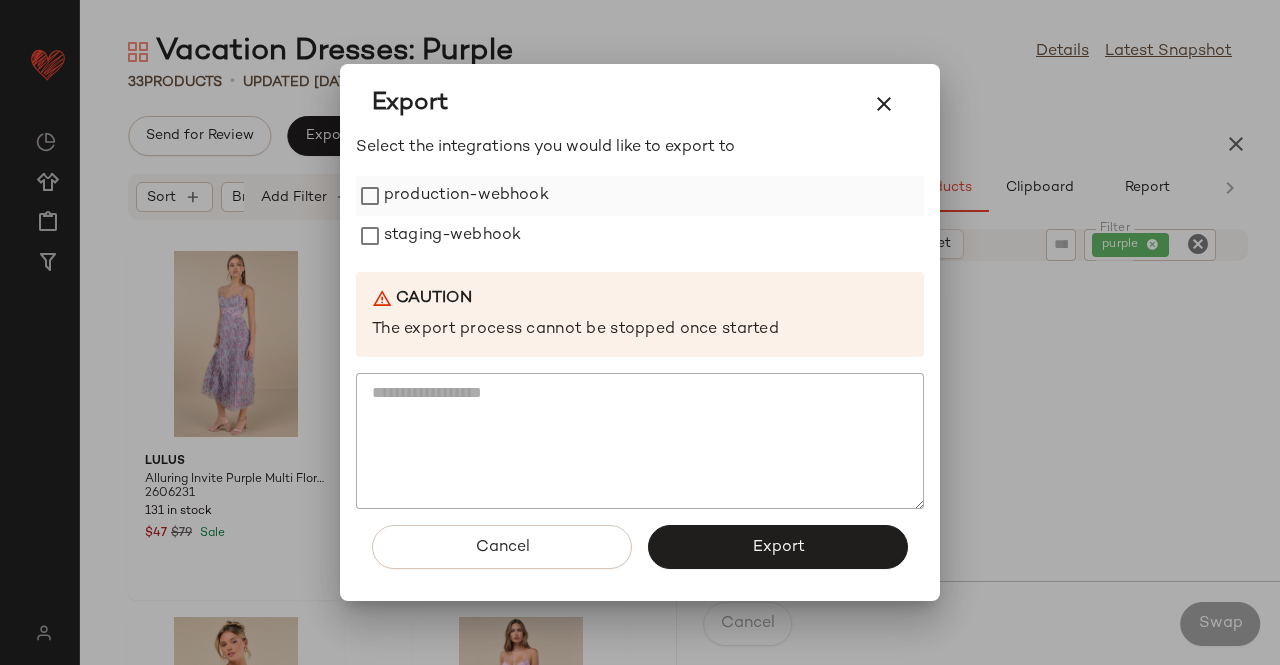 click on "production-webhook" at bounding box center [466, 196] 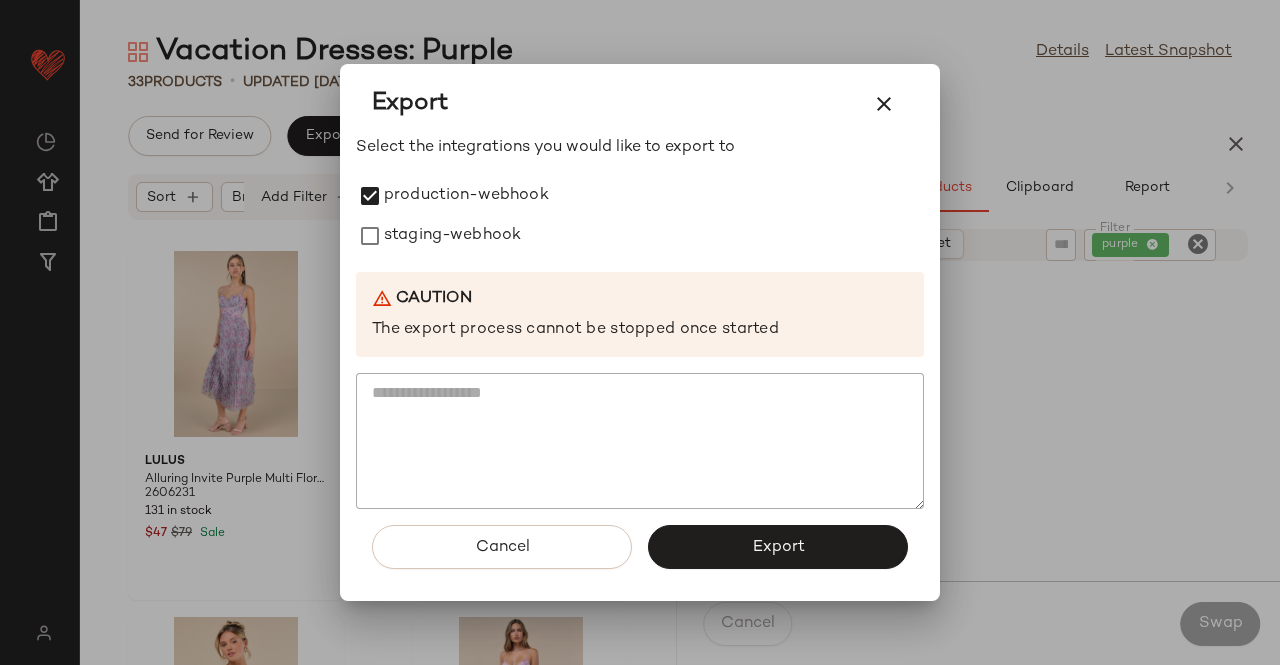 drag, startPoint x: 466, startPoint y: 221, endPoint x: 568, endPoint y: 345, distance: 160.56151 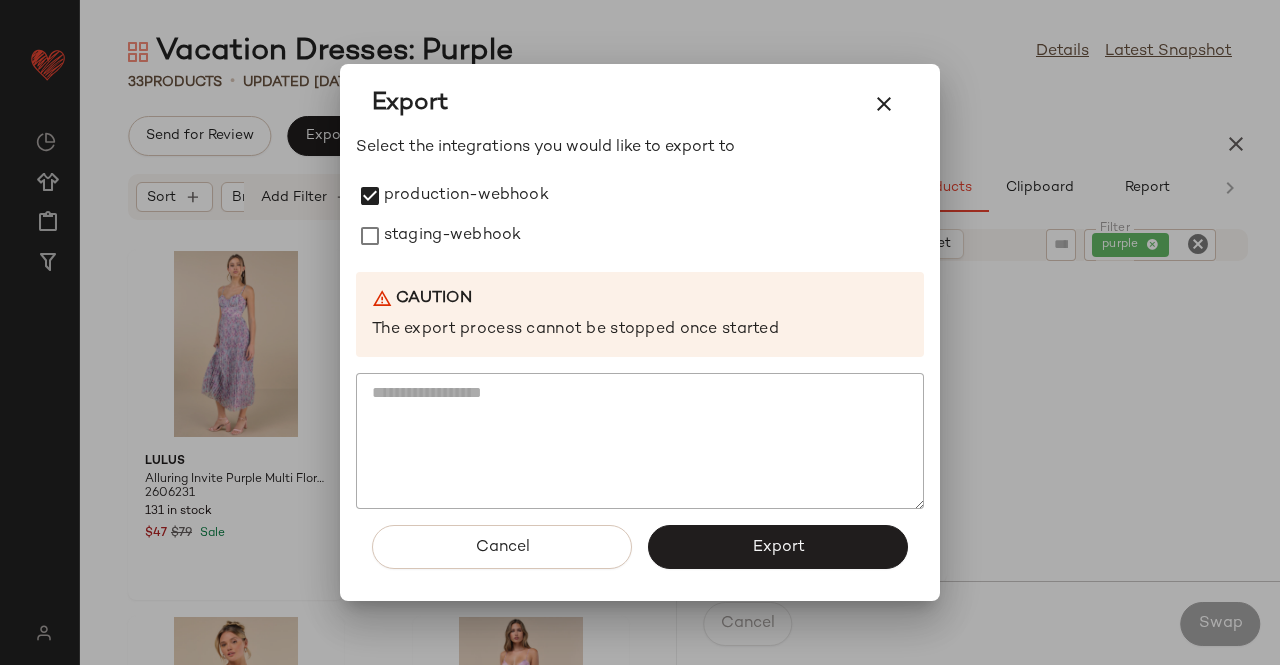 click on "staging-webhook" at bounding box center [452, 236] 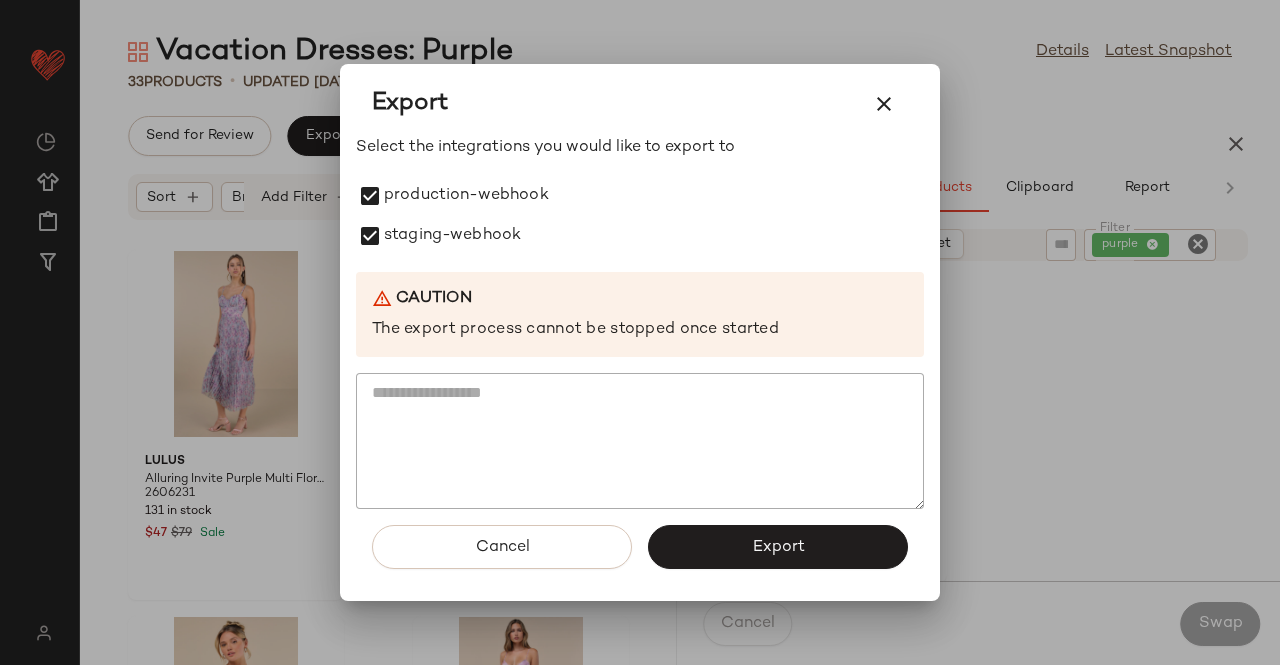 drag, startPoint x: 732, startPoint y: 543, endPoint x: 734, endPoint y: 533, distance: 10.198039 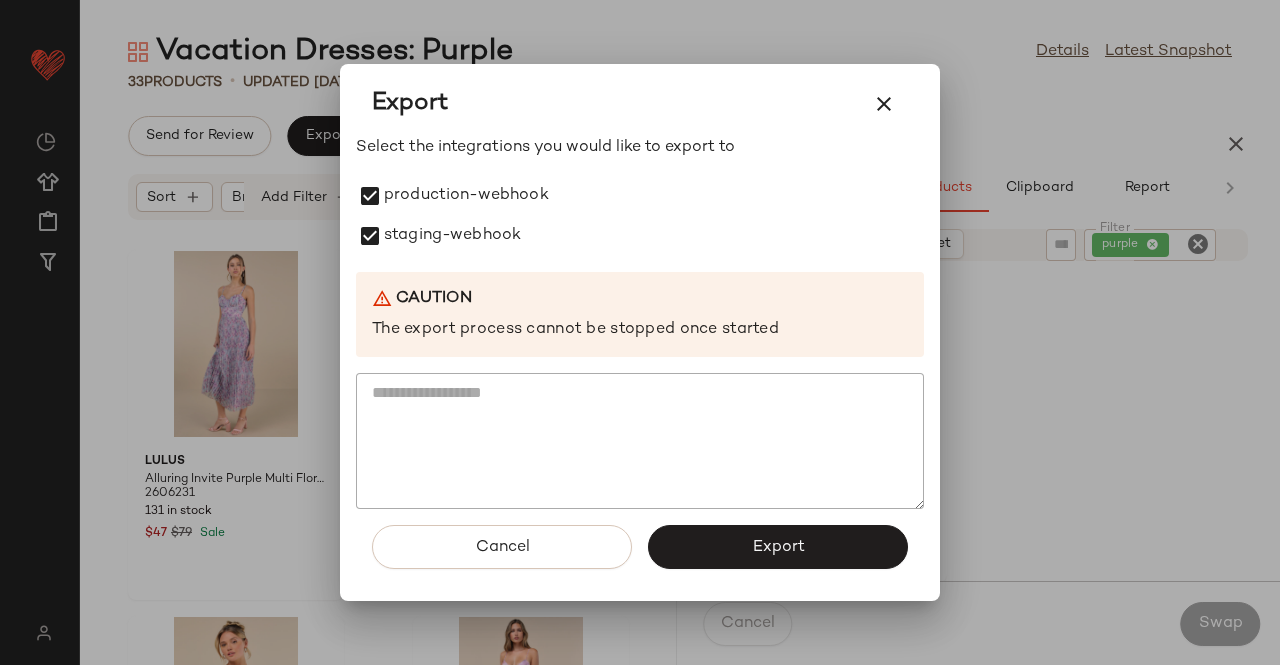 click on "Export" at bounding box center [778, 547] 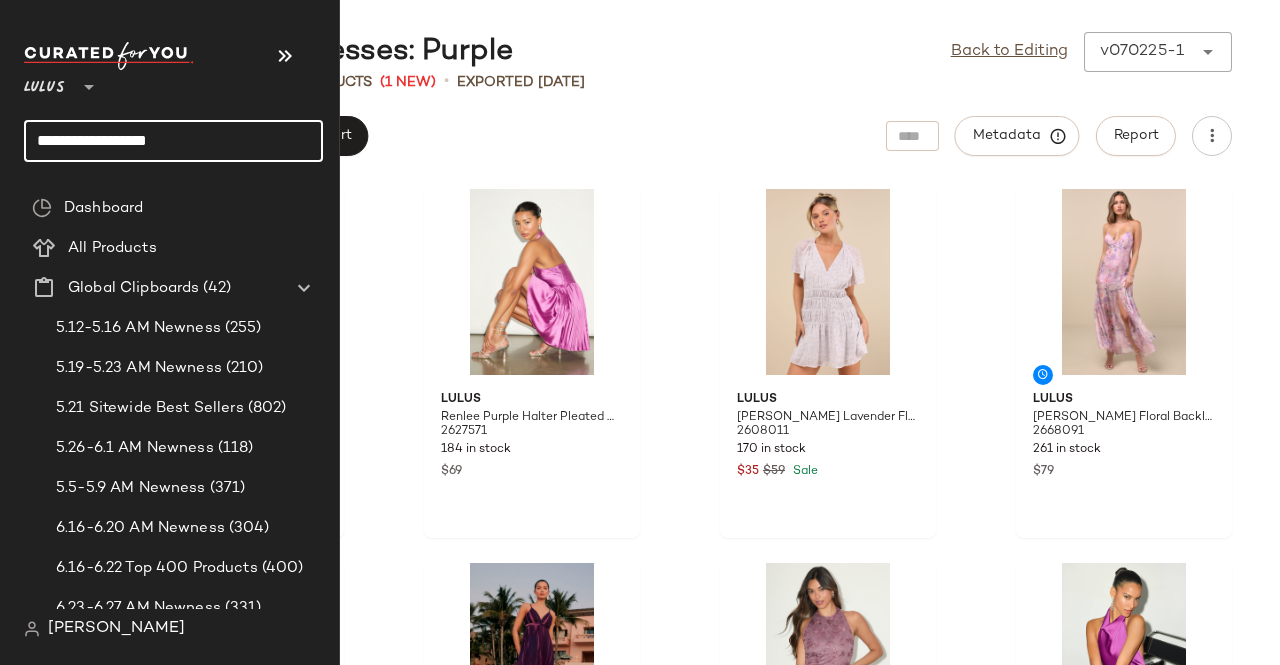 click on "**********" 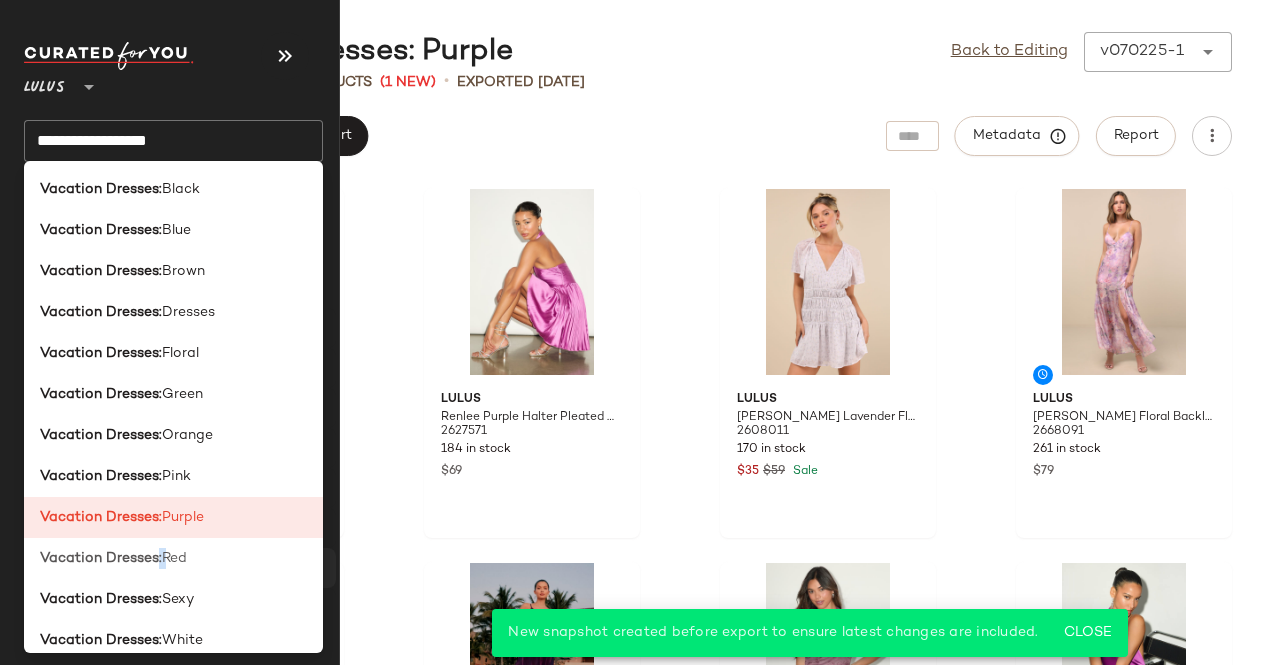 click on "Vacation Dresses:  Red" at bounding box center (113, 558) 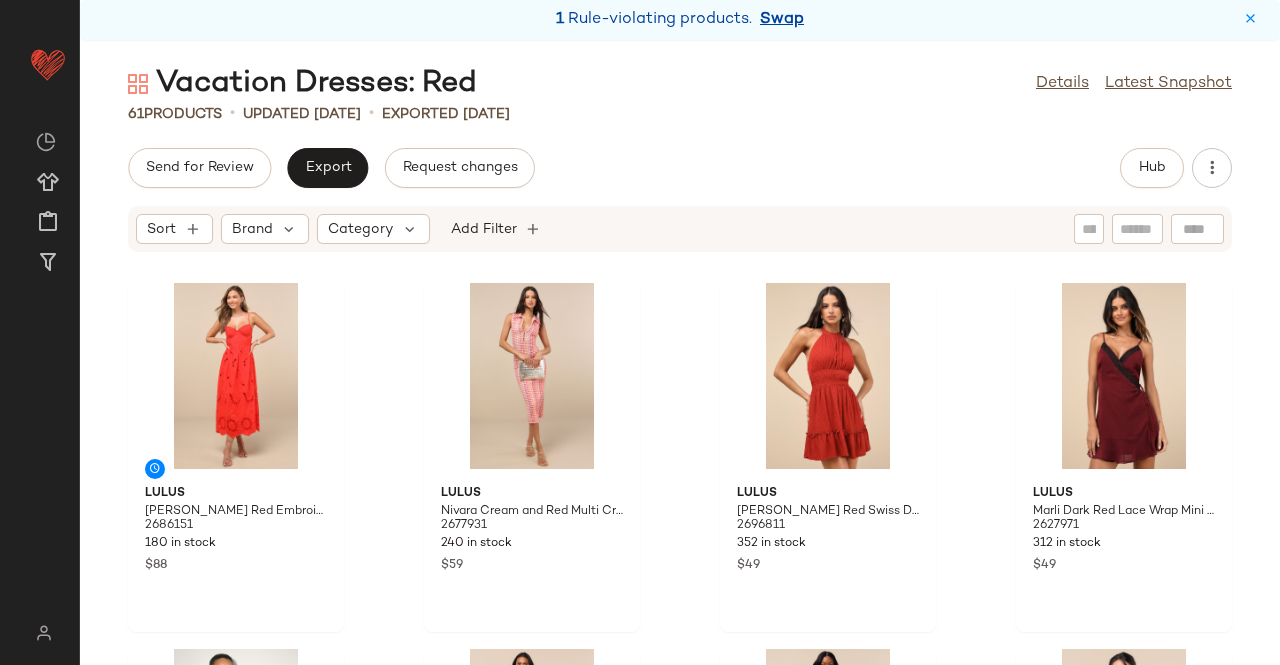 click on "Swap" at bounding box center (782, 20) 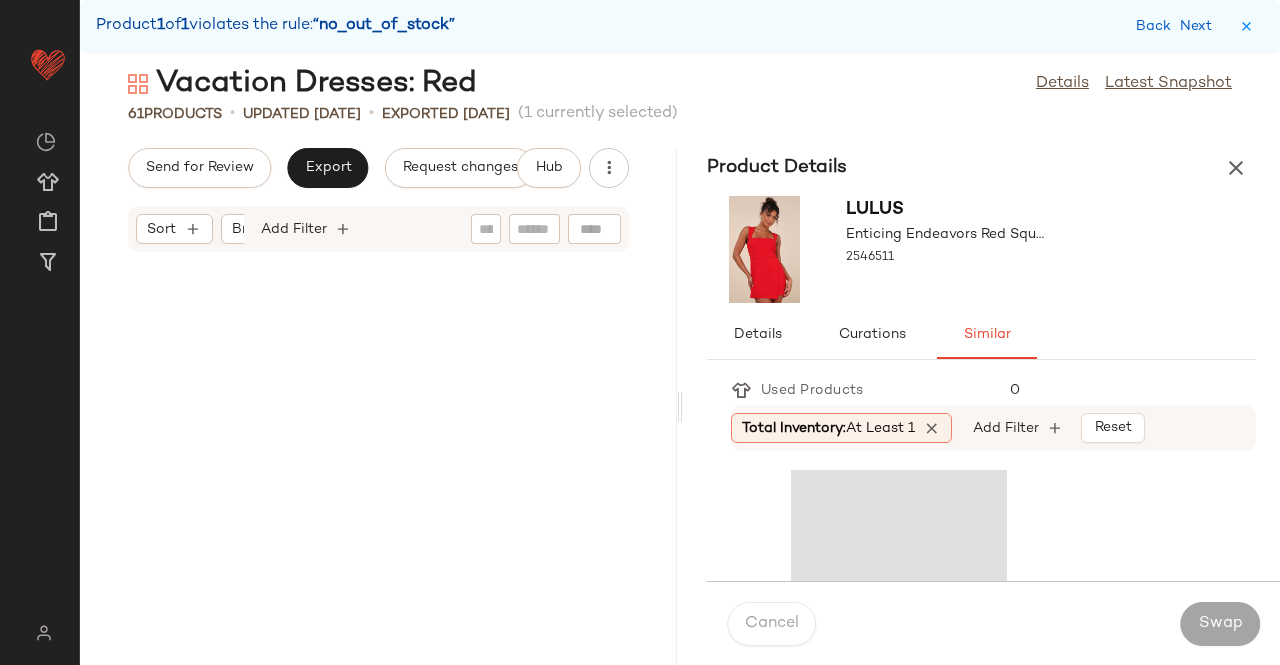 scroll, scrollTop: 10614, scrollLeft: 0, axis: vertical 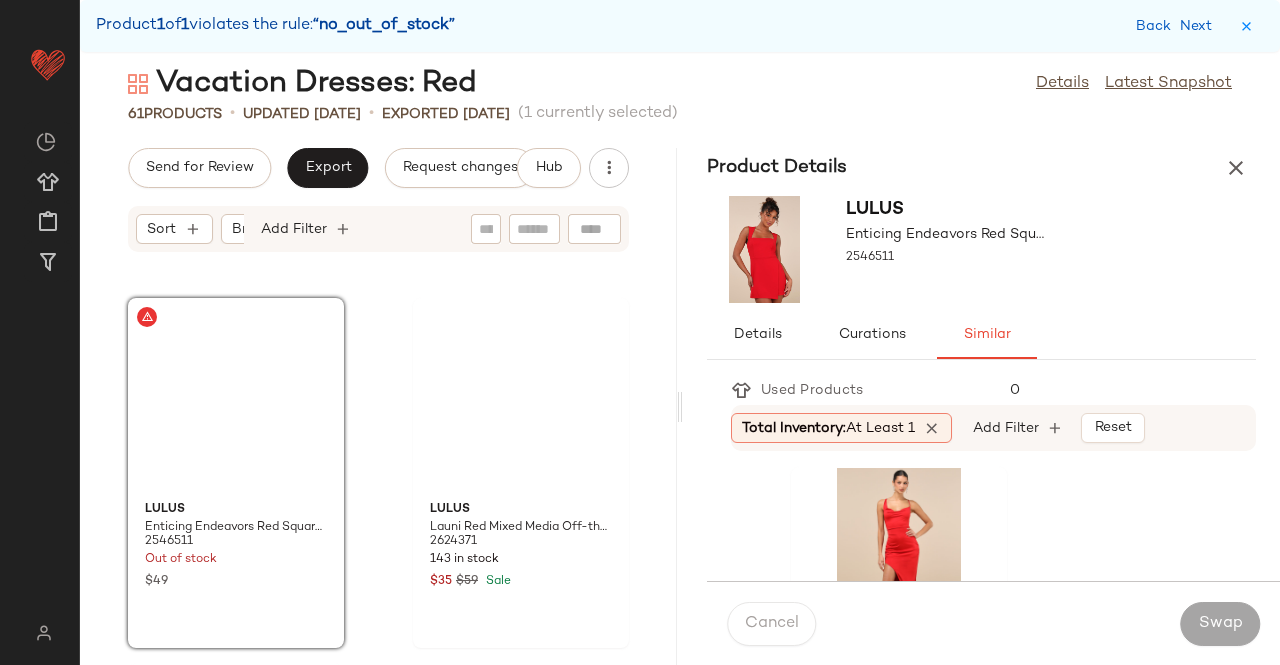 click on "Vacation Dresses: Red  Details   Latest Snapshot  61   Products   •   updated [DATE]  •  Exported [DATE]   (1 currently selected)   Send for Review   Export   Request changes   Hub  Sort  Brand  Category  Add Filter  Lulus Enticing Endeavors Red Square Neck Sleeveless Skort Romper 2546511 Out of stock $49 Lulus Launi Red Mixed Media Off-the-Shoulder Mini Dress 2624371 143 in stock $35 $59 Sale [PERSON_NAME] Red Gingham Smocked Sleeveless Midi Dress 2565151 6 in stock $108 Product Details Lulus Enticing Endeavors Red Square Neck Sleeveless Skort Romper 2546511  Details   Curations   Similar   Used Products  0 Total Inventory:   At least 1 Add Filter   Reset  Lulus Stunning Perception Red Slinky Lace-Up Maxi Dress 2562171 88 in stock $36 $89 Sale Lulus Memorably Iconic Red Strapless Lace Bustier Maxi Dress 2664531 257 in stock $89 Lulus [PERSON_NAME] Beige Strapless Skort Romper 2646351 2 in stock $62 Lulus Cozy Outlook Red Long Sleeve Sweater Mini Dress 2495891 27 in stock $59 Lulus 2481411 10 in stock $24 $8" at bounding box center (680, 364) 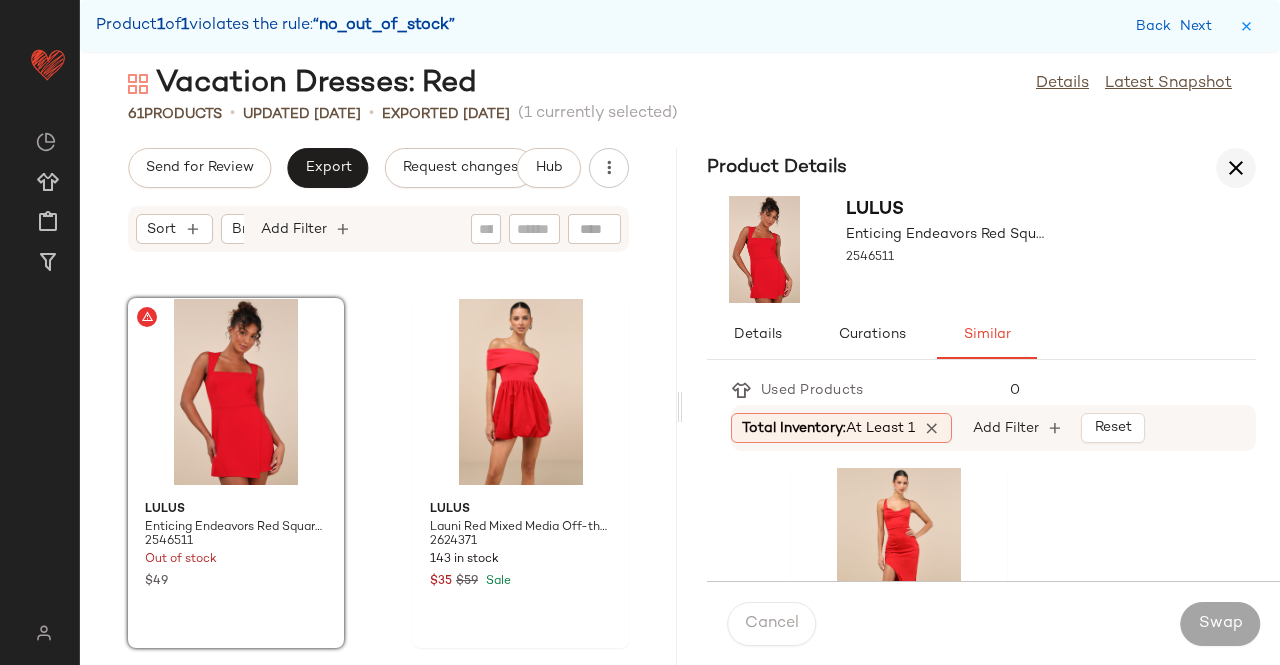 click at bounding box center [1236, 168] 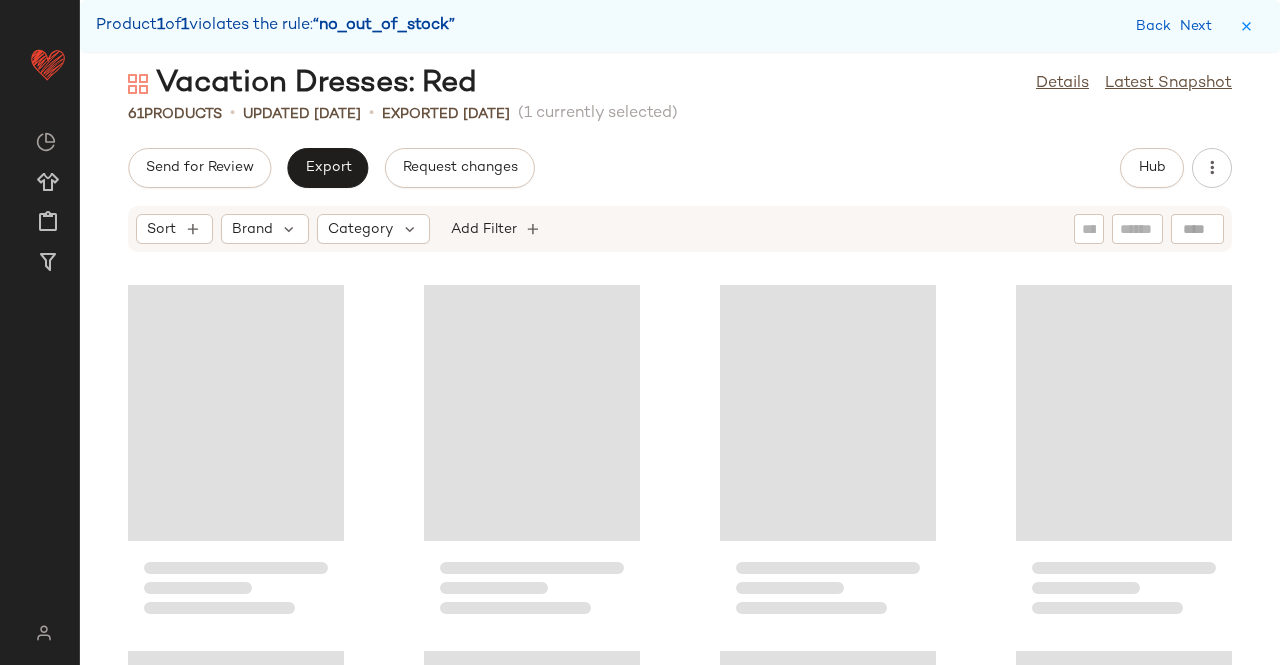 drag, startPoint x: 1120, startPoint y: 144, endPoint x: 1138, endPoint y: 139, distance: 18.681541 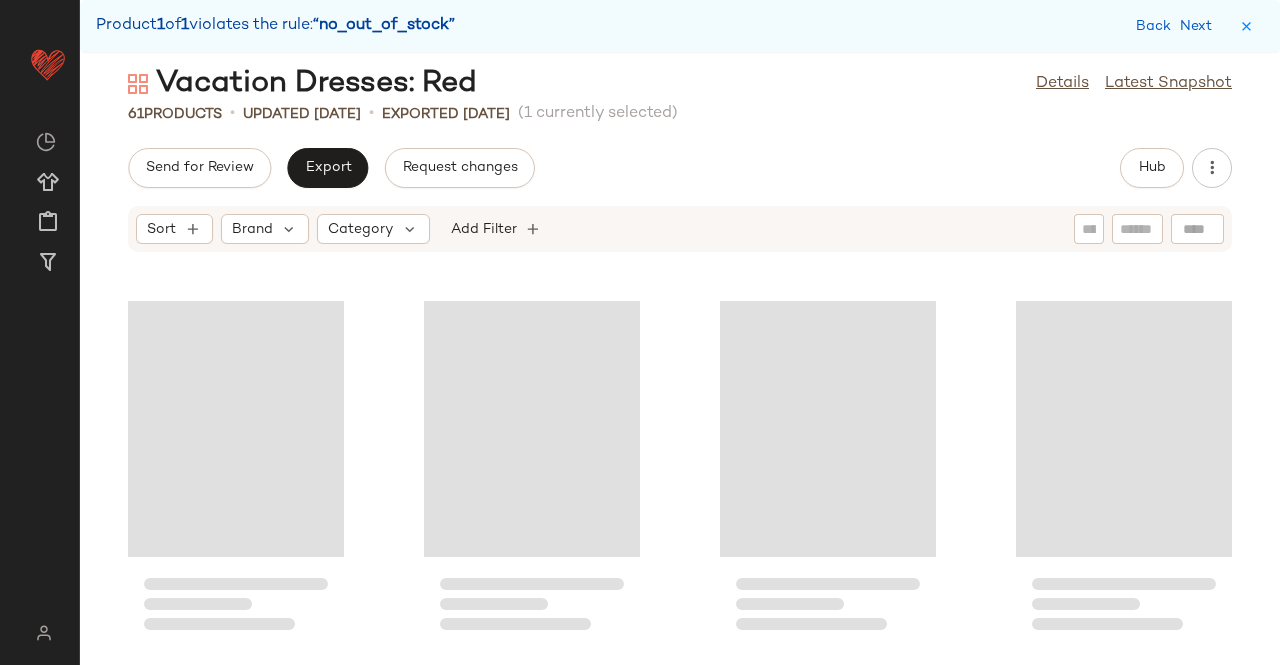 click on "Vacation Dresses: Red  Details   Latest Snapshot  61   Products   •   updated [DATE]  •  Exported [DATE]   (1 currently selected)   Send for Review   Export   Request changes   Hub  Sort  Brand  Category  Add Filter" at bounding box center [680, 364] 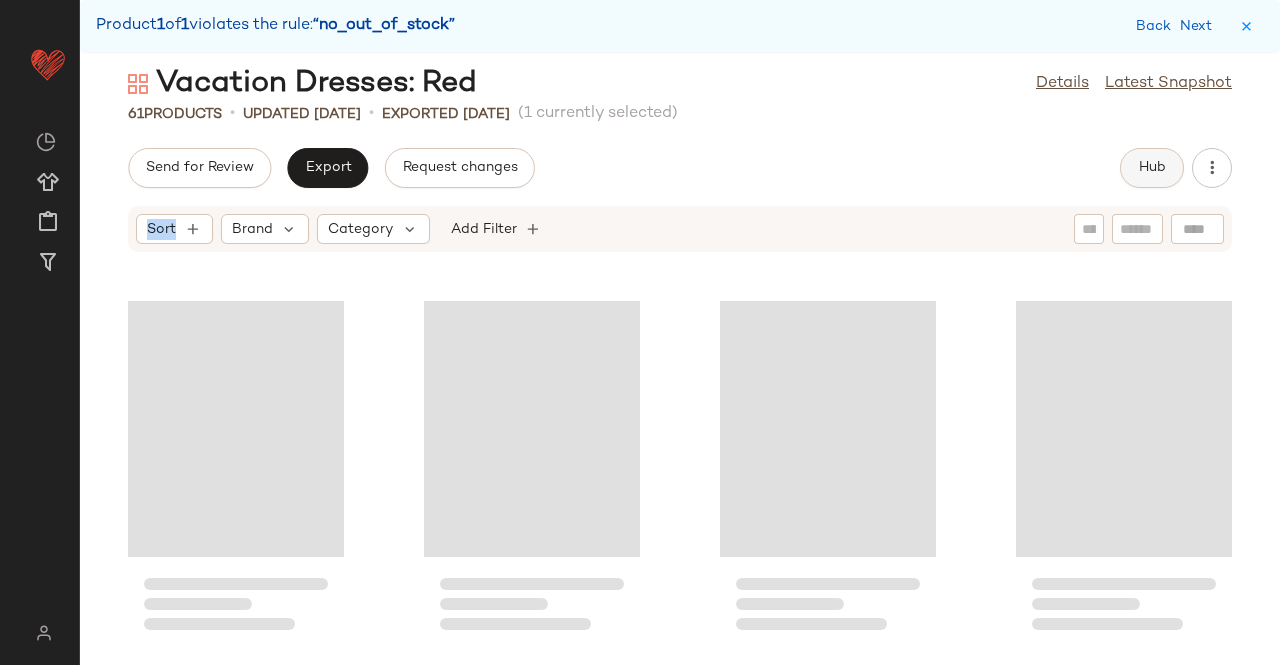 drag, startPoint x: 1138, startPoint y: 139, endPoint x: 1159, endPoint y: 152, distance: 24.698177 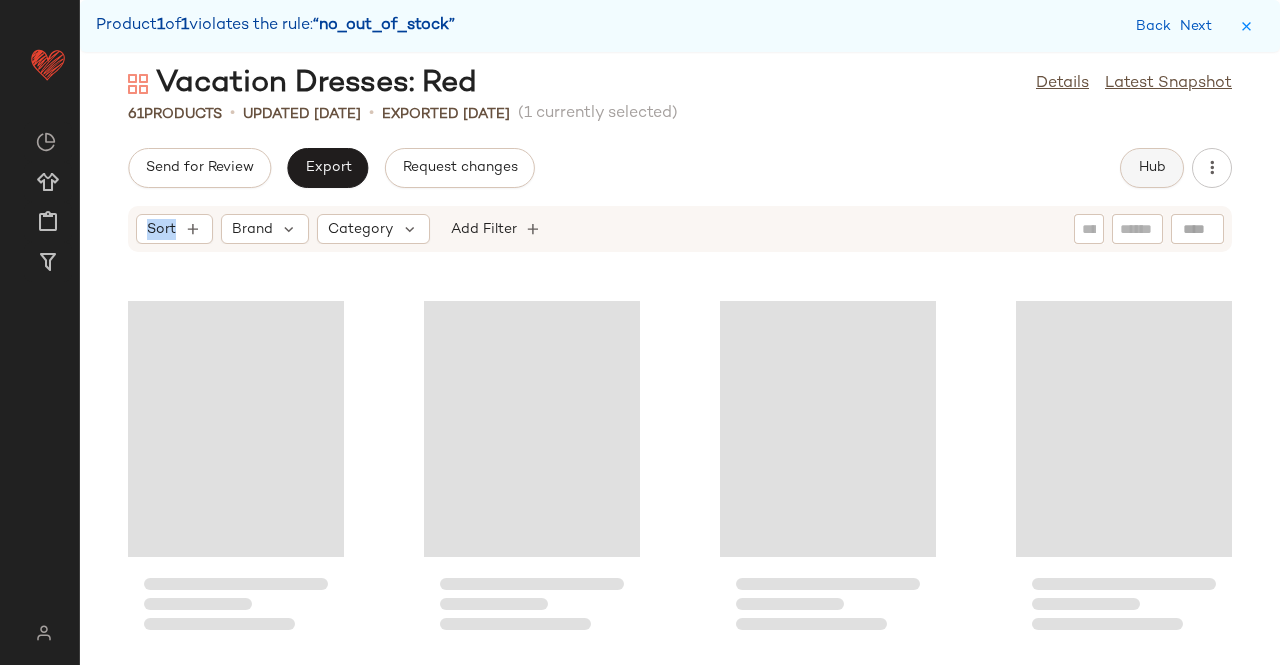click on "Vacation Dresses: Red  Details   Latest Snapshot  61   Products   •   updated [DATE]  •  Exported [DATE]   (1 currently selected)   Send for Review   Export   Request changes   Hub  Sort  Brand  Category  Add Filter" at bounding box center (680, 364) 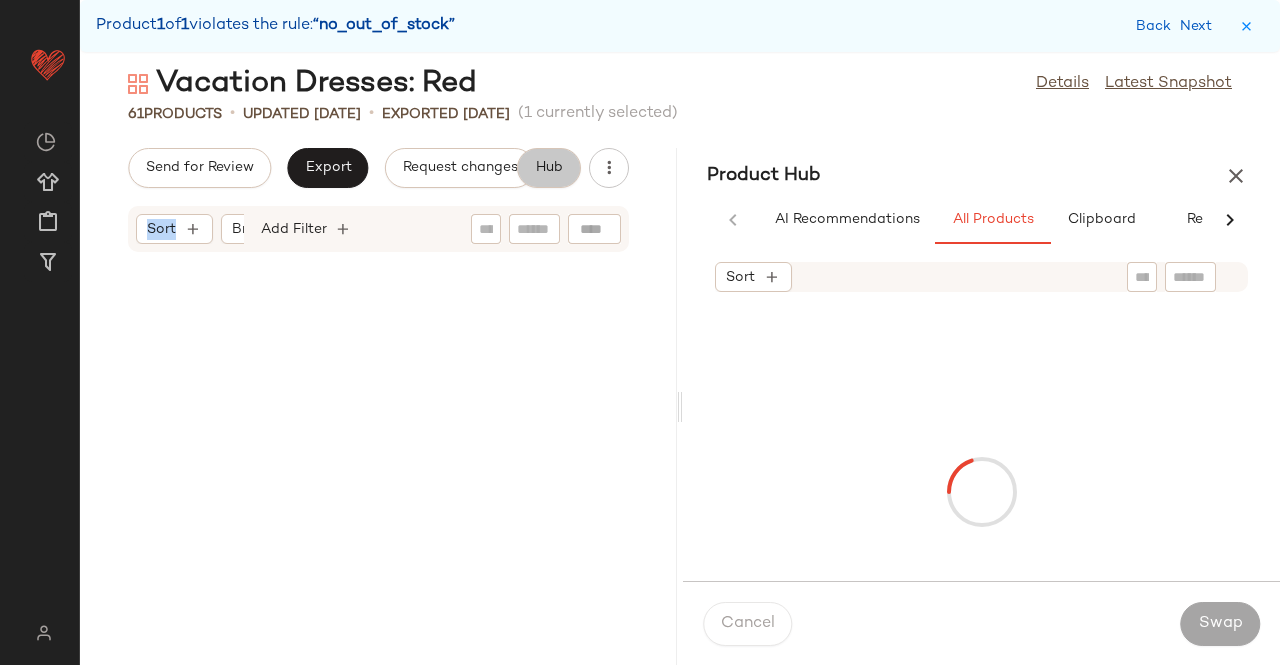 scroll, scrollTop: 5856, scrollLeft: 0, axis: vertical 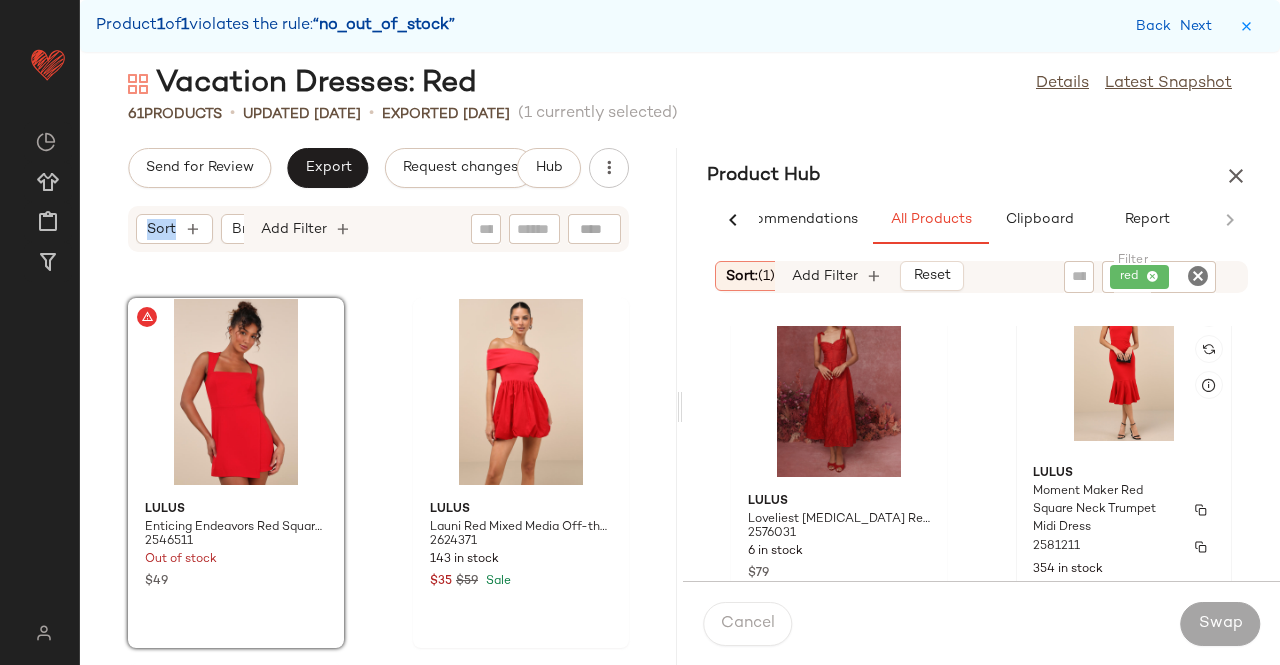 click on "Moment Maker Red Square Neck Trumpet Midi Dress" at bounding box center (1106, 510) 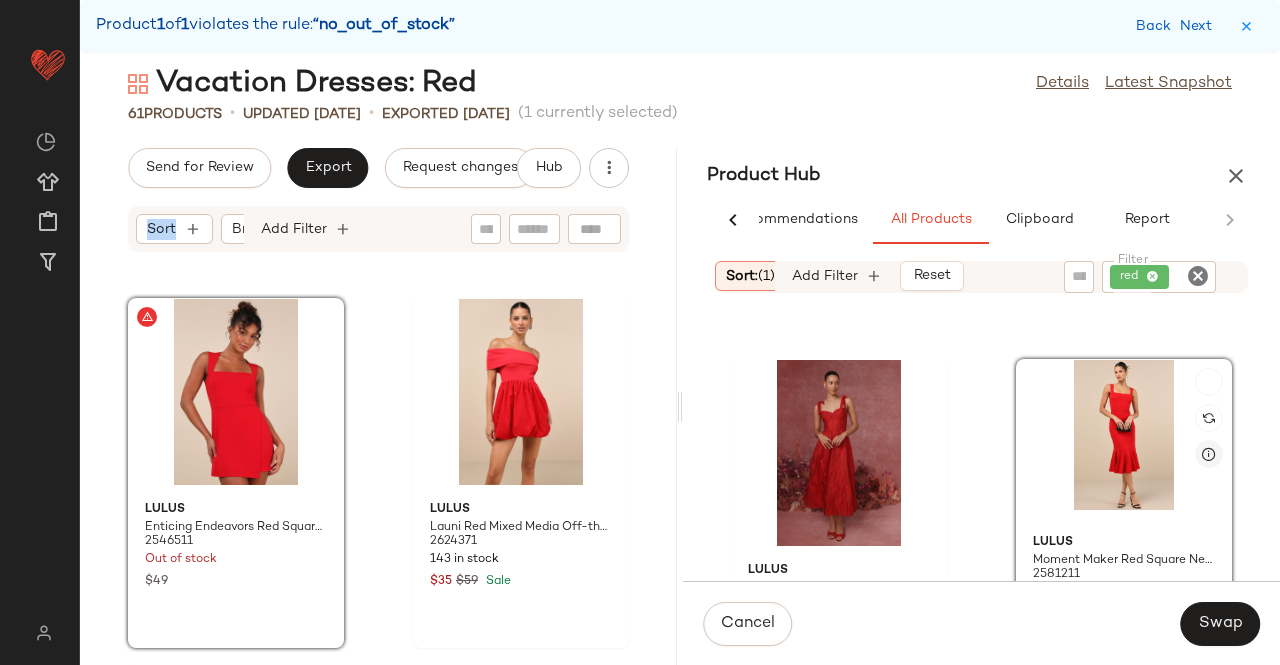 scroll, scrollTop: 3616, scrollLeft: 0, axis: vertical 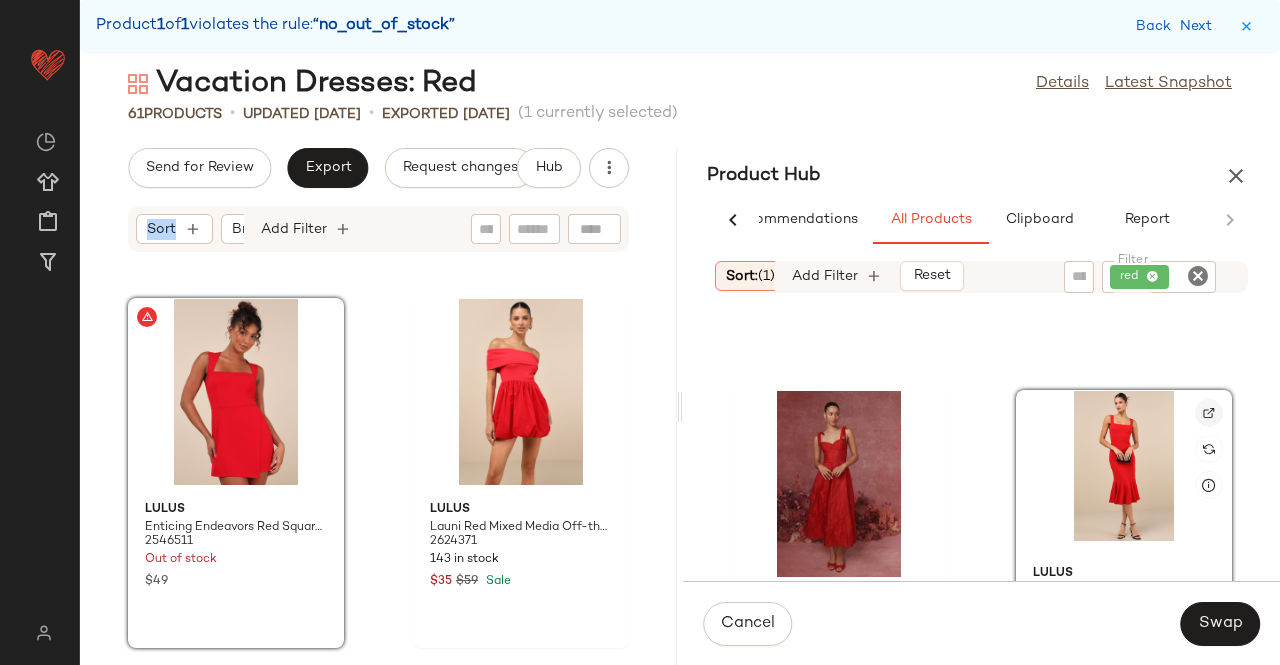 click at bounding box center (1209, 413) 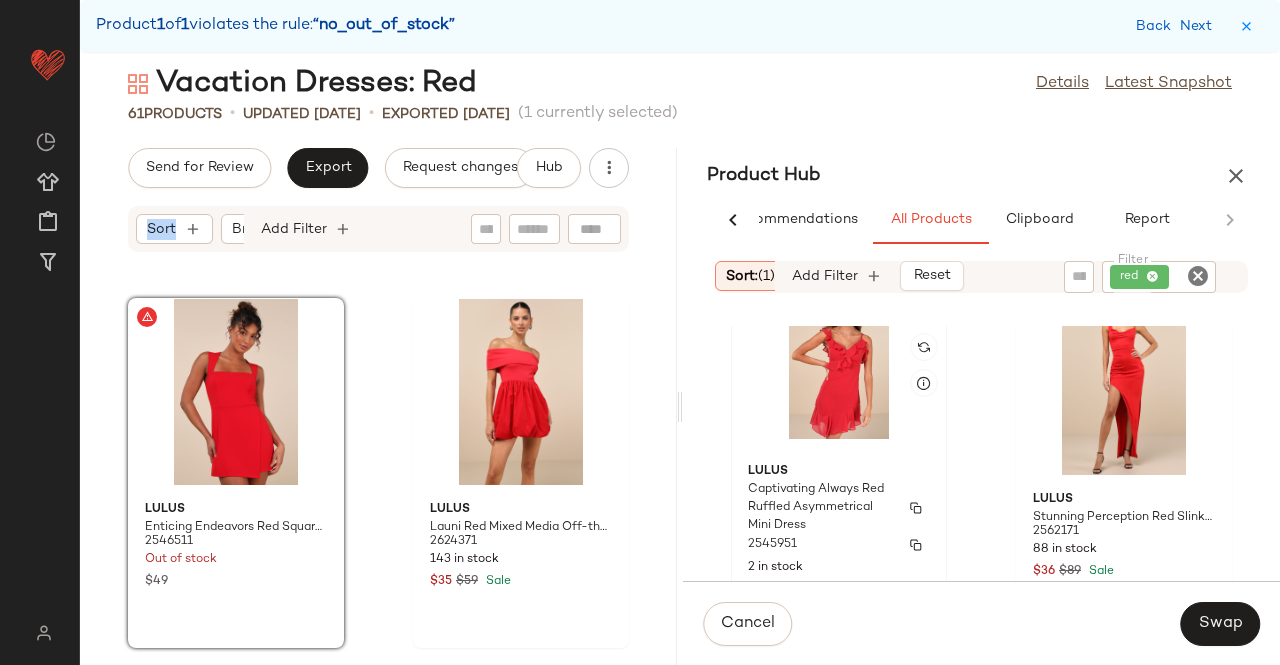 click on "Lulus Captivating Always Red Ruffled [MEDICAL_DATA] Mini Dress 2545951 2 in stock $59" 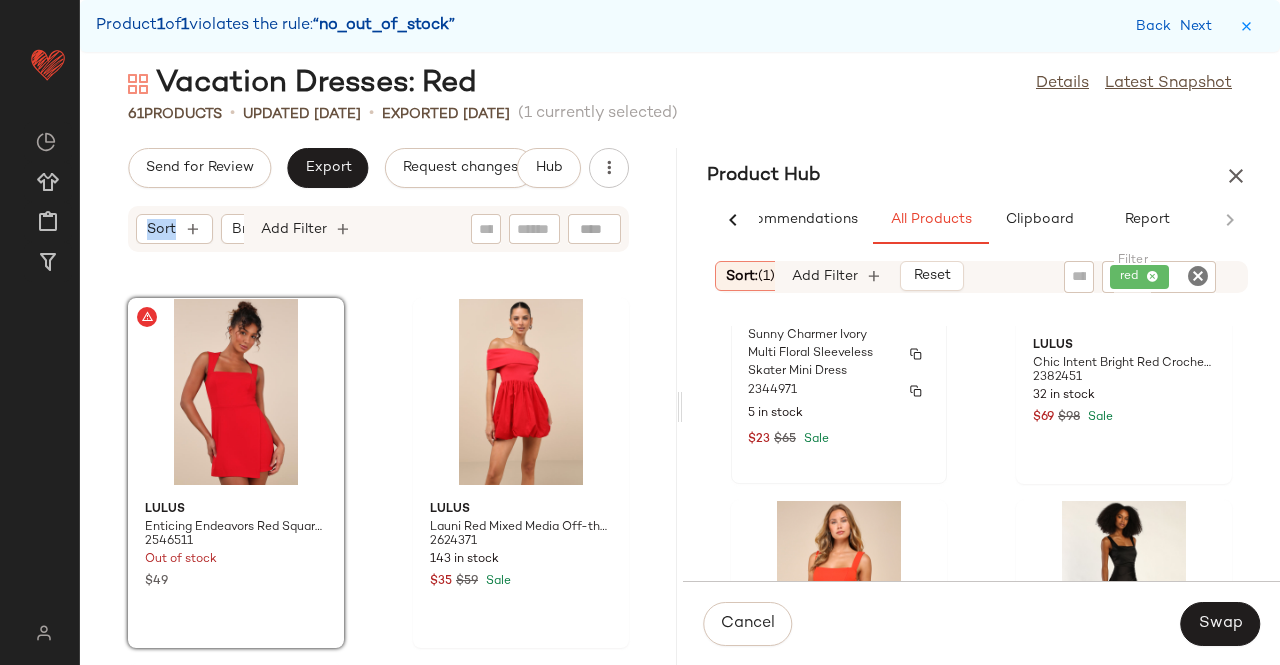 scroll, scrollTop: 16116, scrollLeft: 0, axis: vertical 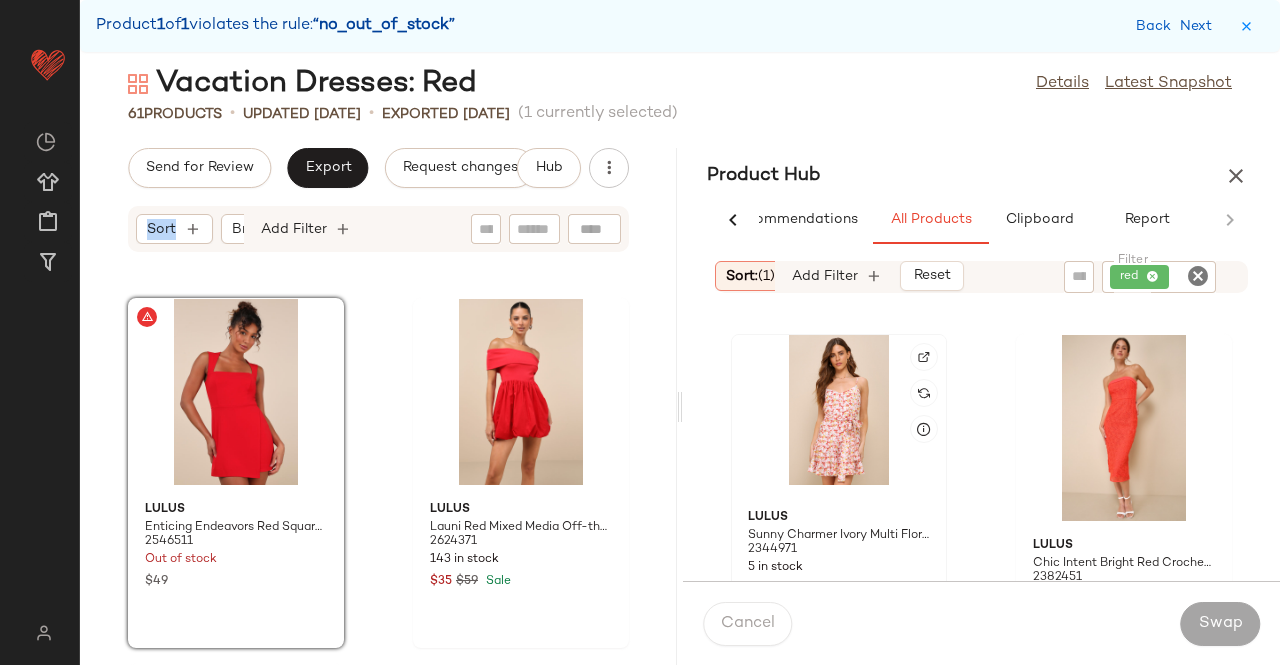 click 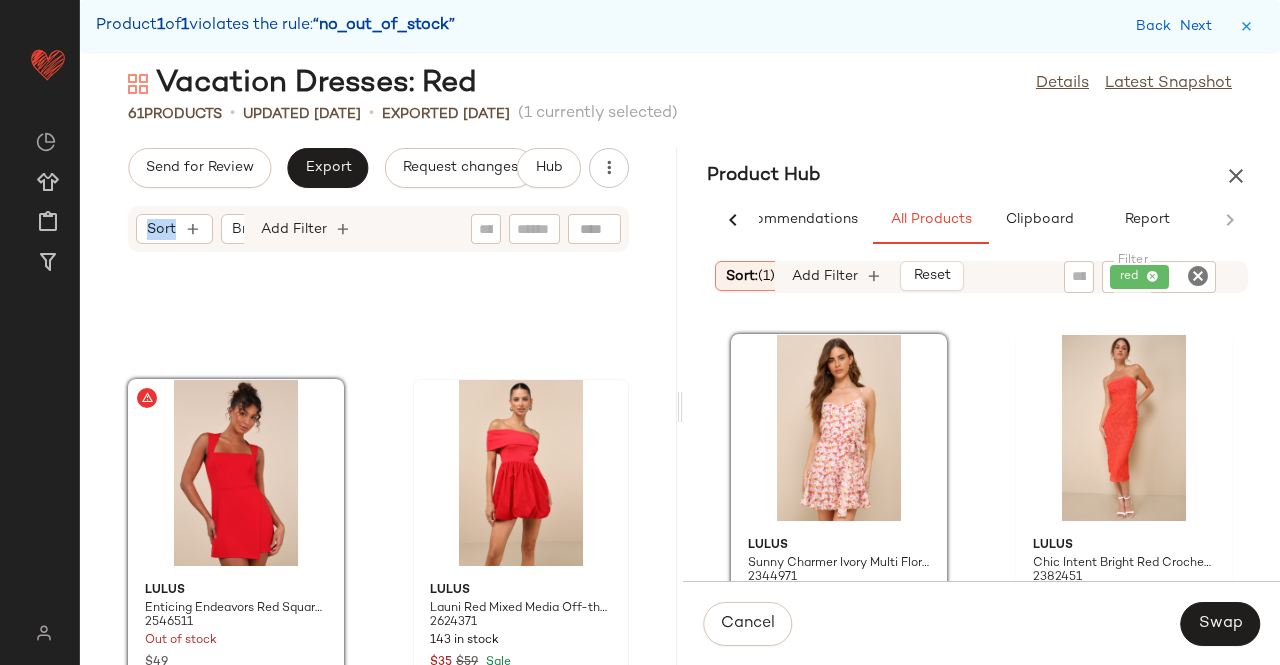 scroll, scrollTop: 10514, scrollLeft: 0, axis: vertical 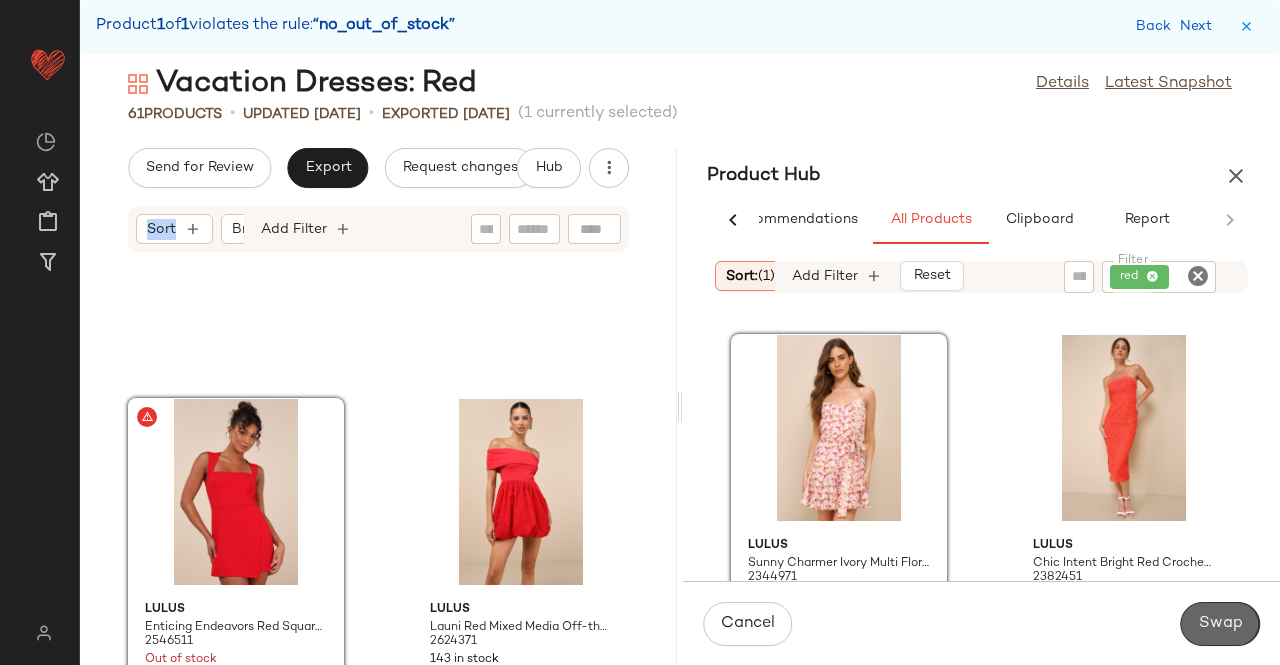click on "Swap" at bounding box center (1220, 624) 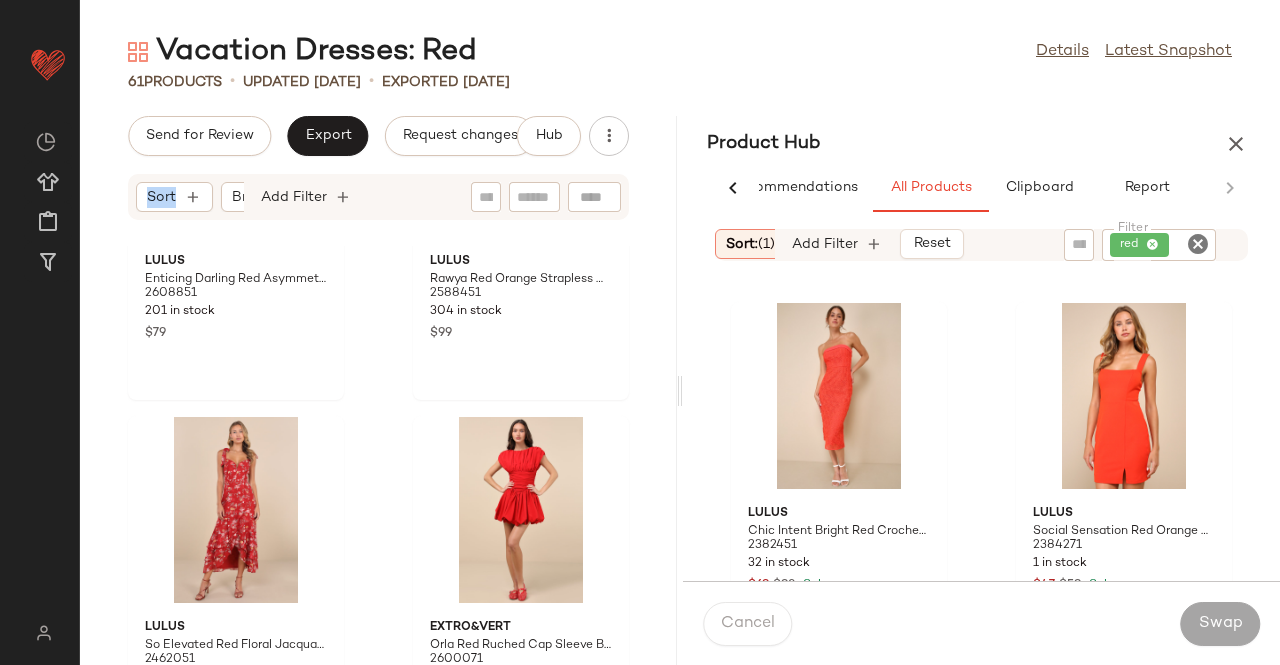 scroll, scrollTop: 0, scrollLeft: 0, axis: both 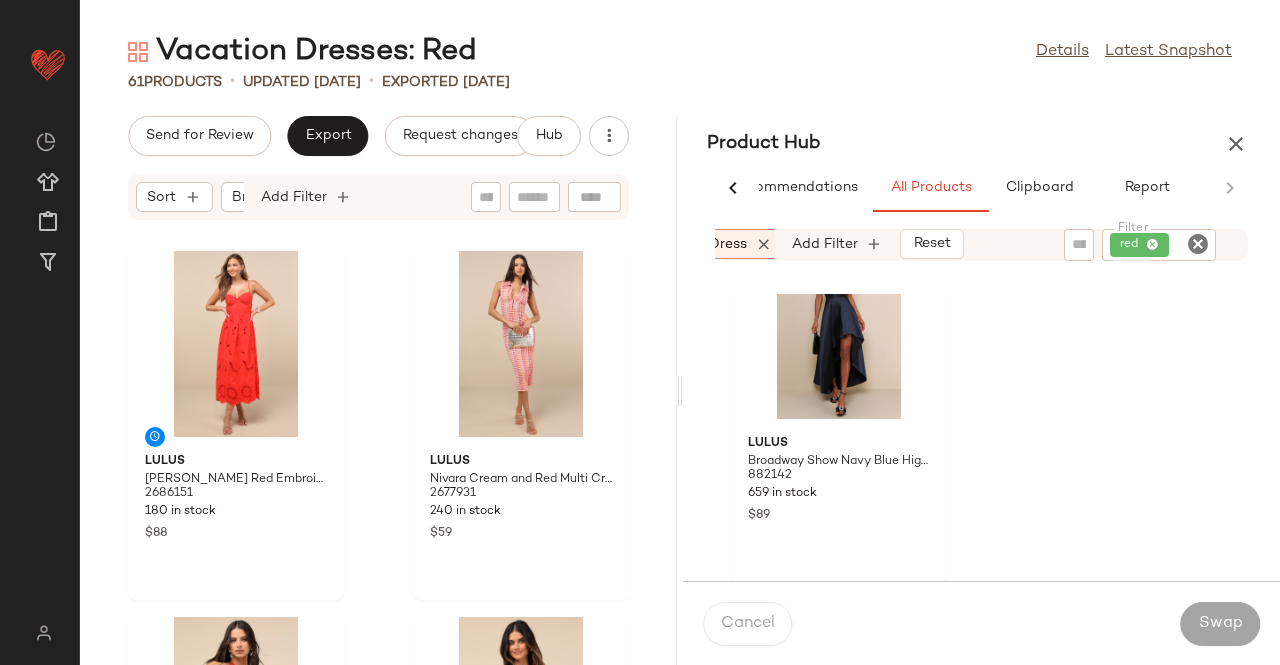 click on "red" 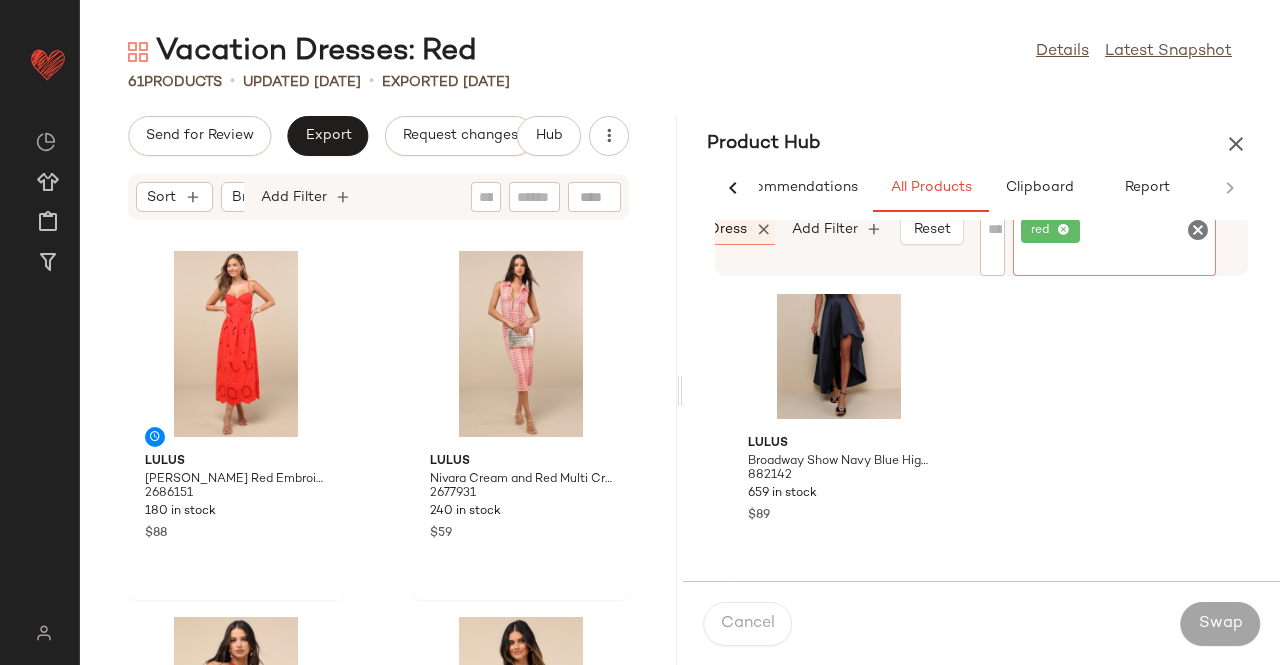 click 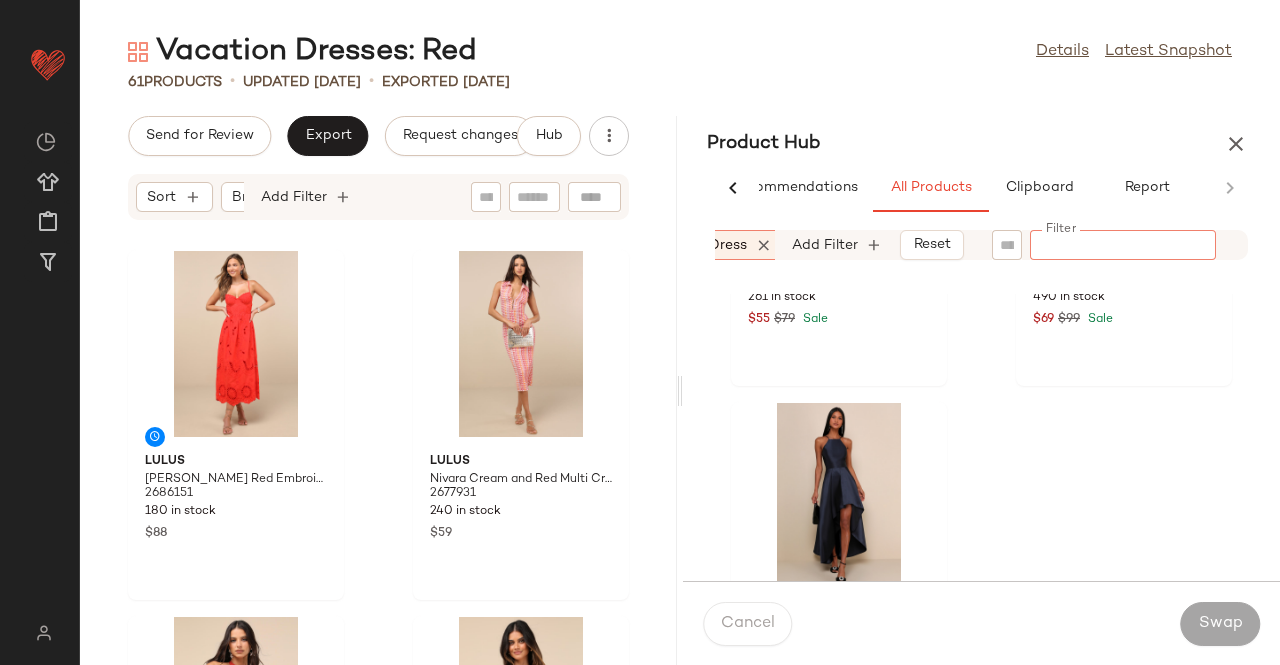 scroll, scrollTop: 0, scrollLeft: 0, axis: both 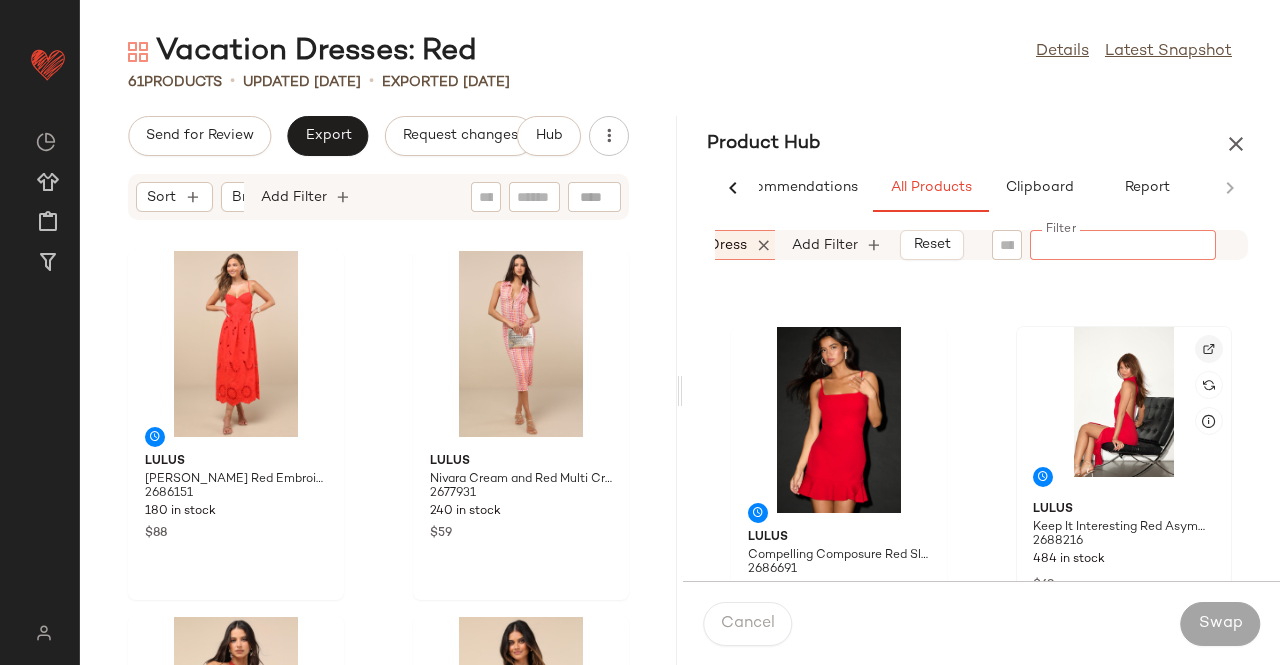 click 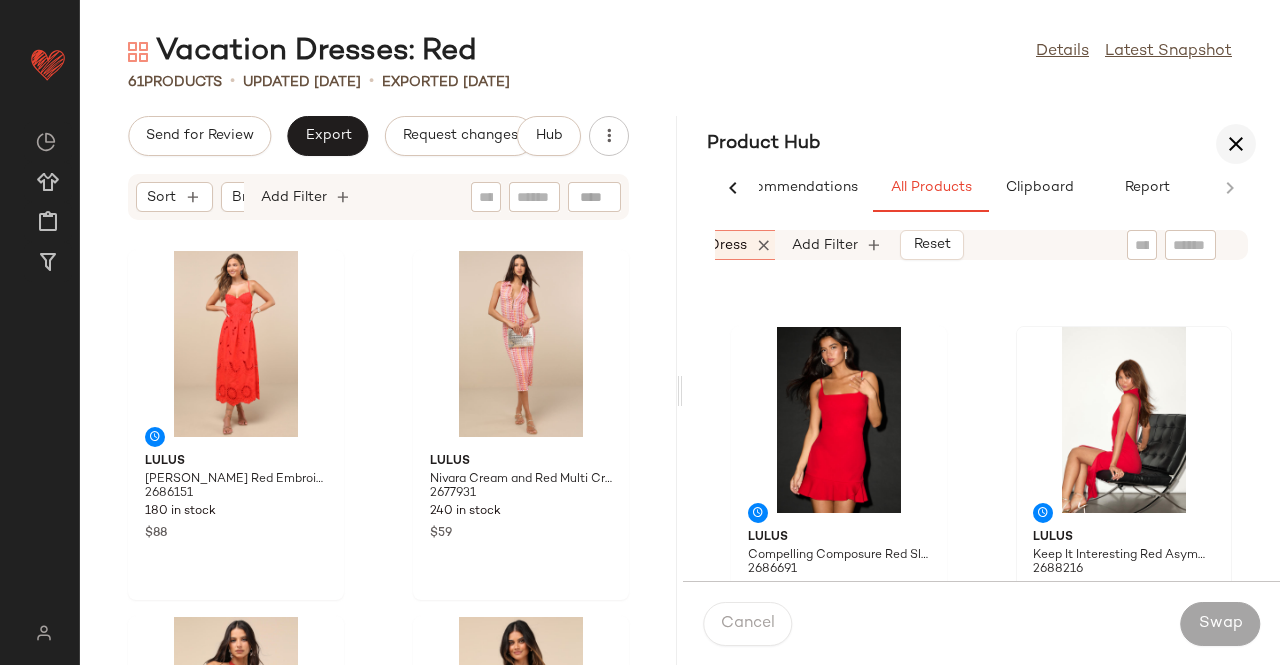 click at bounding box center [1236, 144] 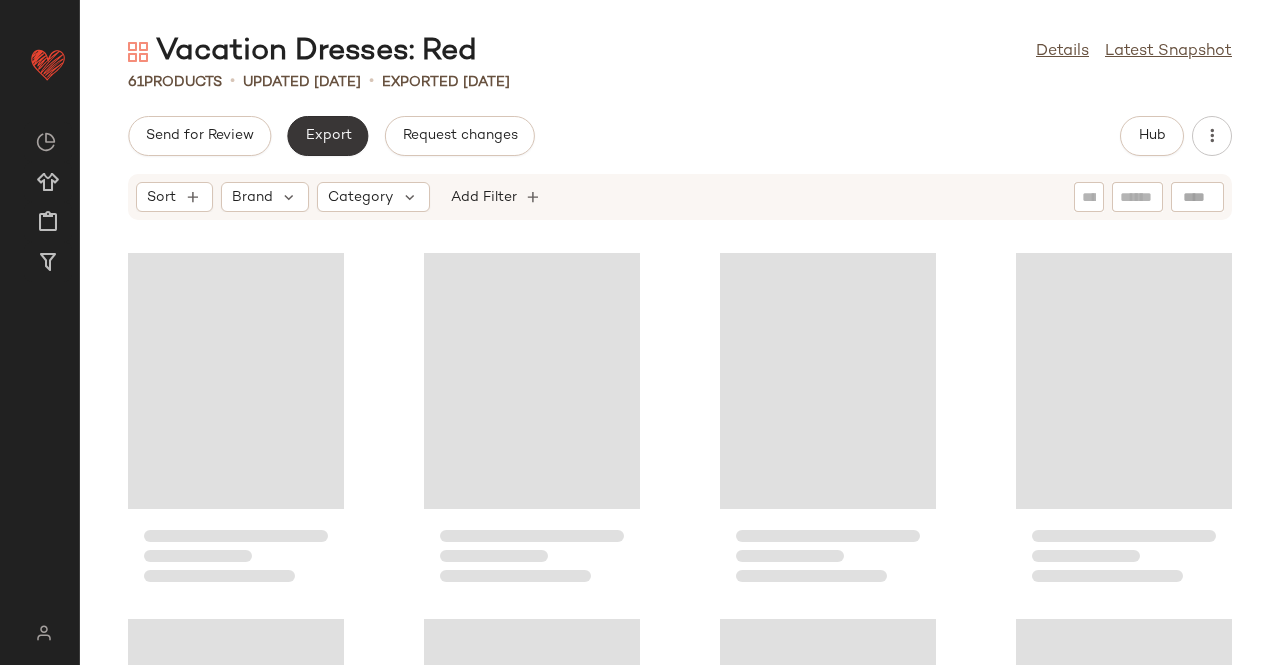 click on "Export" at bounding box center (327, 136) 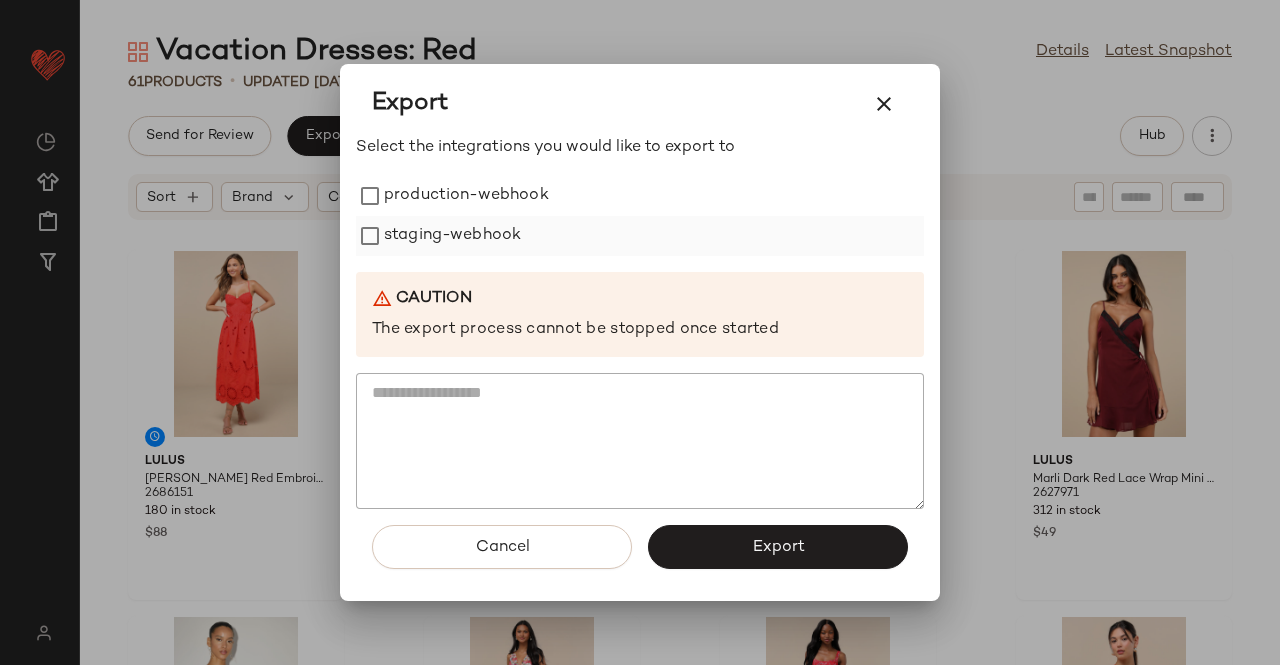 click on "staging-webhook" at bounding box center [452, 236] 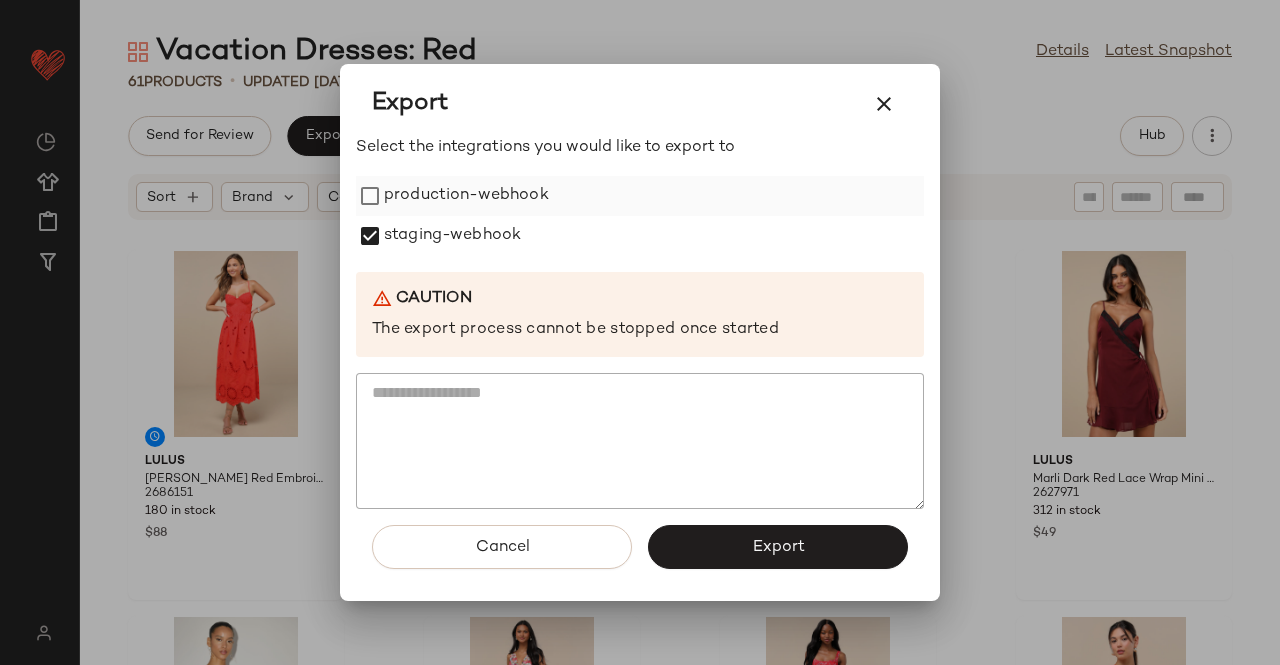 click on "production-webhook" at bounding box center (466, 196) 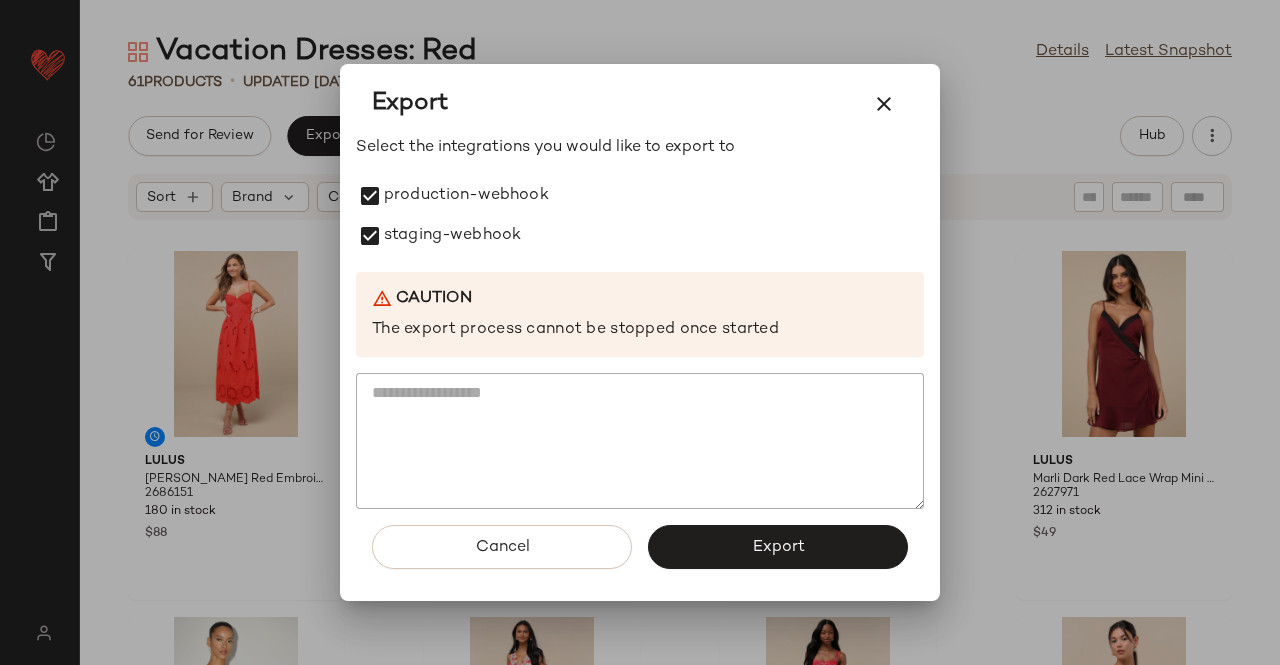 click on "Export" at bounding box center (778, 547) 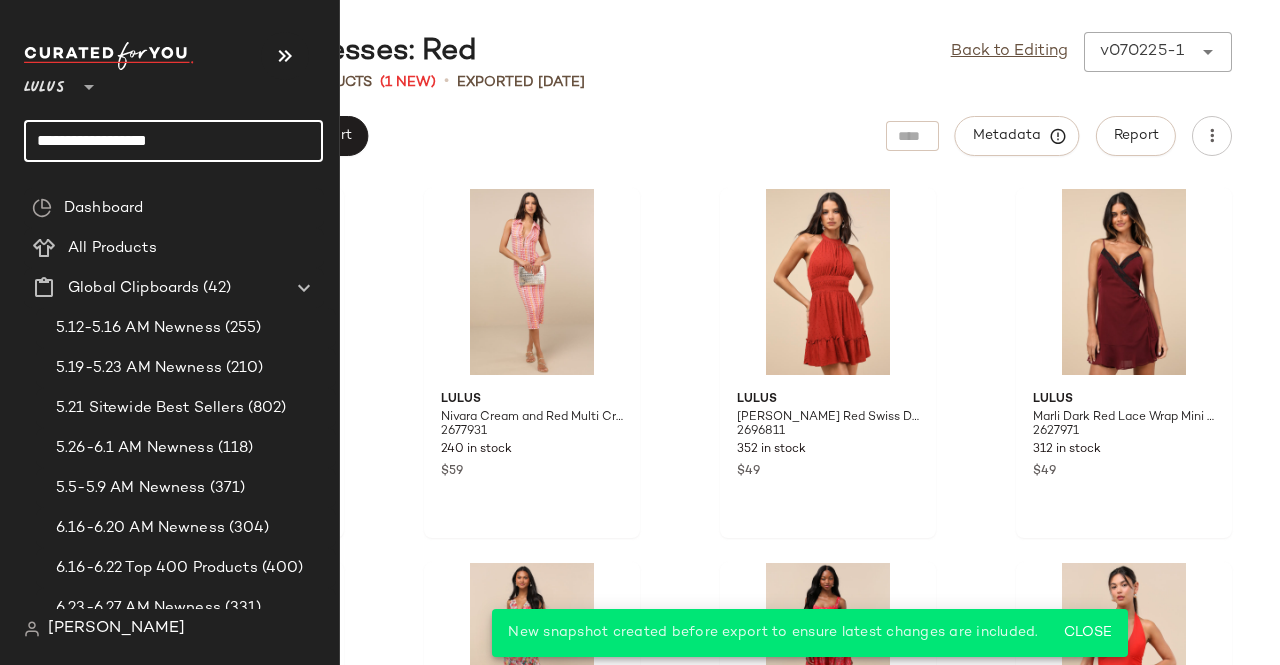 click on "**********" 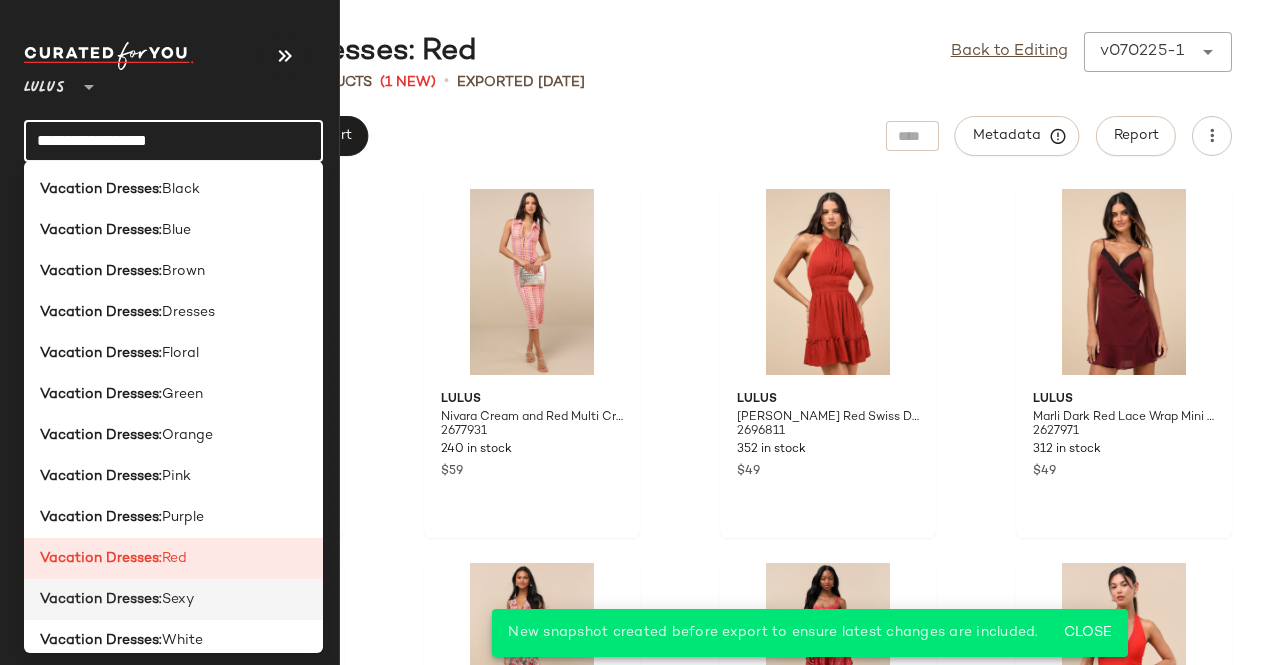 scroll, scrollTop: 57, scrollLeft: 0, axis: vertical 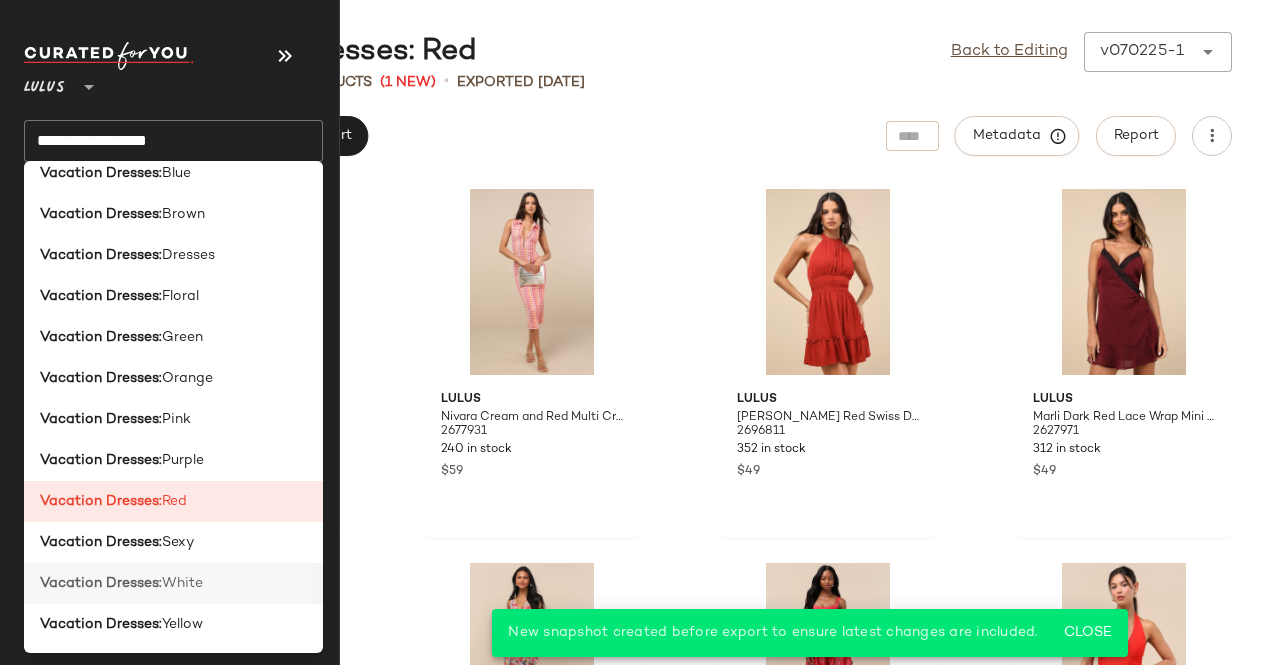 click on "Vacation Dresses:" at bounding box center (101, 583) 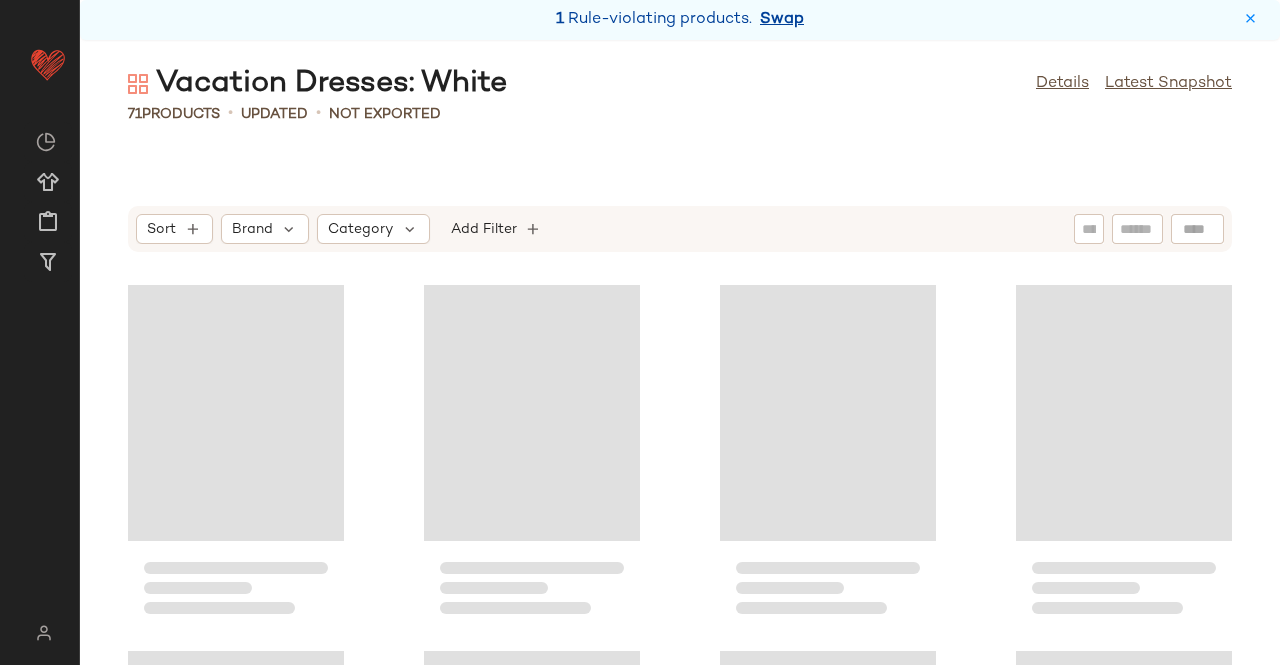 click on "Swap" at bounding box center [782, 20] 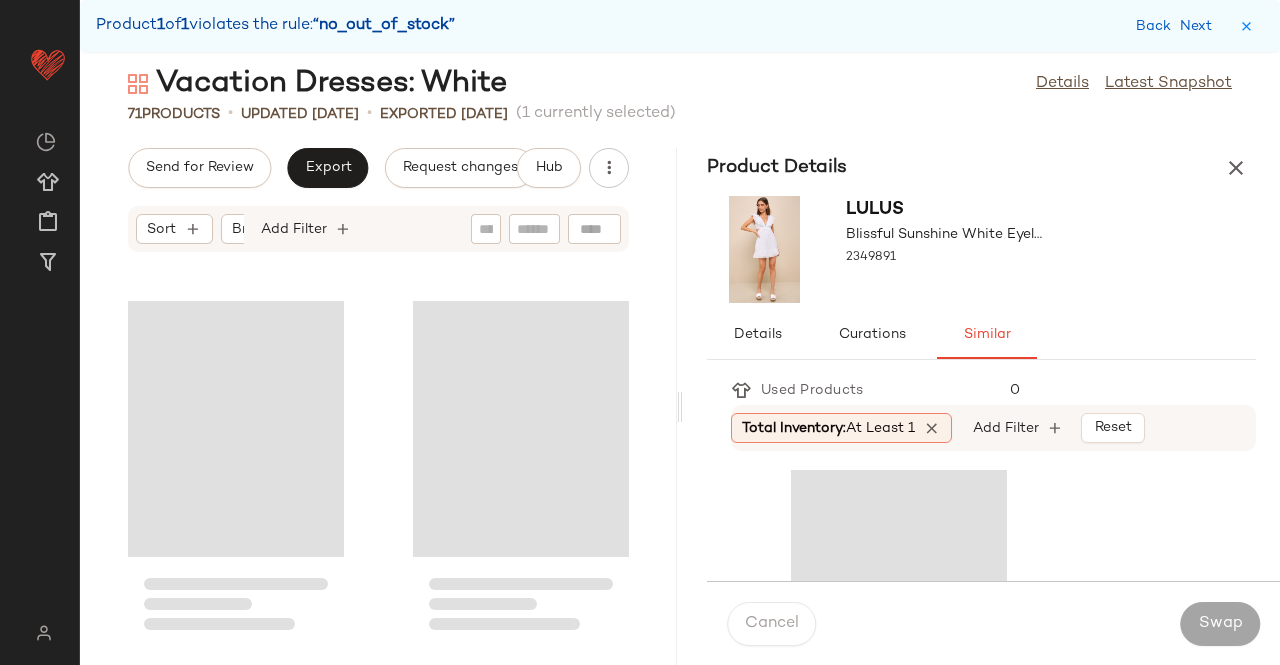 scroll, scrollTop: 6588, scrollLeft: 0, axis: vertical 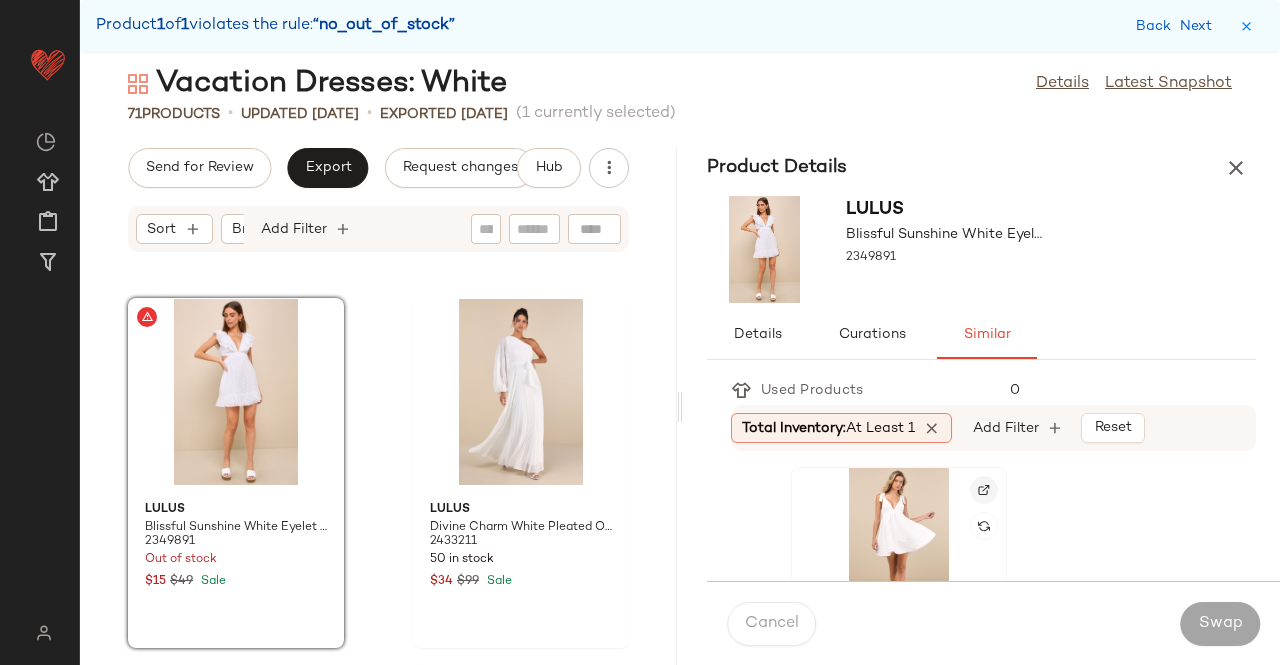click 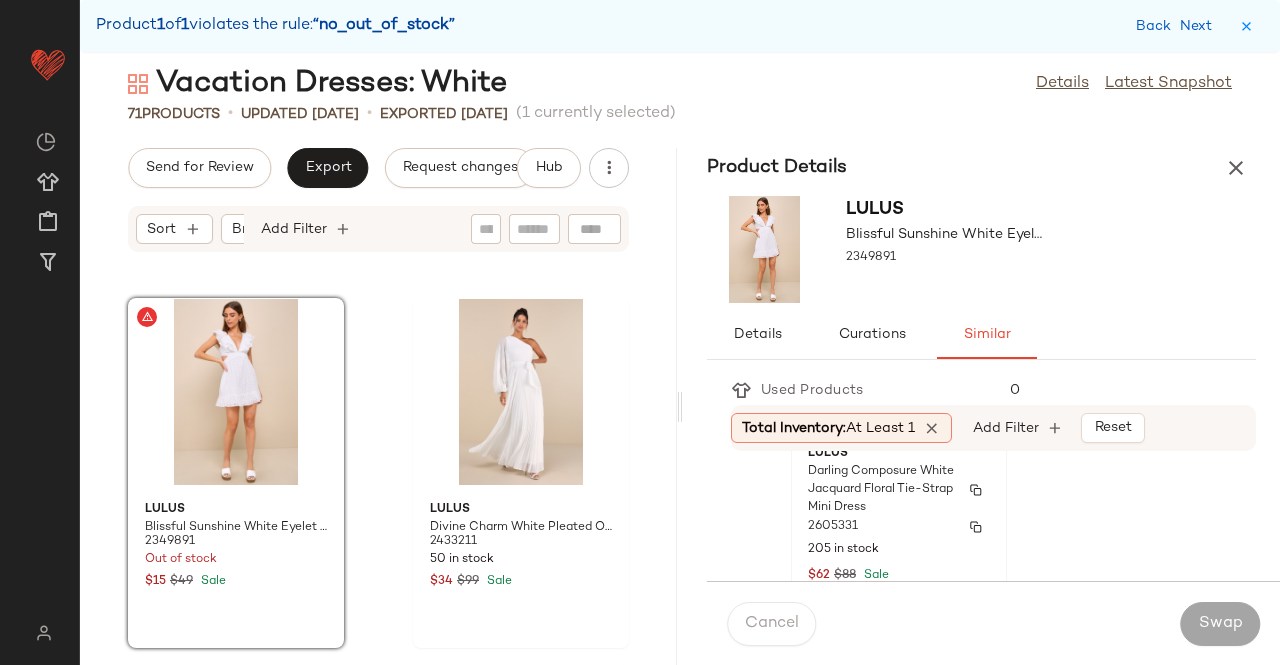 scroll, scrollTop: 200, scrollLeft: 0, axis: vertical 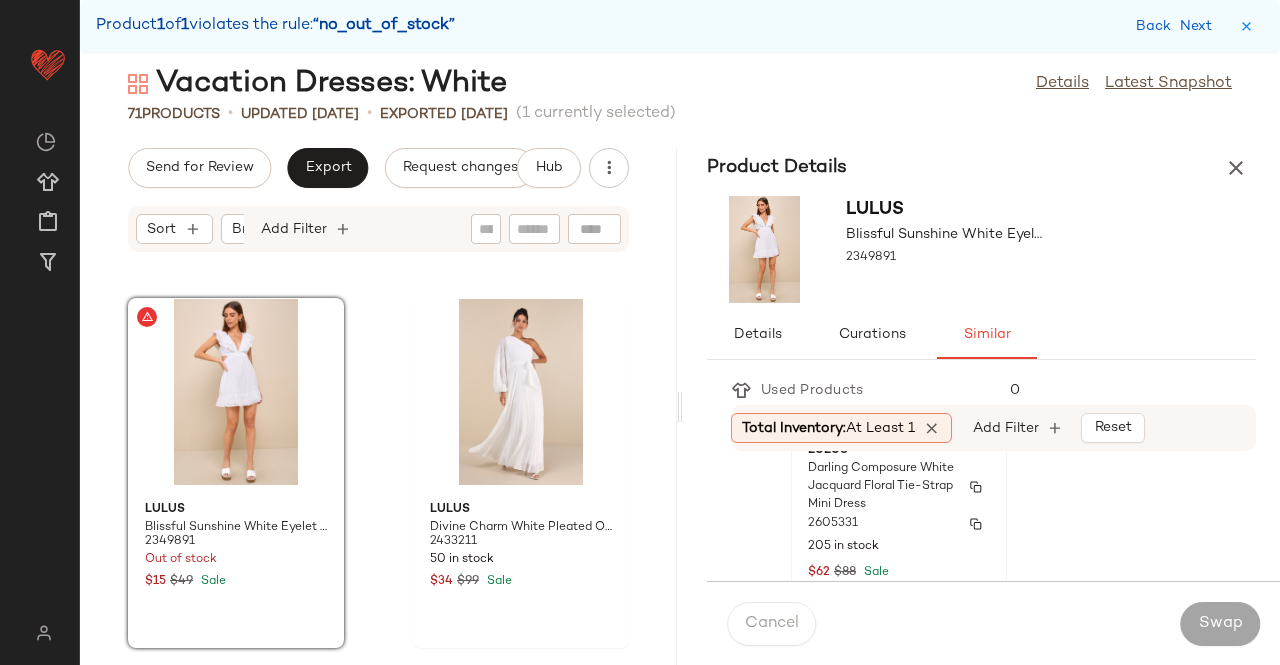 click on "2605331" at bounding box center (899, 524) 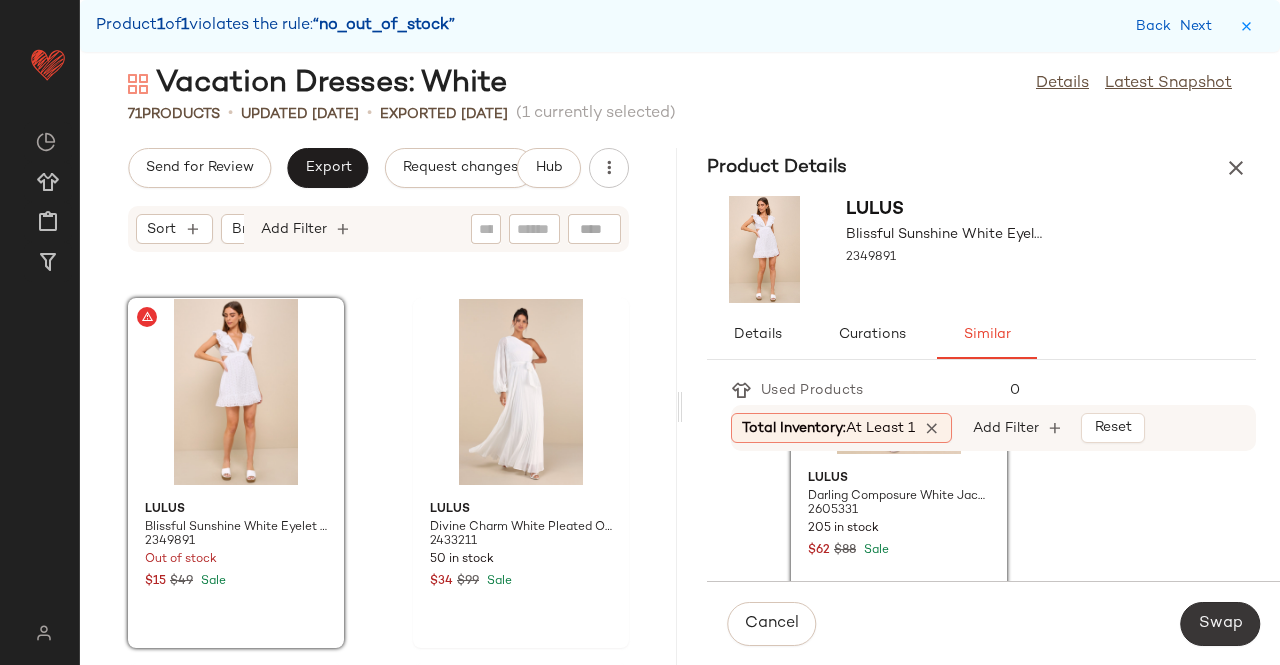 click on "Swap" at bounding box center (1220, 624) 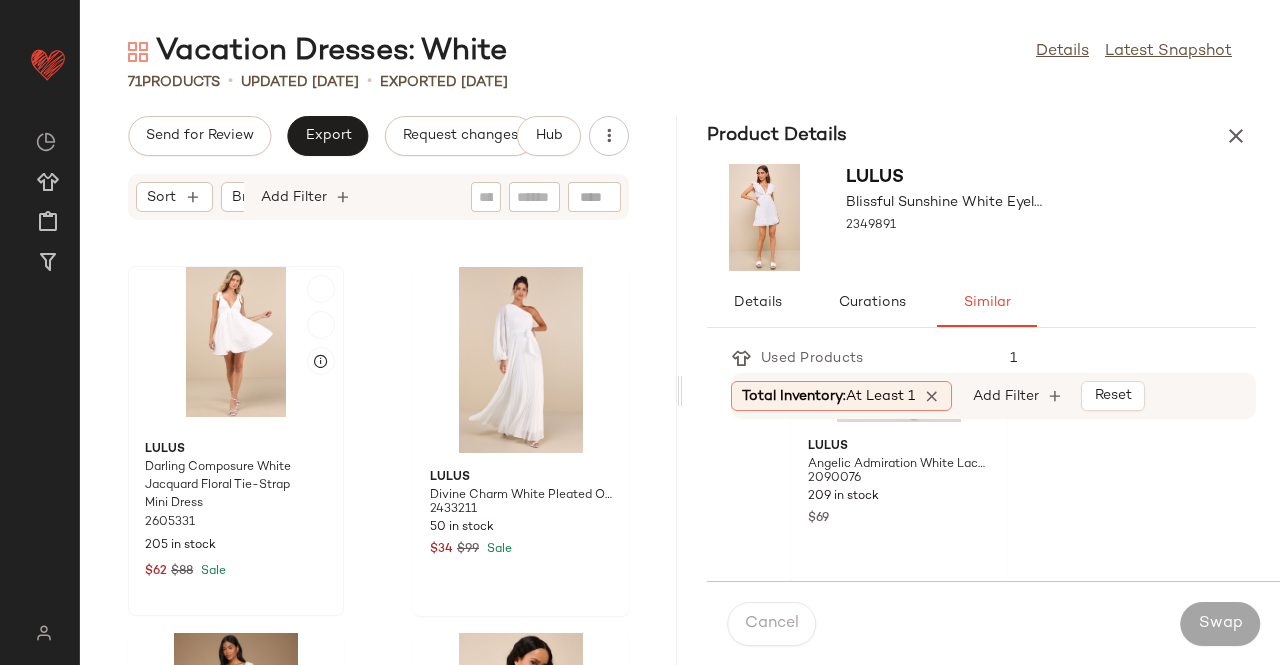 click on "Lulus Darling Composure White Jacquard Floral Tie-Strap Mini Dress 2605331 205 in stock $62 $88 Sale" 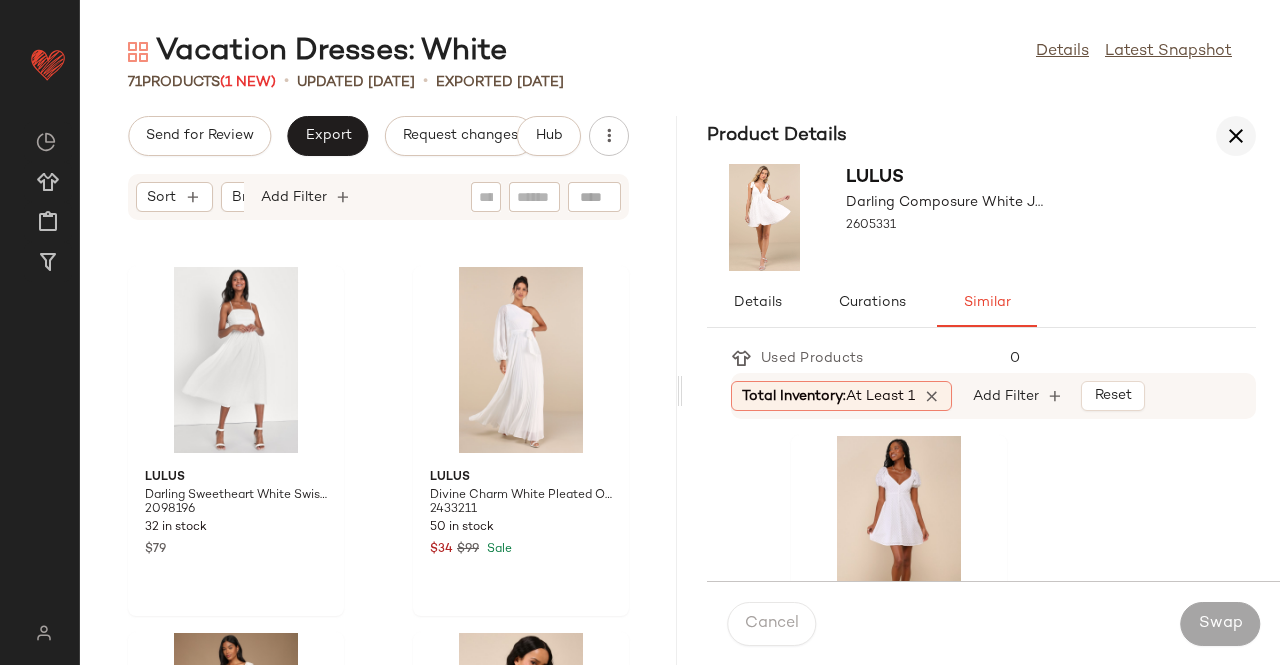 click at bounding box center [1236, 136] 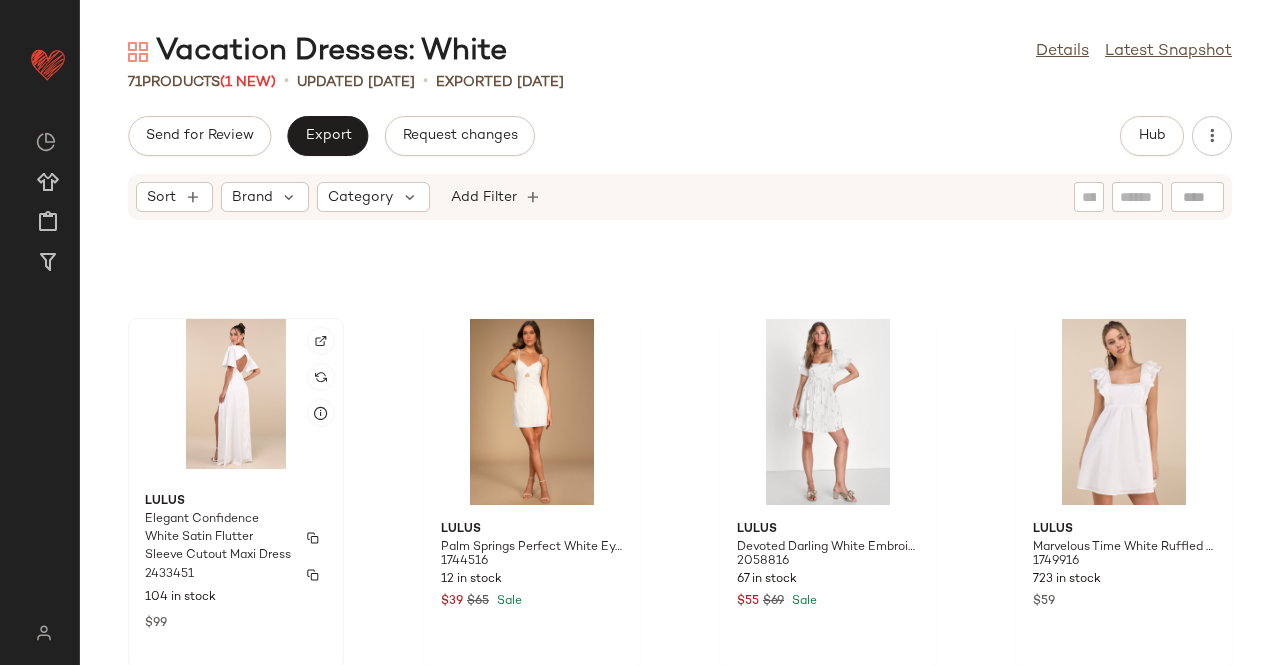 scroll, scrollTop: 5772, scrollLeft: 0, axis: vertical 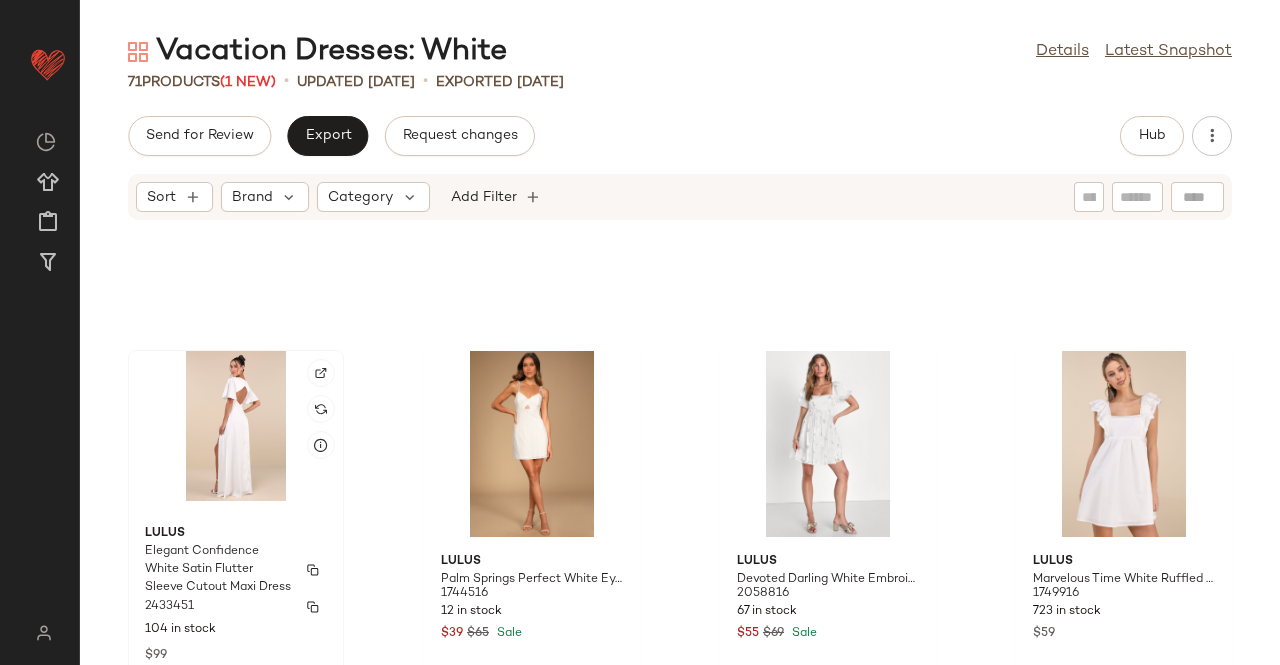 click 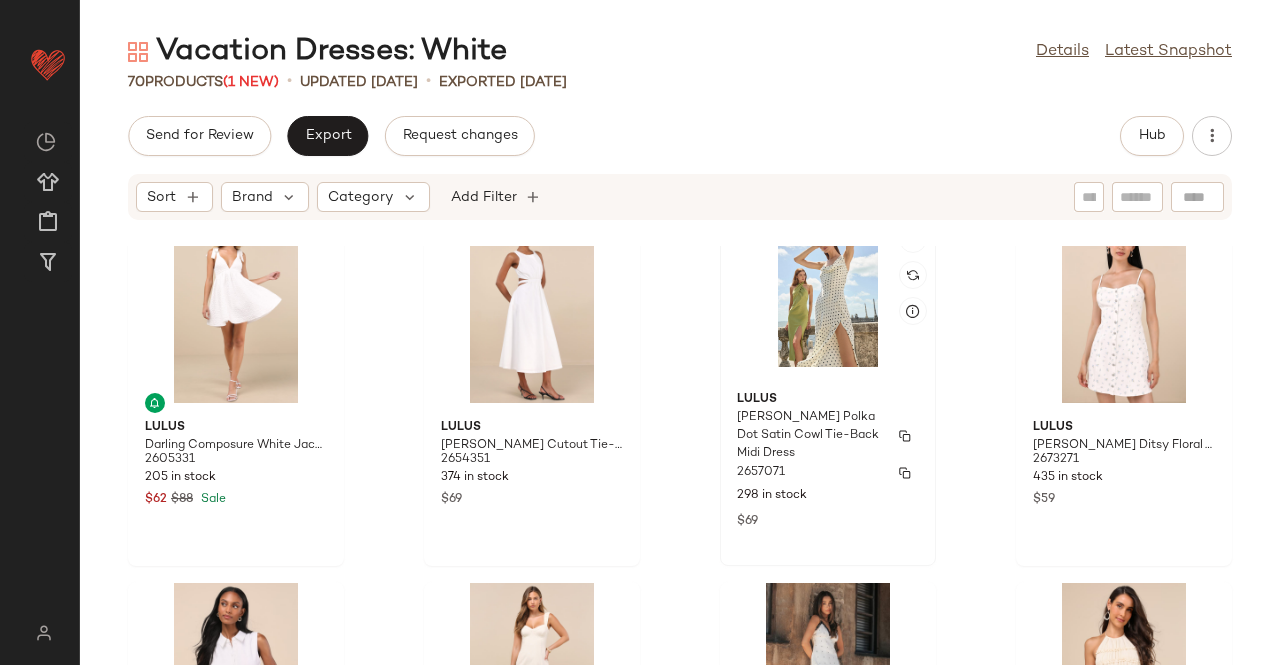 scroll, scrollTop: 0, scrollLeft: 0, axis: both 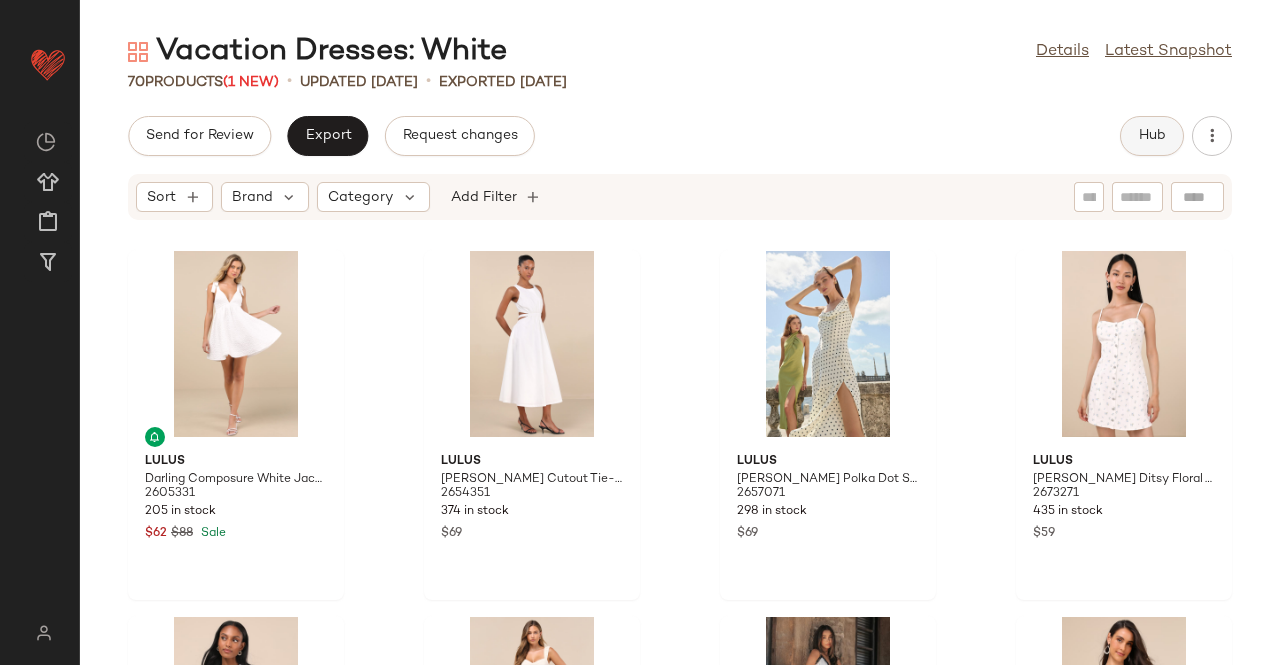 click on "Hub" 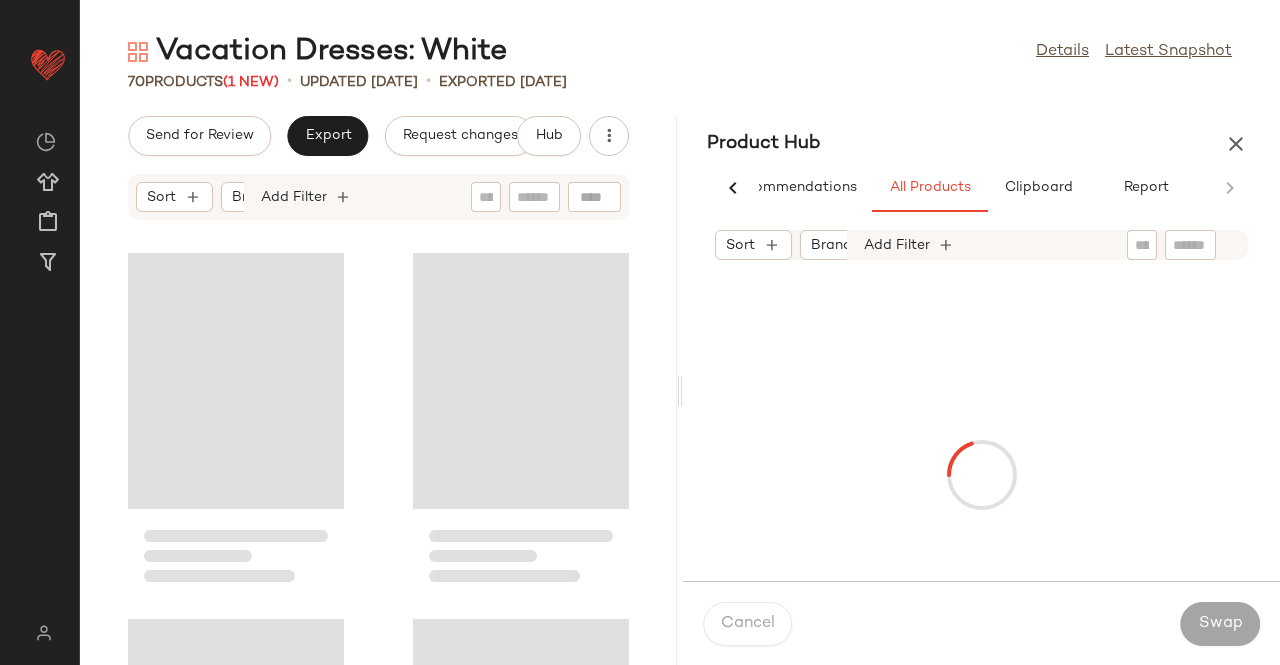 scroll, scrollTop: 0, scrollLeft: 62, axis: horizontal 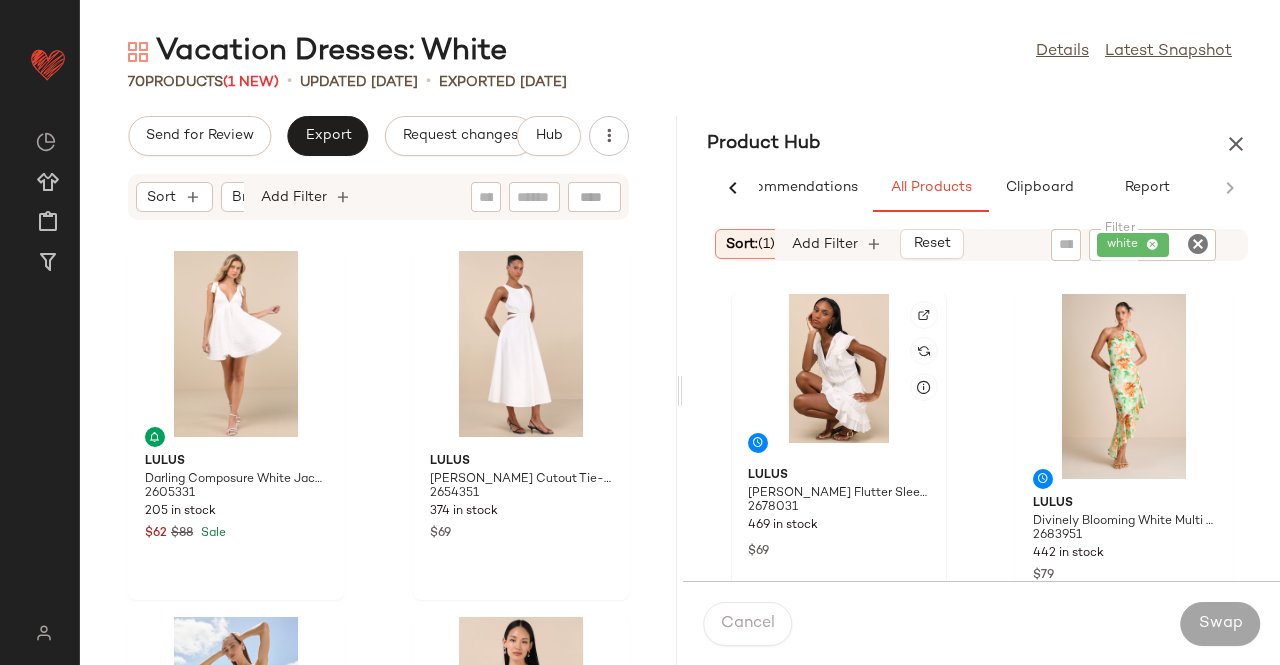 click at bounding box center (924, 315) 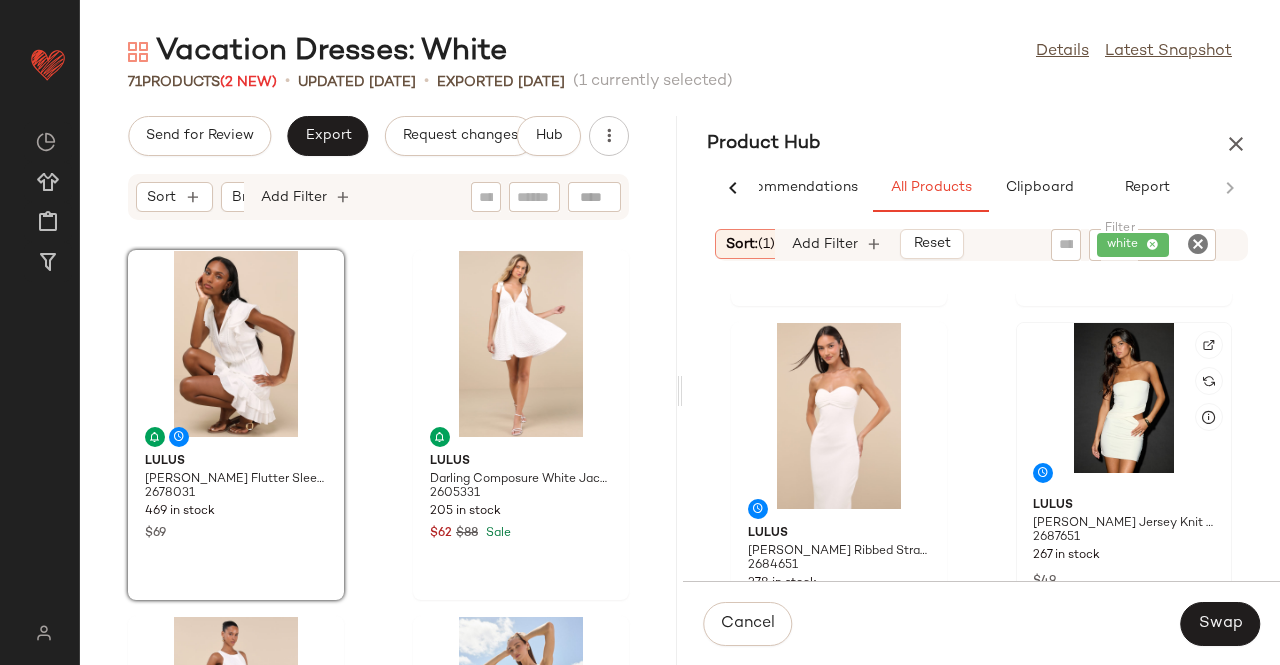 scroll, scrollTop: 1488, scrollLeft: 0, axis: vertical 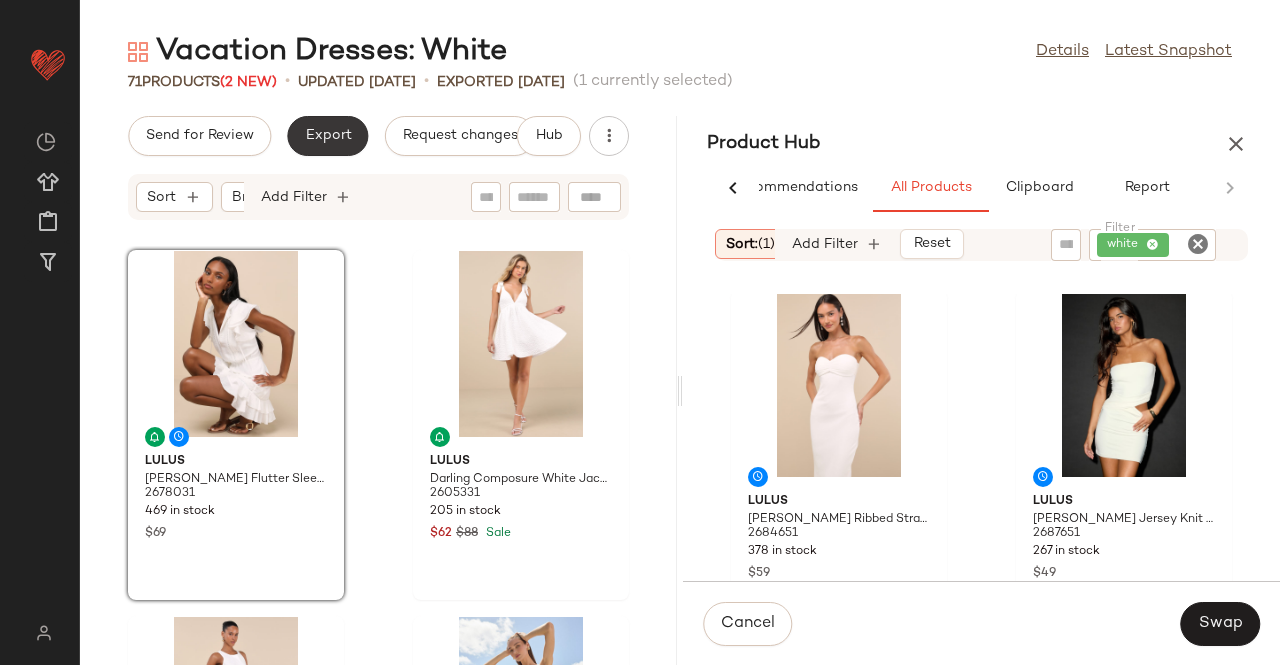 click on "Export" at bounding box center [327, 136] 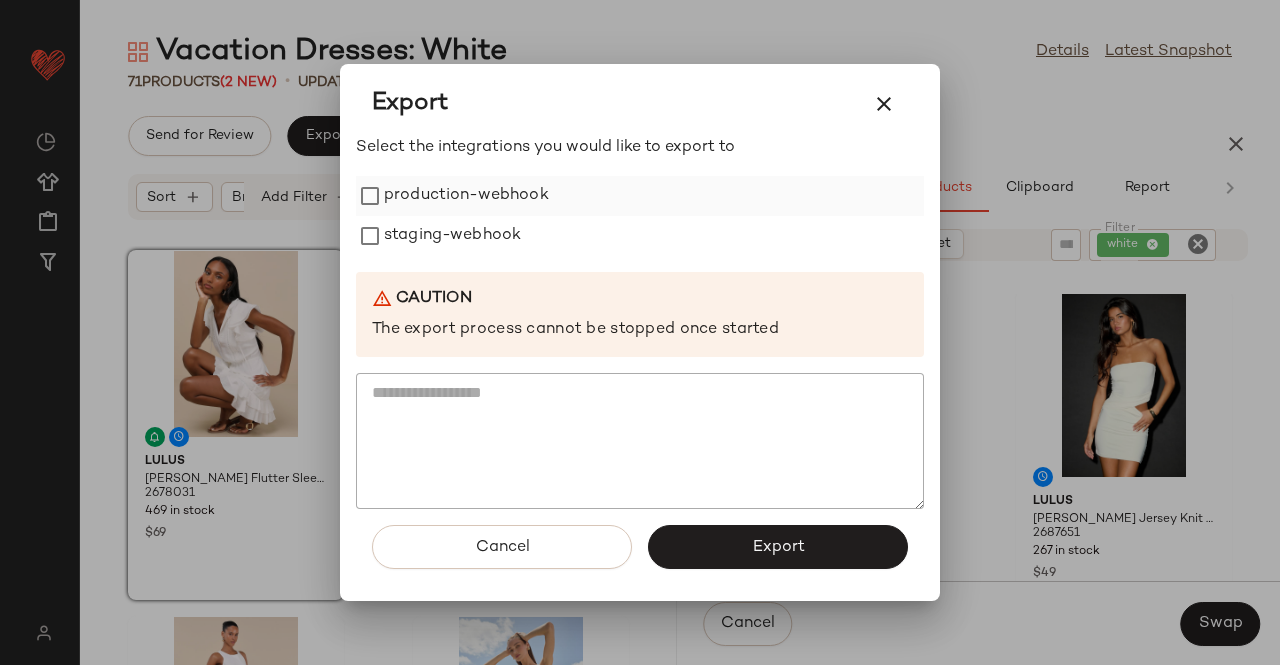 drag, startPoint x: 404, startPoint y: 194, endPoint x: 404, endPoint y: 225, distance: 31 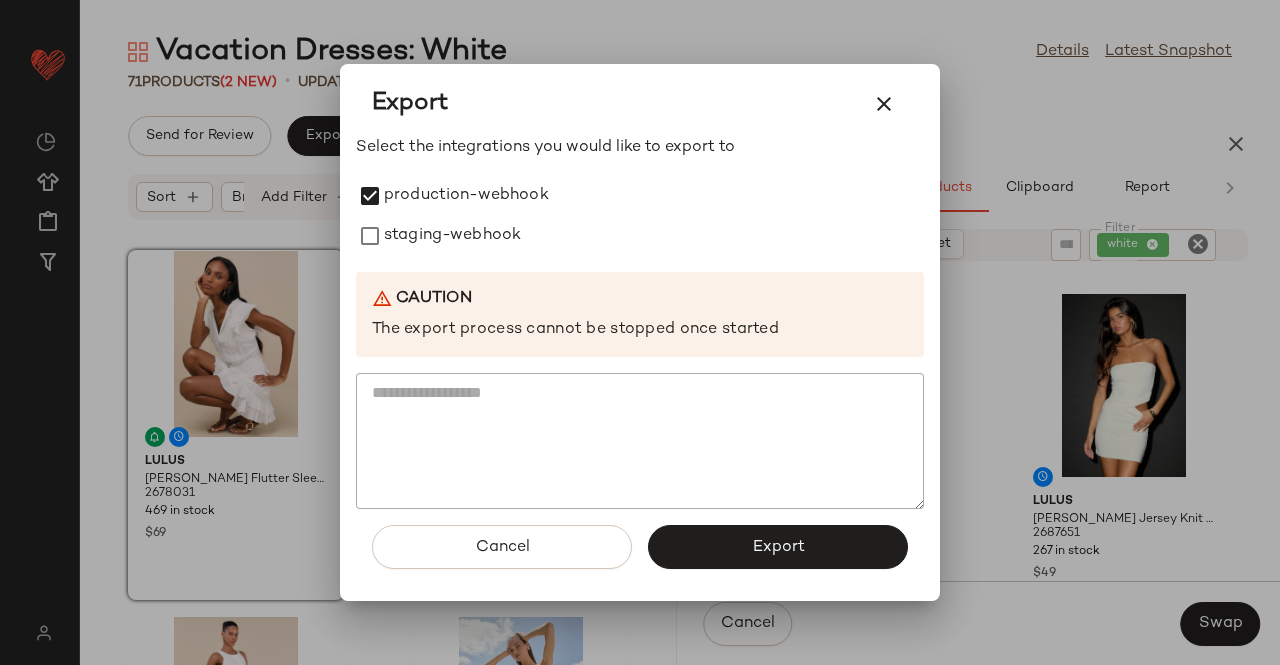 drag, startPoint x: 404, startPoint y: 225, endPoint x: 614, endPoint y: 402, distance: 274.6434 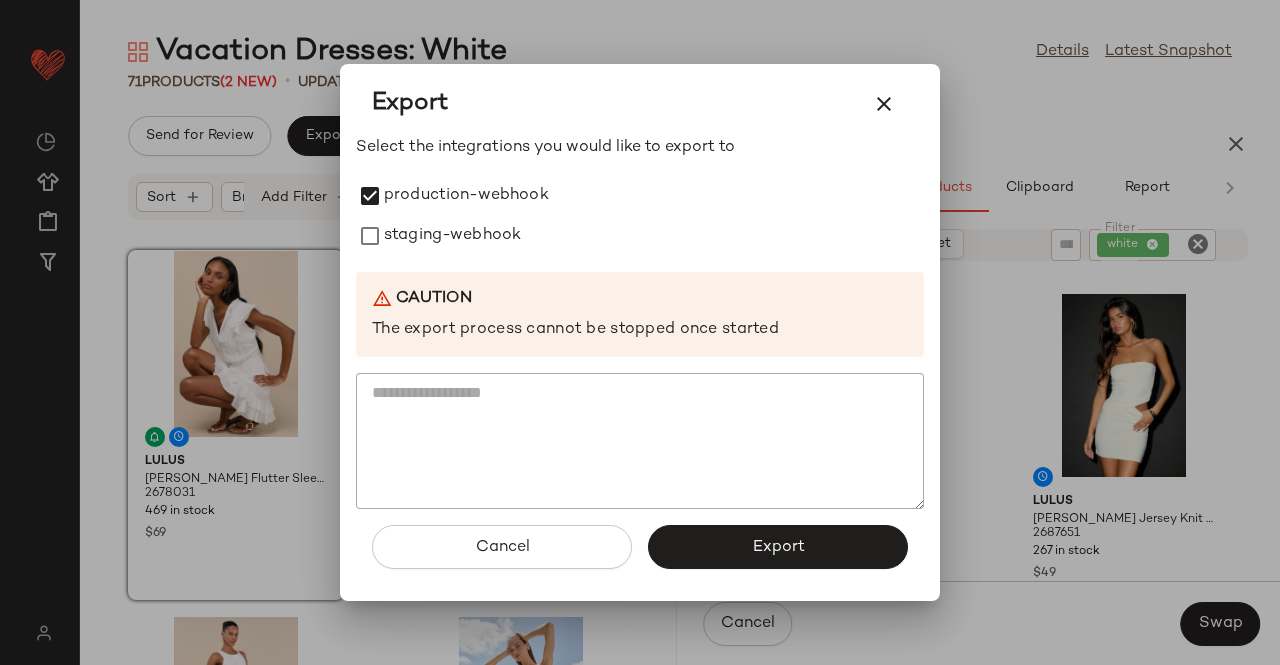 click on "staging-webhook" at bounding box center [452, 236] 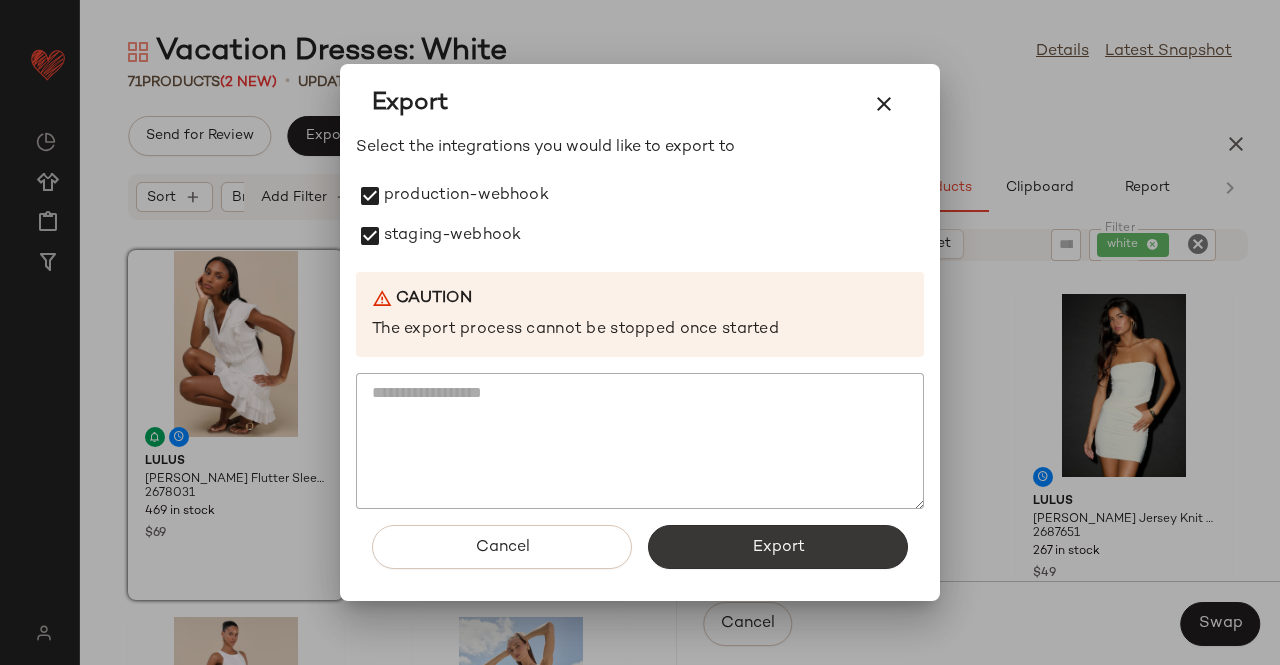 click on "Export" 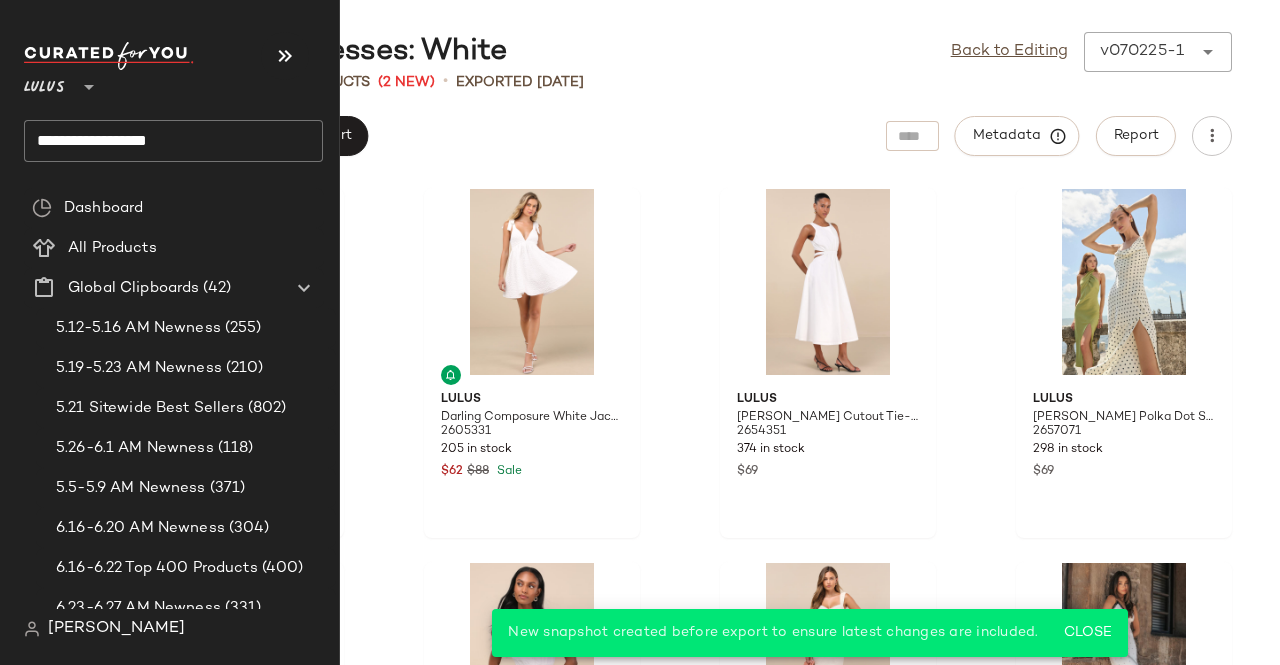 click on "**********" 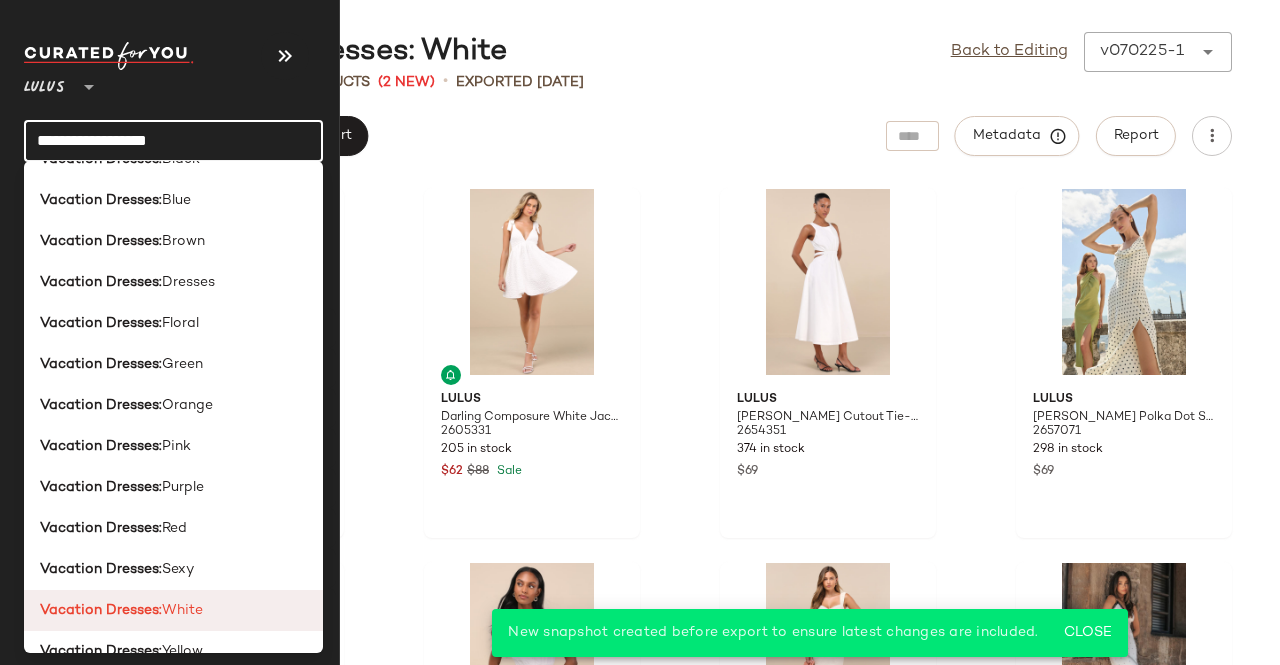 scroll, scrollTop: 57, scrollLeft: 0, axis: vertical 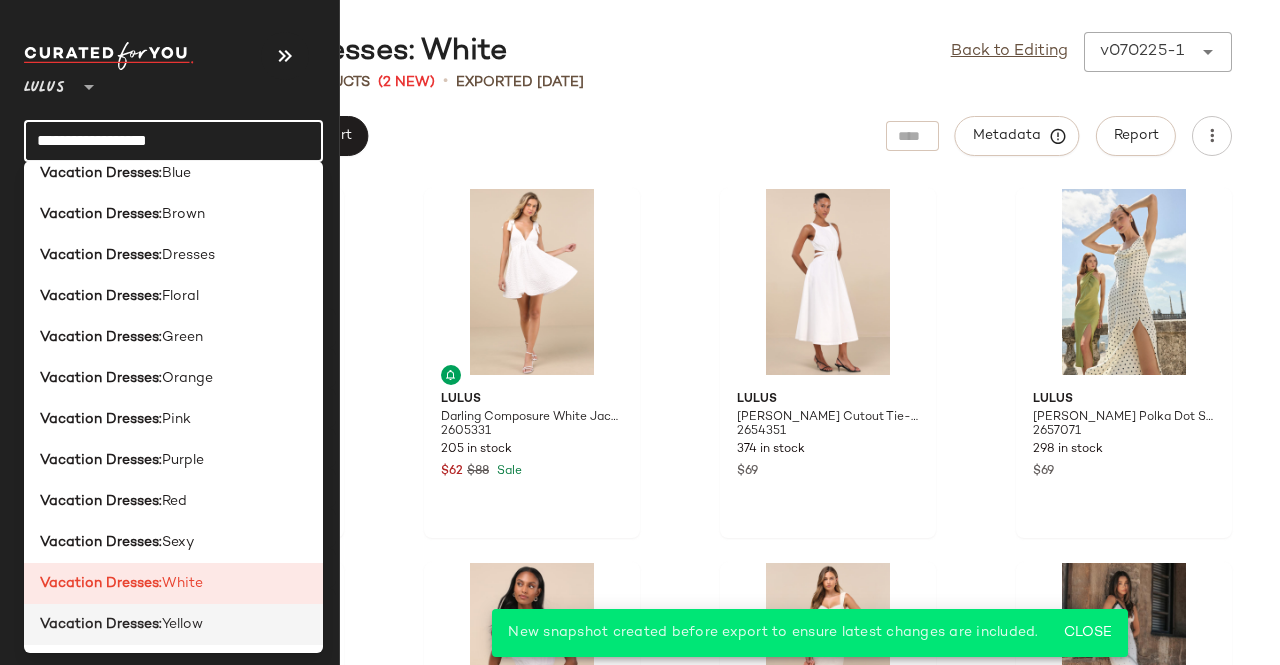 click on "Vacation Dresses:  Yellow" 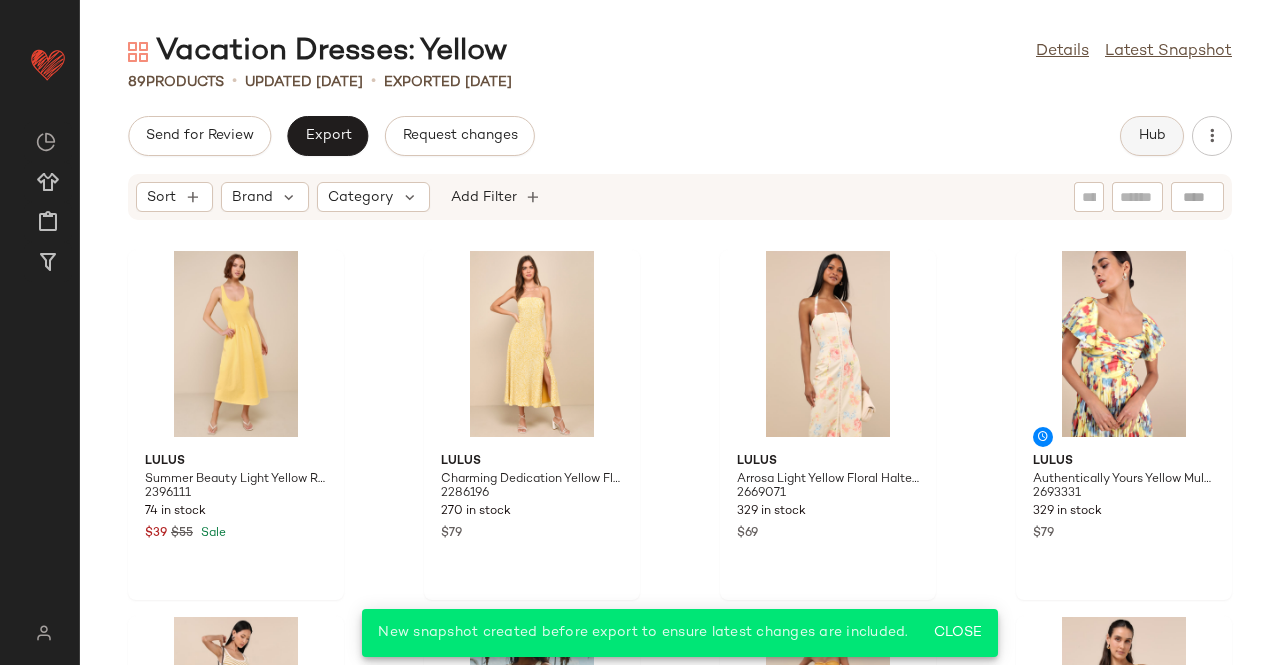 click on "Hub" 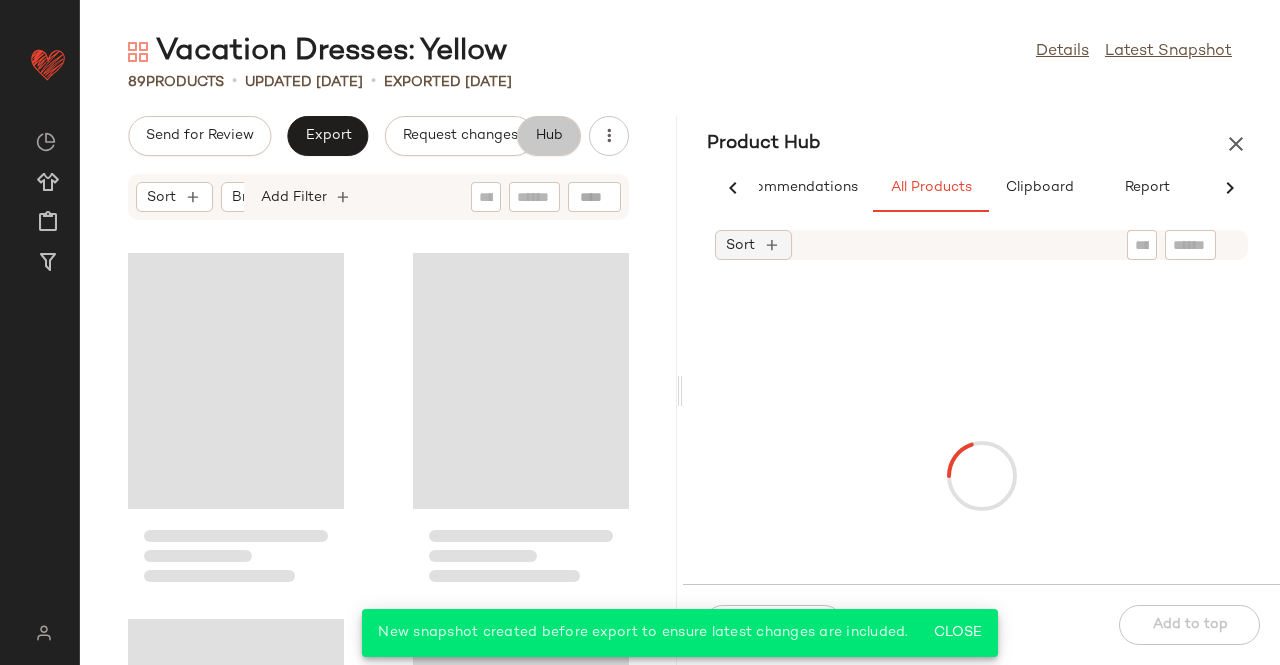 scroll, scrollTop: 0, scrollLeft: 62, axis: horizontal 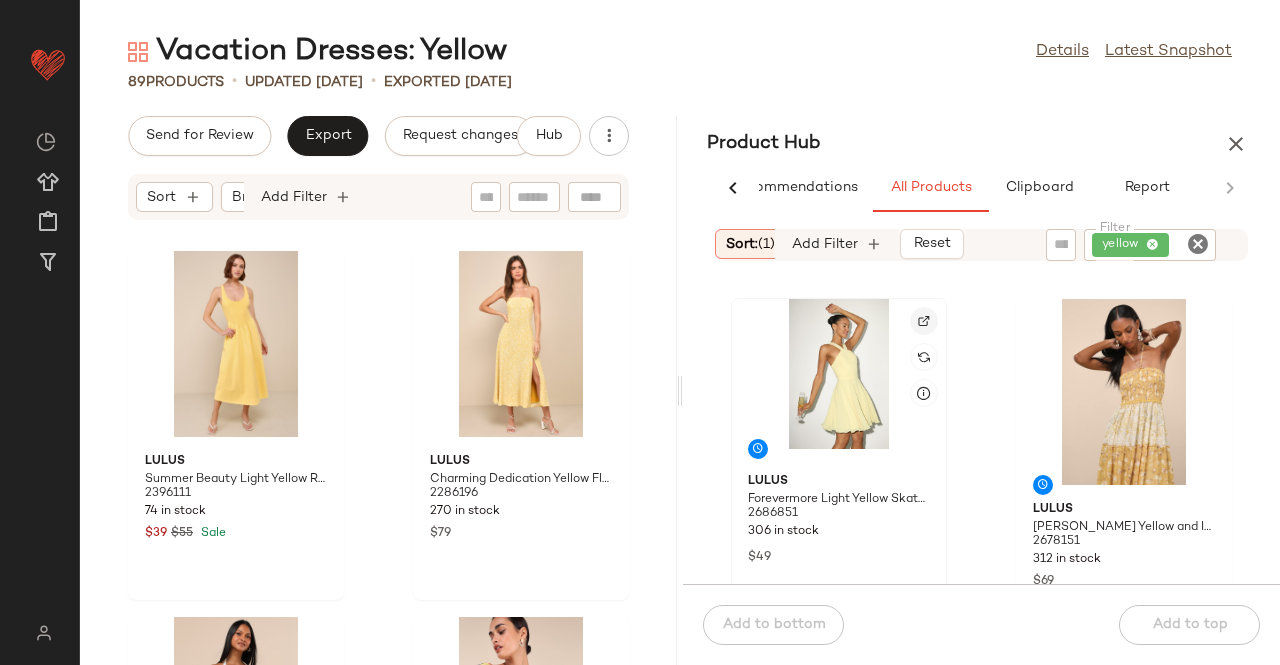 click at bounding box center (924, 321) 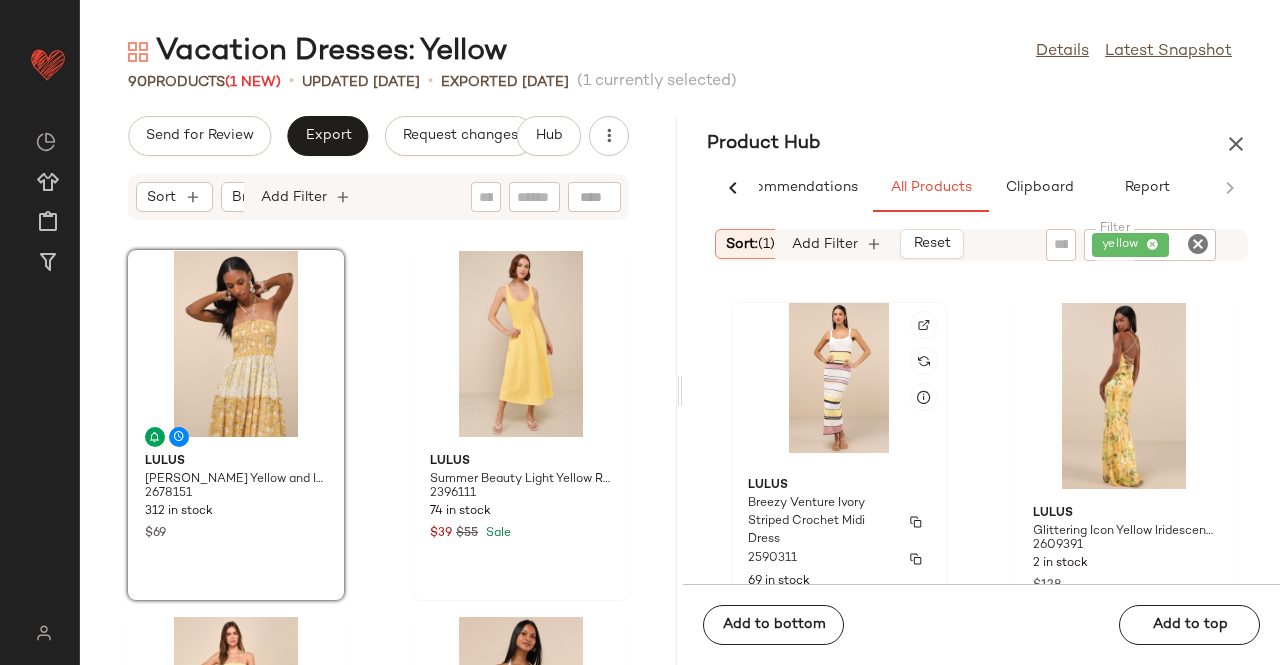scroll, scrollTop: 6916, scrollLeft: 0, axis: vertical 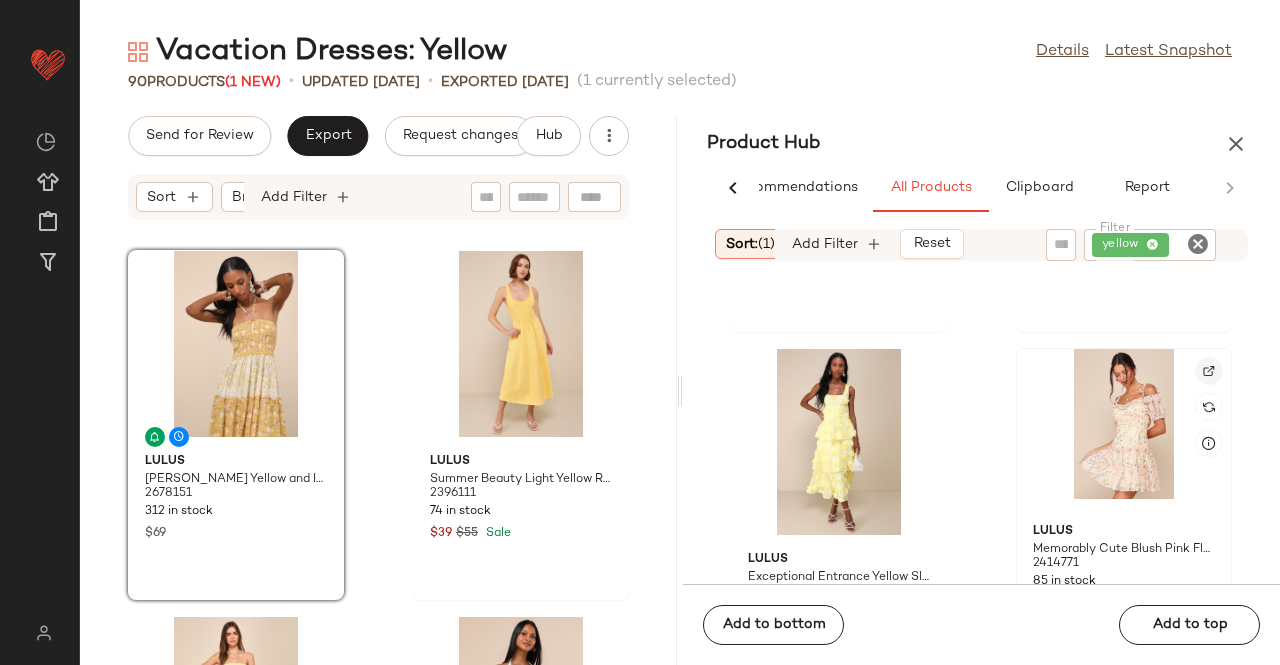 click 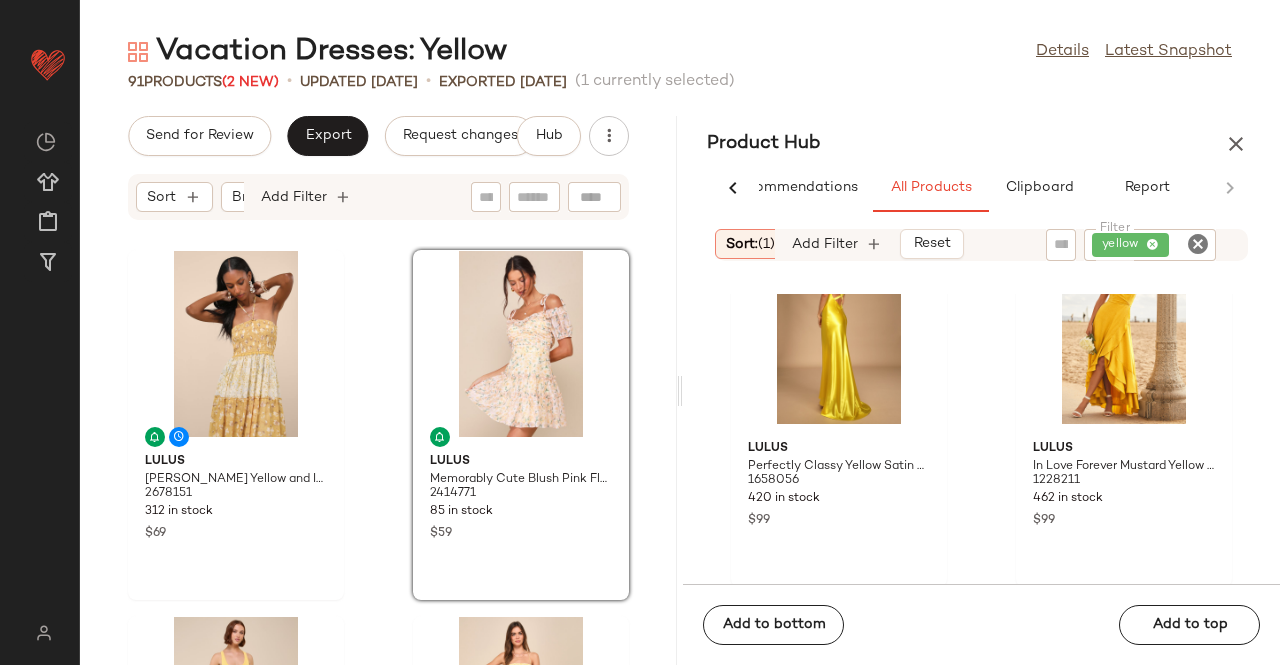 scroll, scrollTop: 12523, scrollLeft: 0, axis: vertical 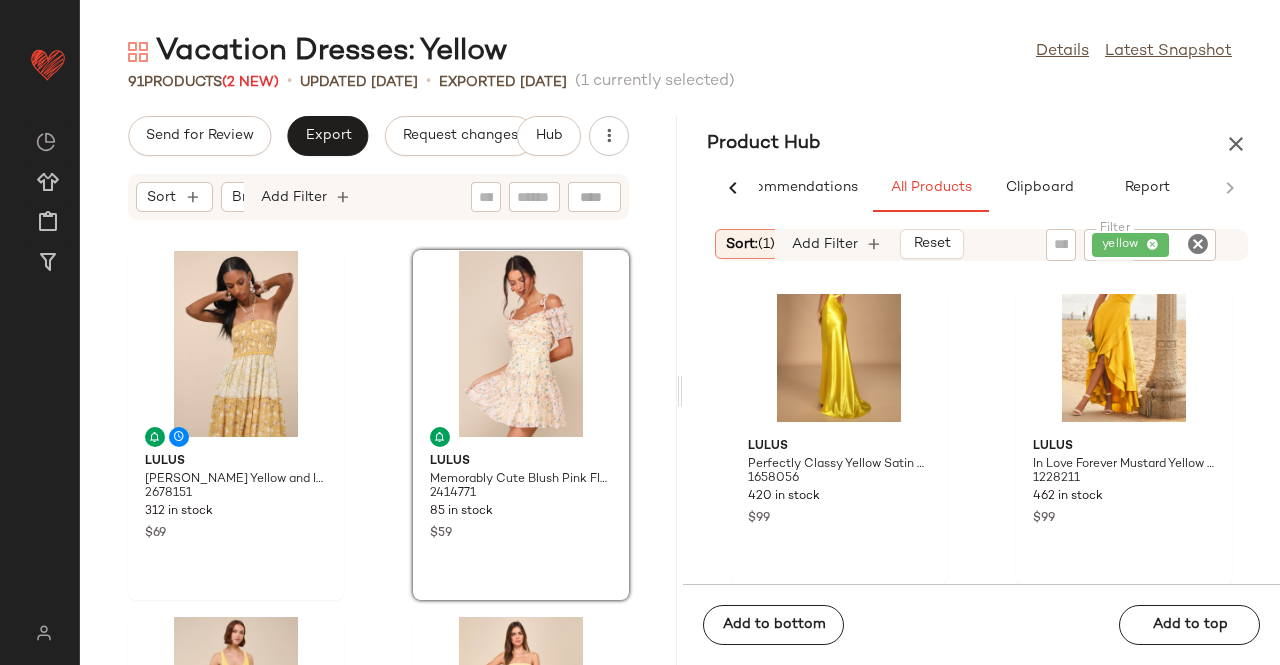 click on "yellow" 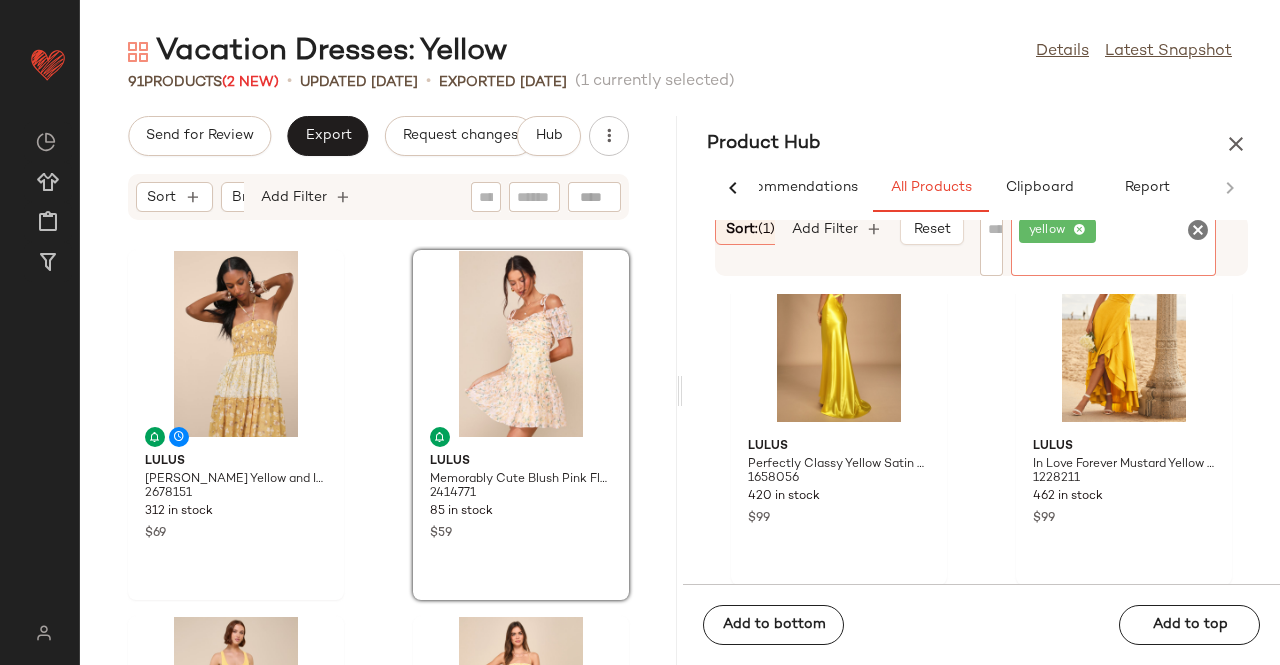 click on "yellow" 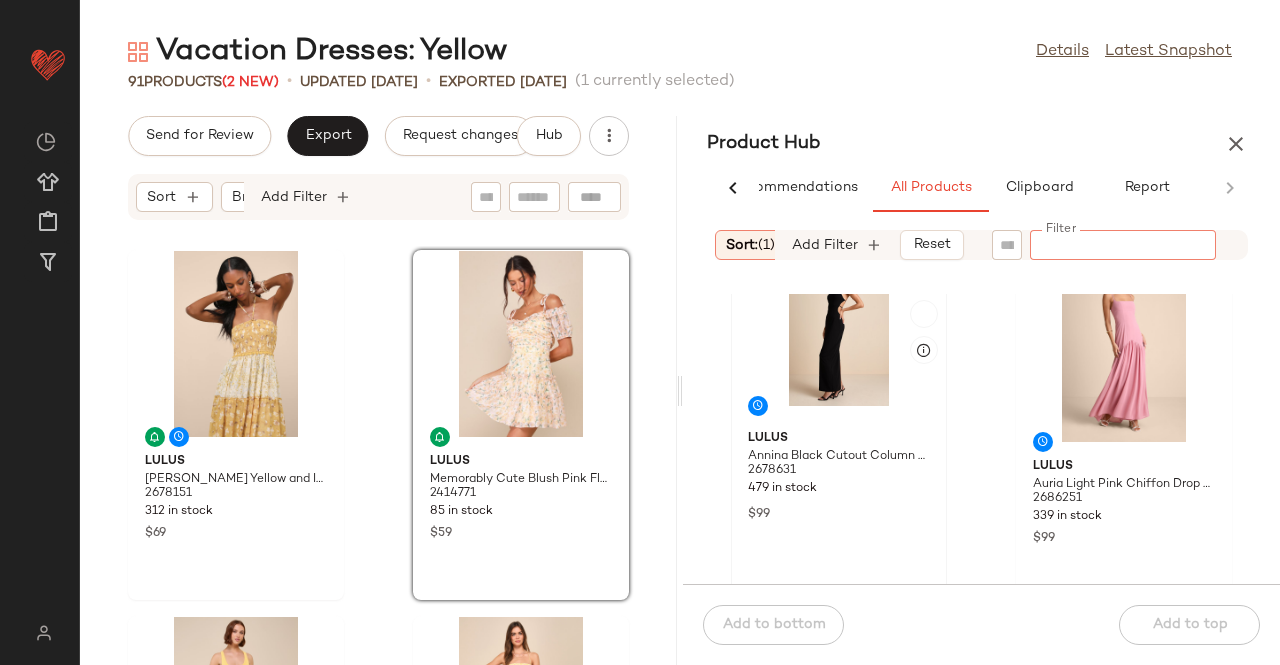 scroll, scrollTop: 5192, scrollLeft: 0, axis: vertical 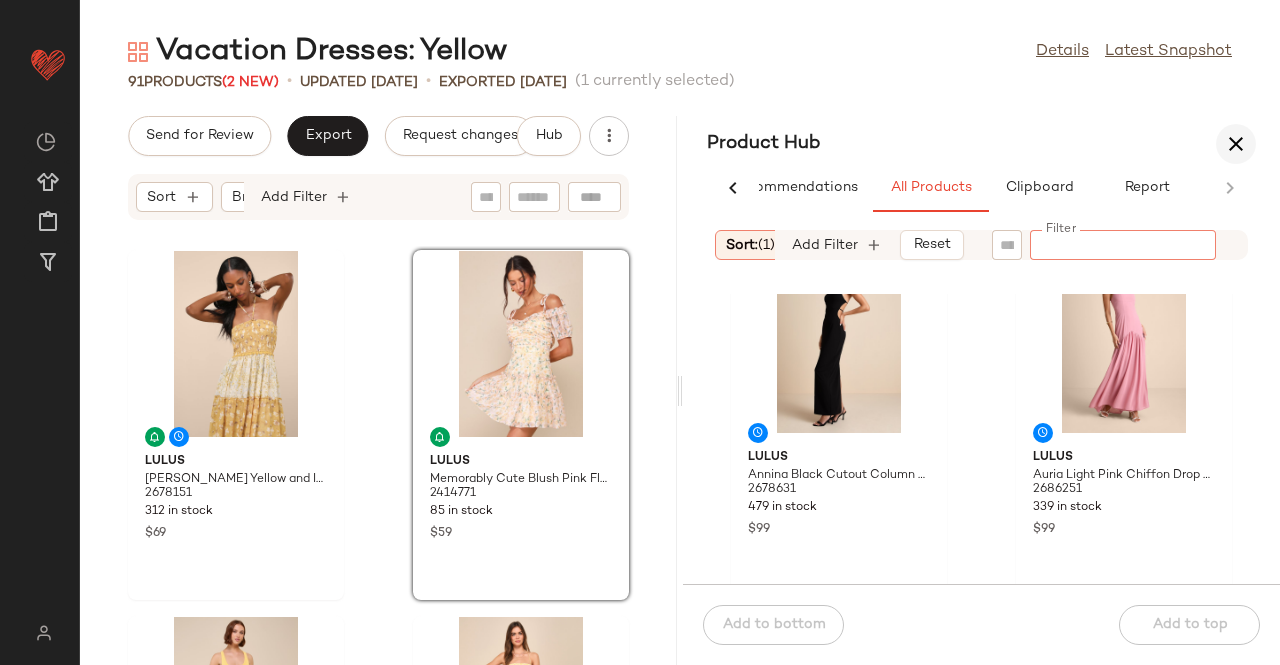 click at bounding box center [1236, 144] 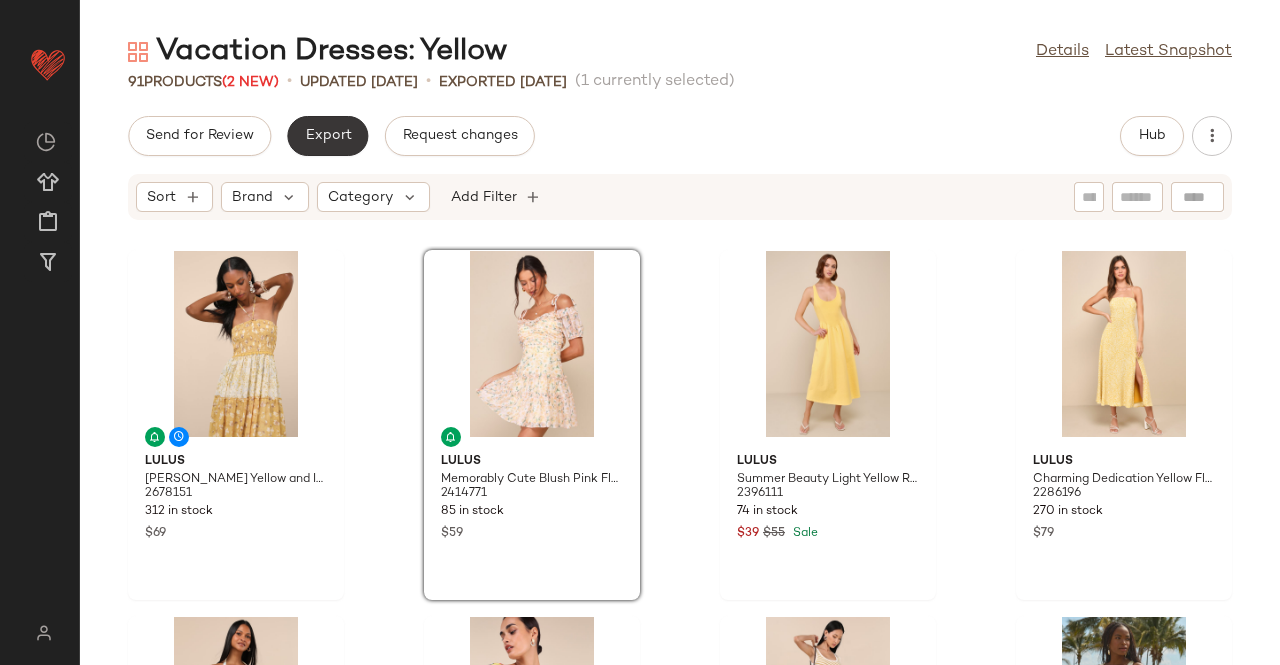 click on "Export" 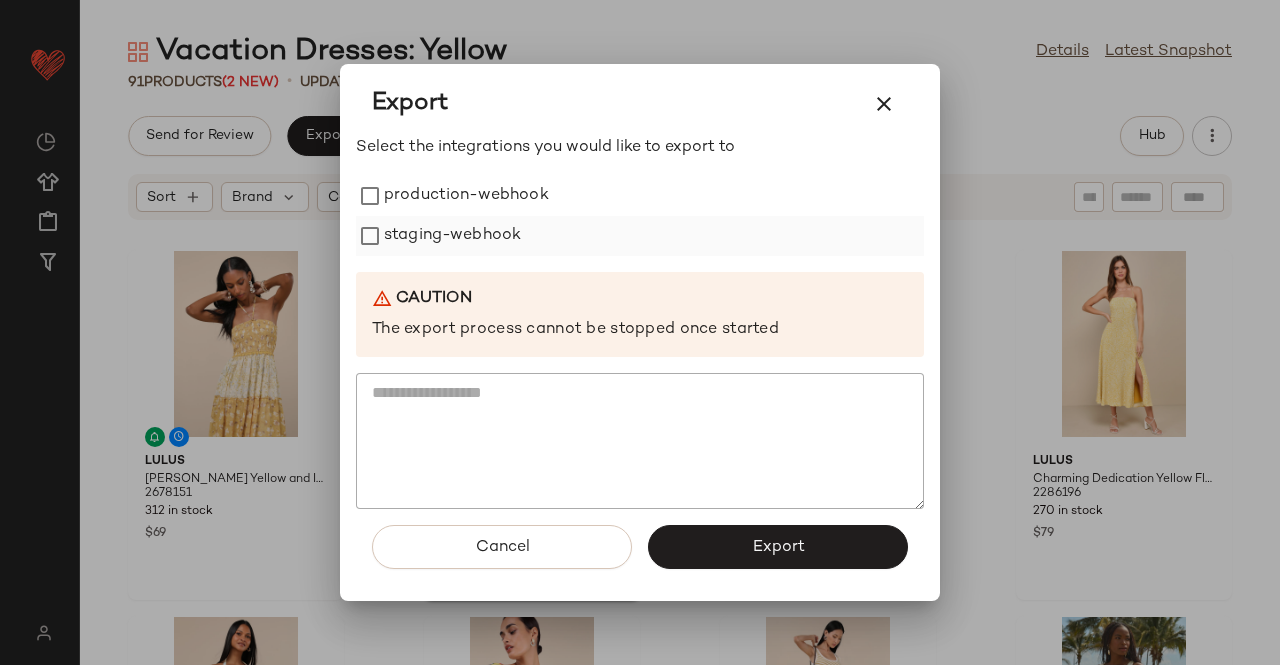 drag, startPoint x: 620, startPoint y: 190, endPoint x: 586, endPoint y: 216, distance: 42.80187 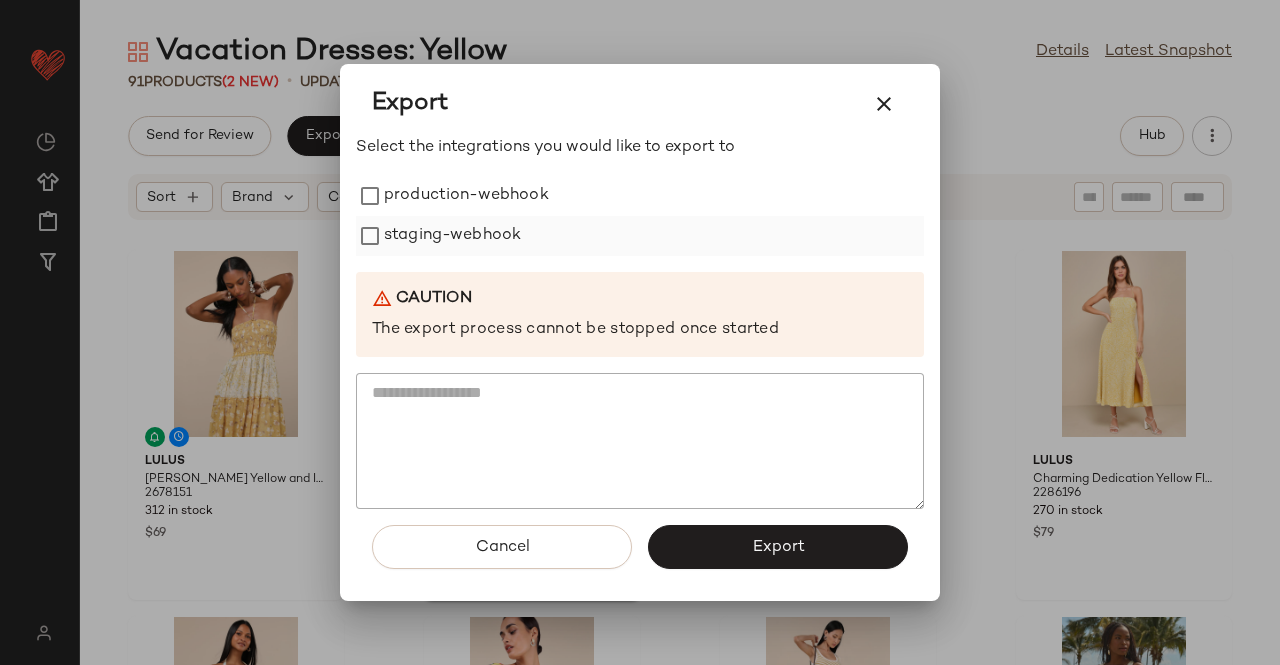 click on "production-webhook" 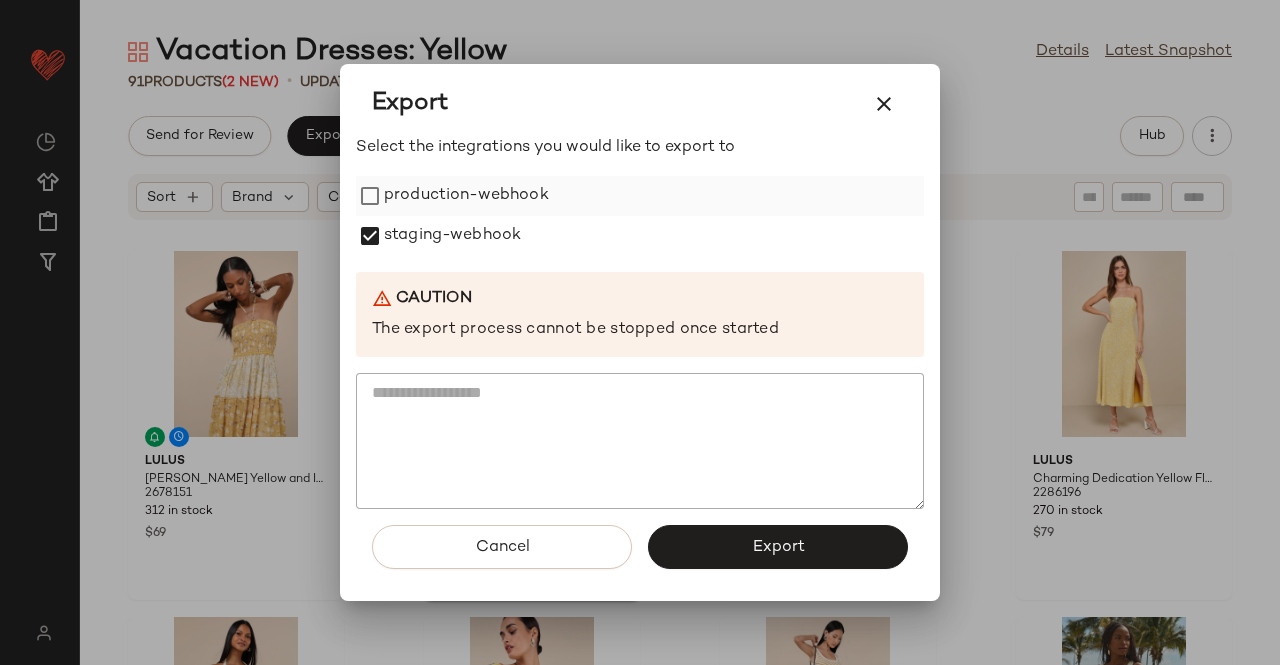 click on "production-webhook" at bounding box center [466, 196] 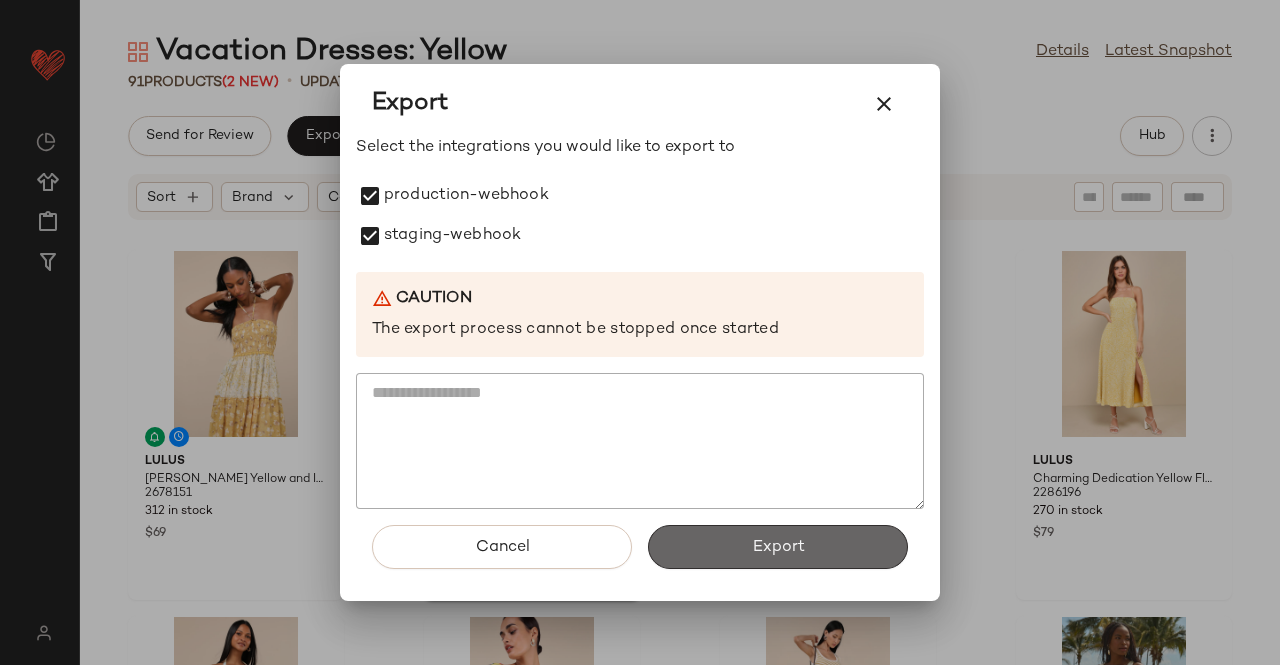 click on "Export" at bounding box center [778, 547] 